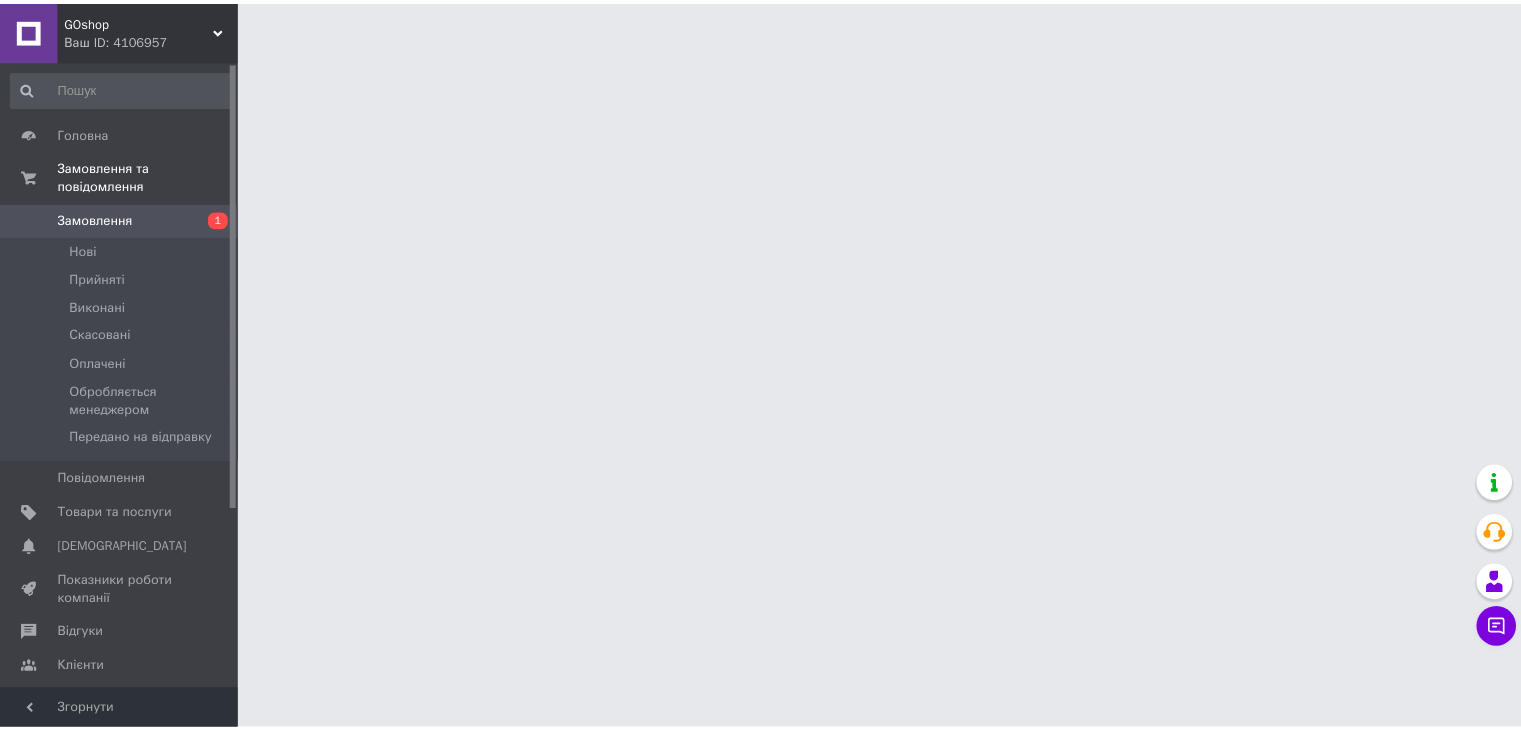 scroll, scrollTop: 0, scrollLeft: 0, axis: both 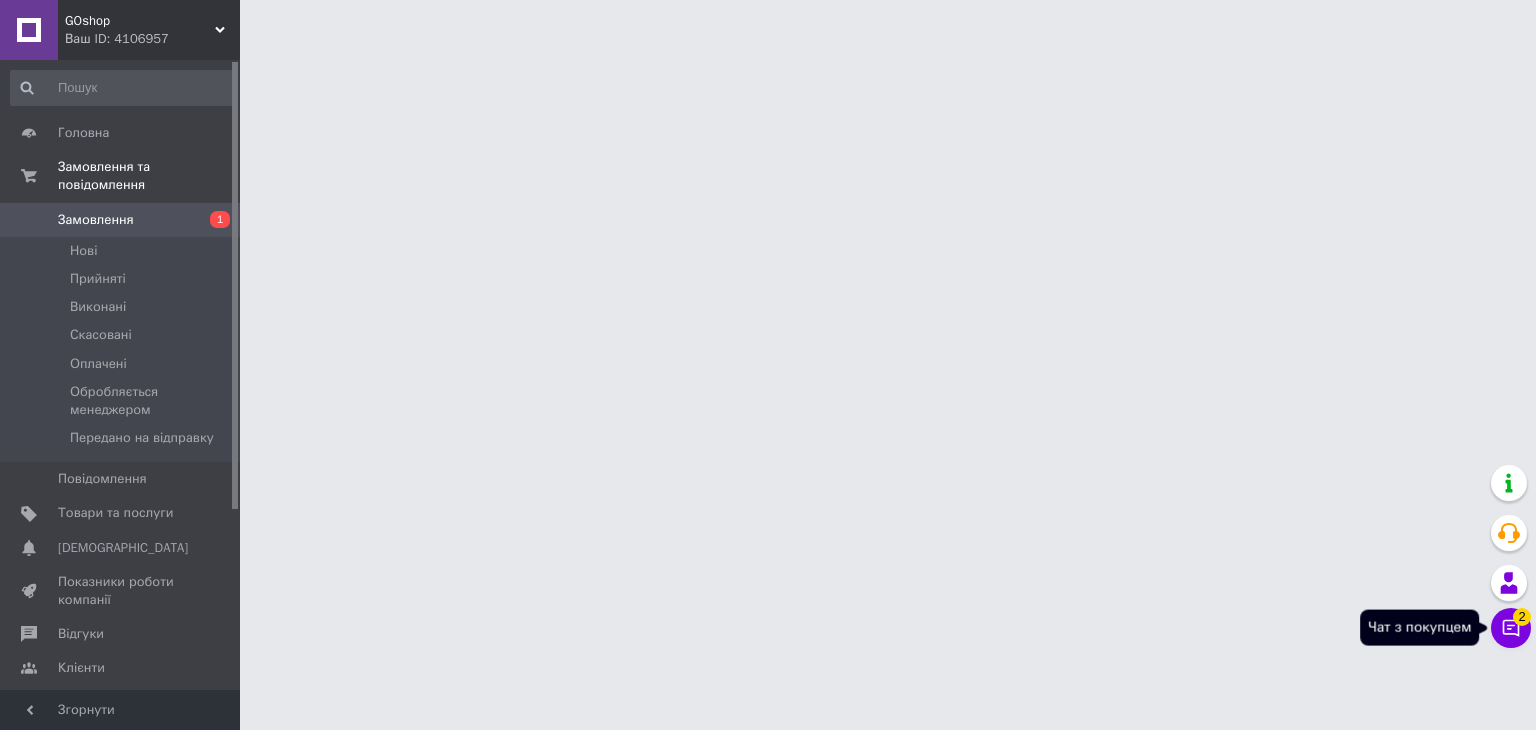 click on "2" at bounding box center [1522, 614] 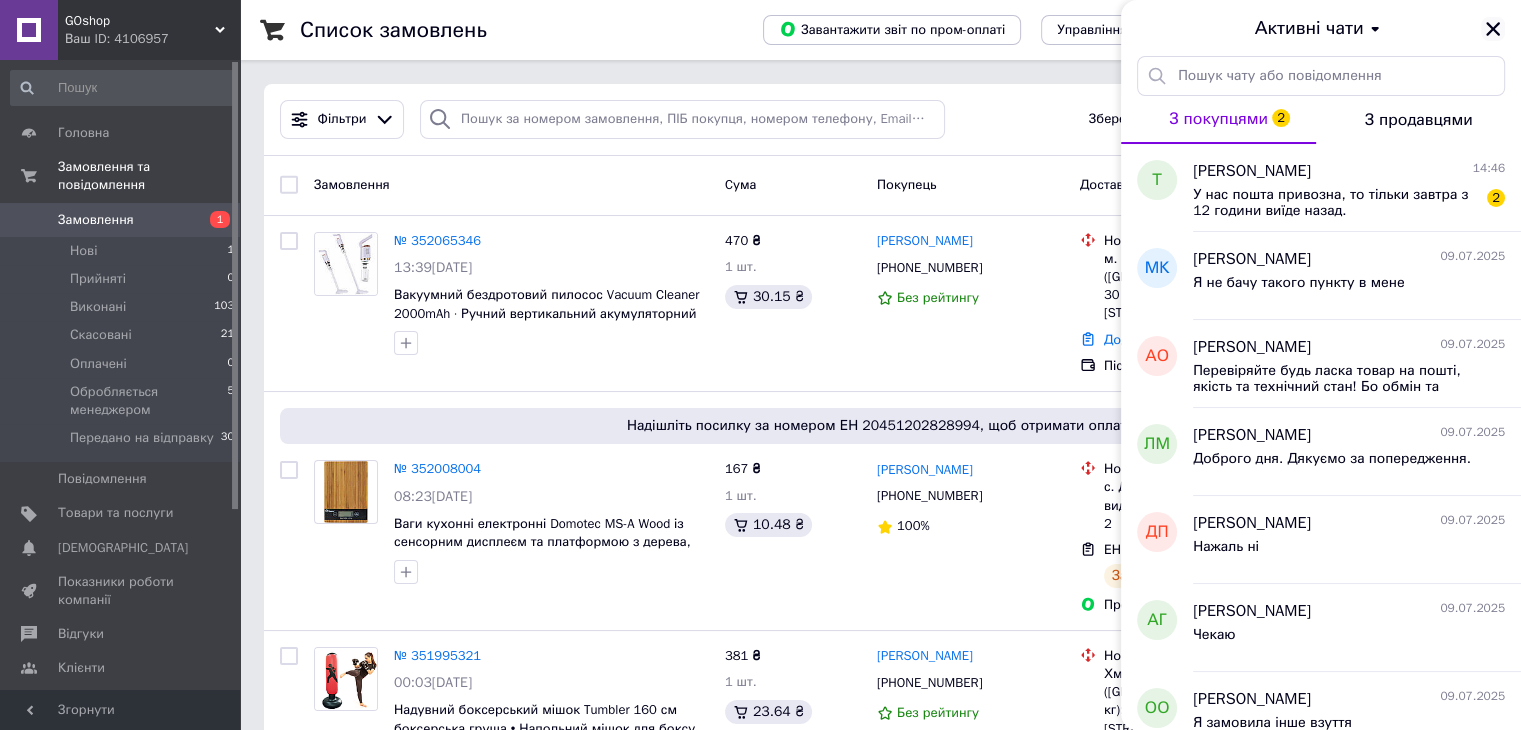 click 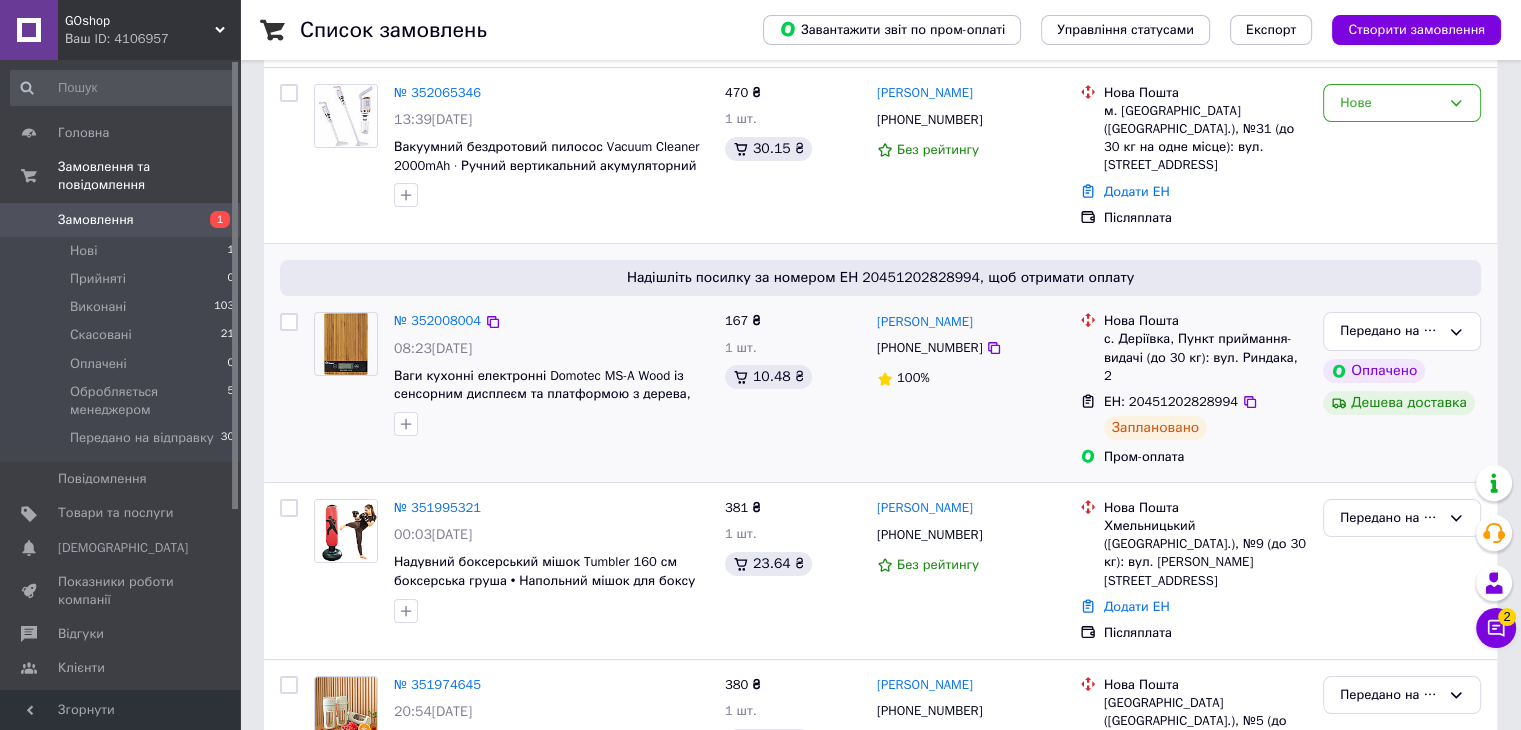 scroll, scrollTop: 266, scrollLeft: 0, axis: vertical 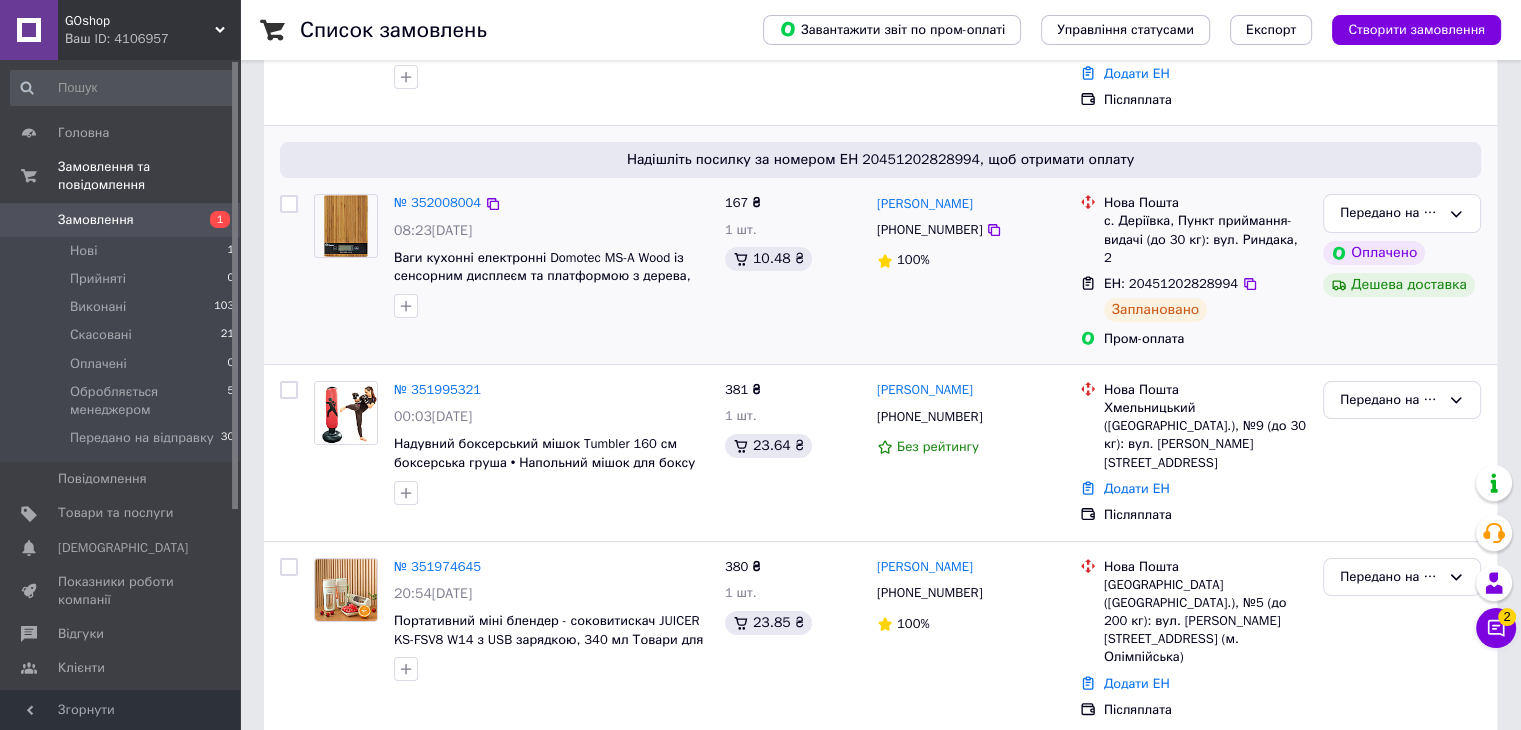 drag, startPoint x: 1341, startPoint y: 267, endPoint x: 1462, endPoint y: 273, distance: 121.14867 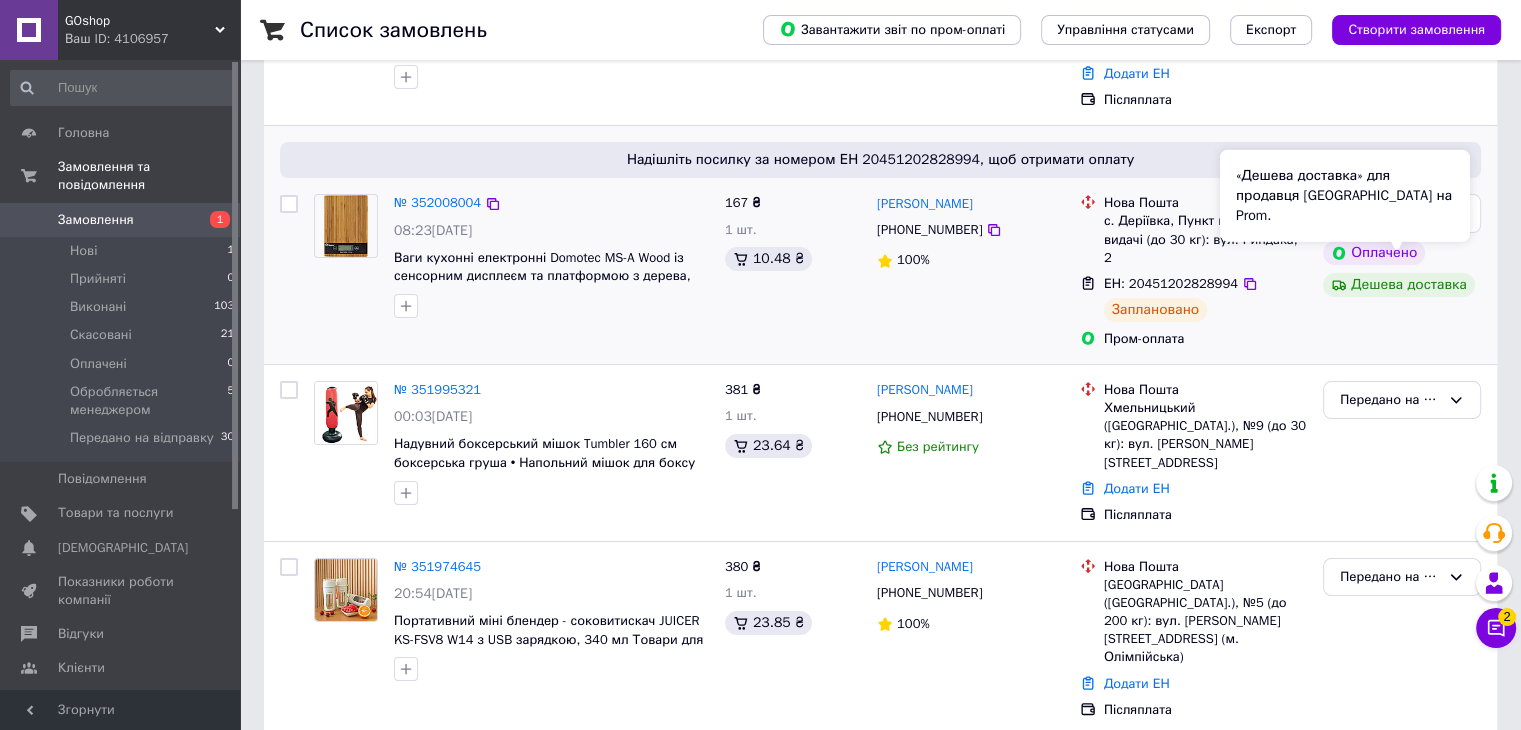 click on "Дешева доставка" at bounding box center (1399, 285) 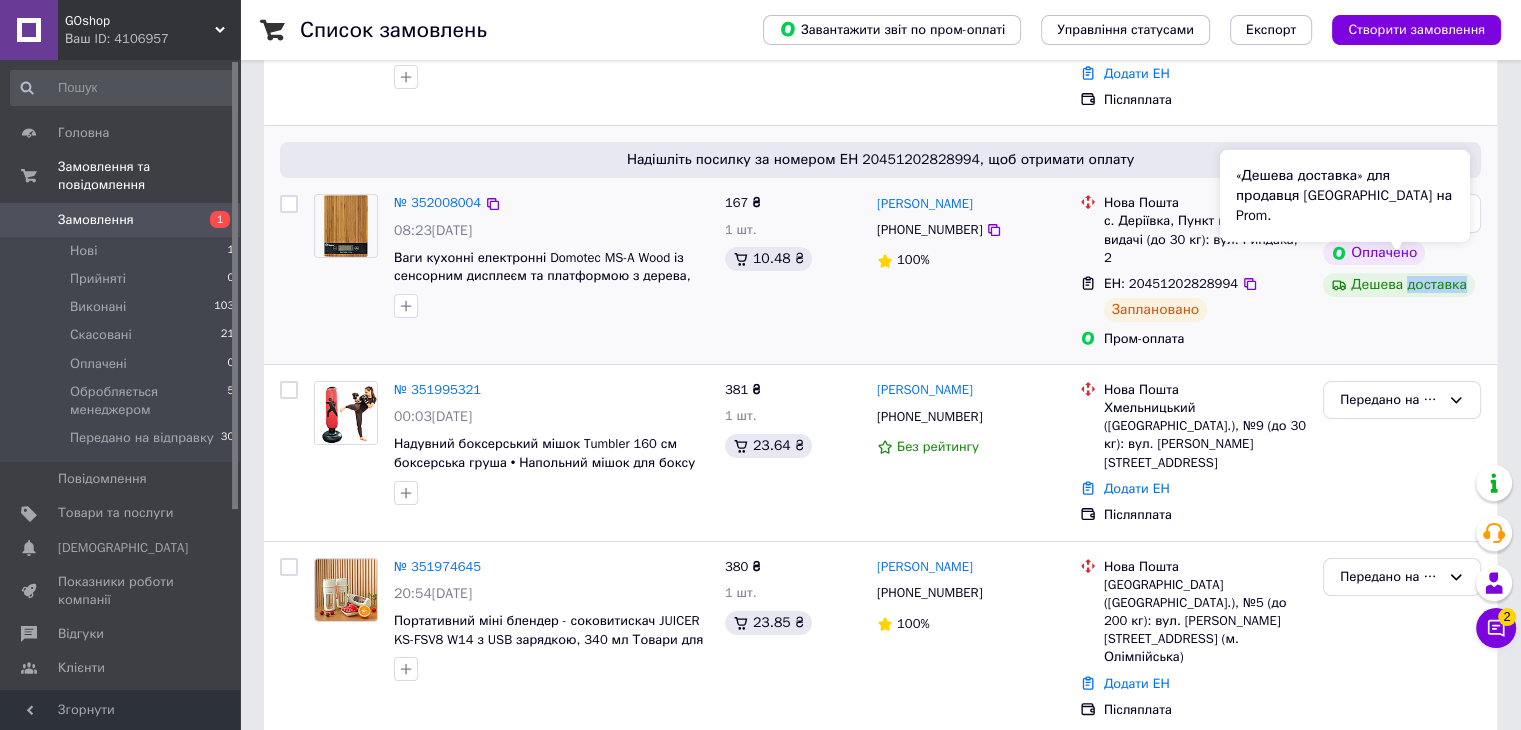 click on "Дешева доставка" at bounding box center [1399, 285] 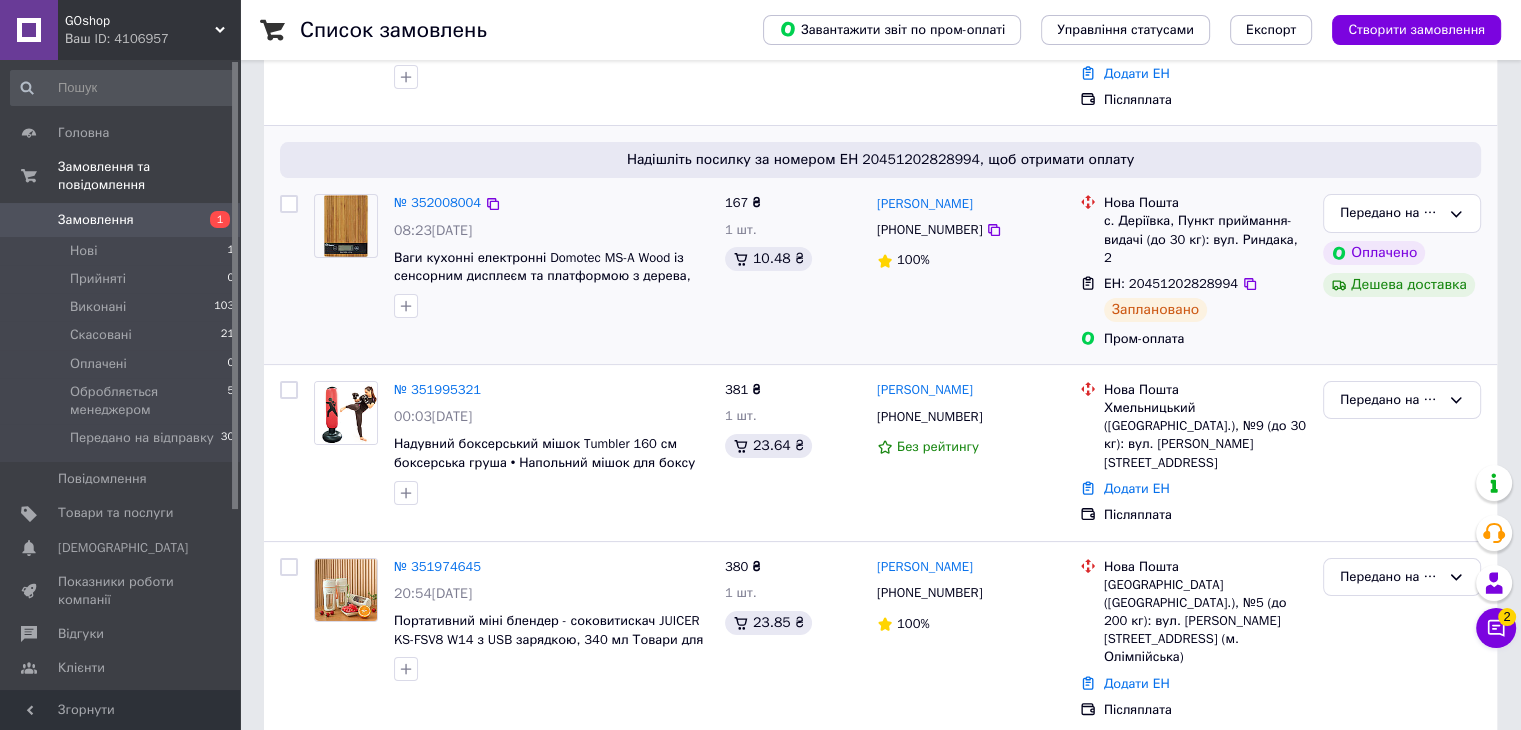 click on "Світлана Куленко +380682140908 100%" at bounding box center [970, 271] 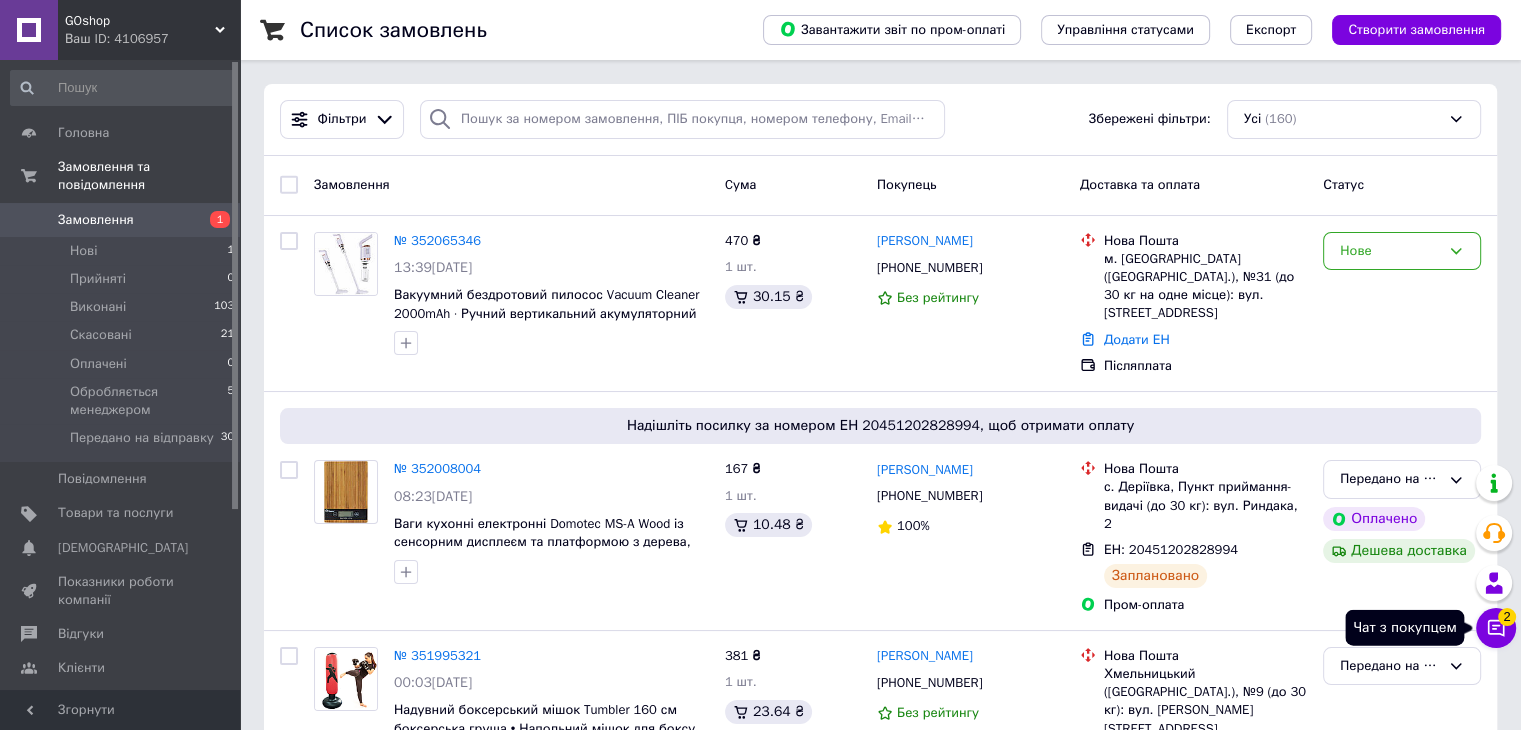 click on "Чат з покупцем 2" at bounding box center [1496, 628] 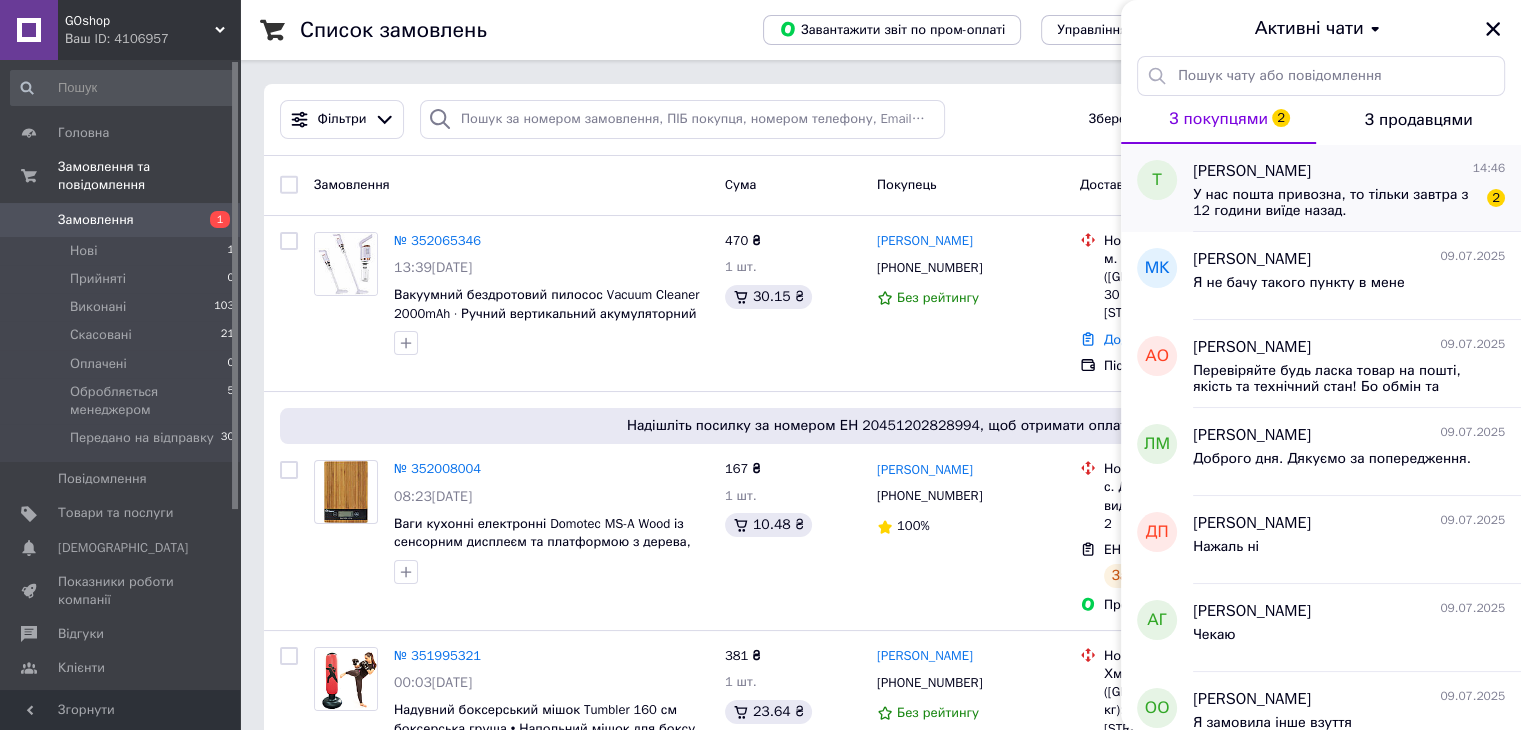 click on "У нас пошта привозна,  то тільки завтра з 12 години виїде назад." at bounding box center [1335, 203] 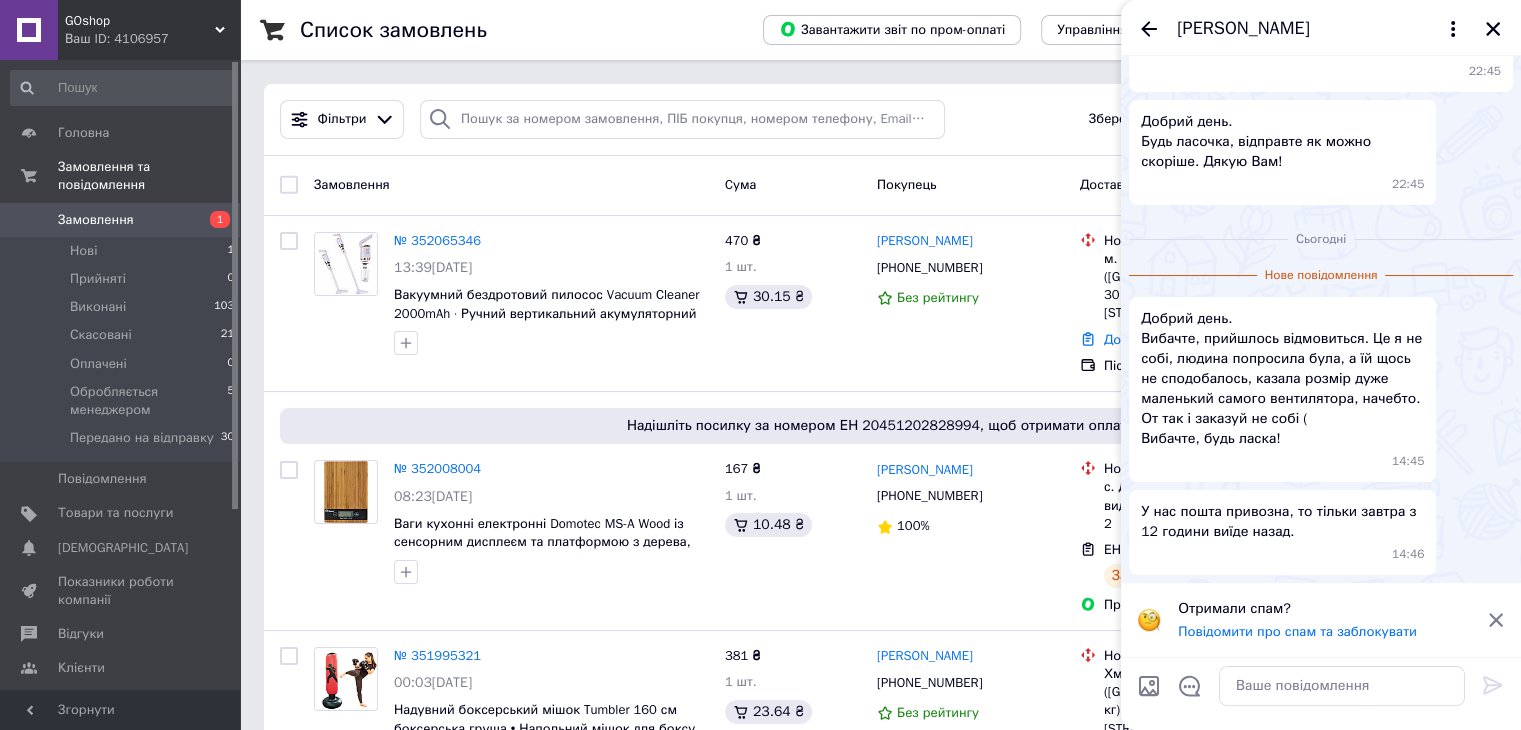 scroll, scrollTop: 0, scrollLeft: 0, axis: both 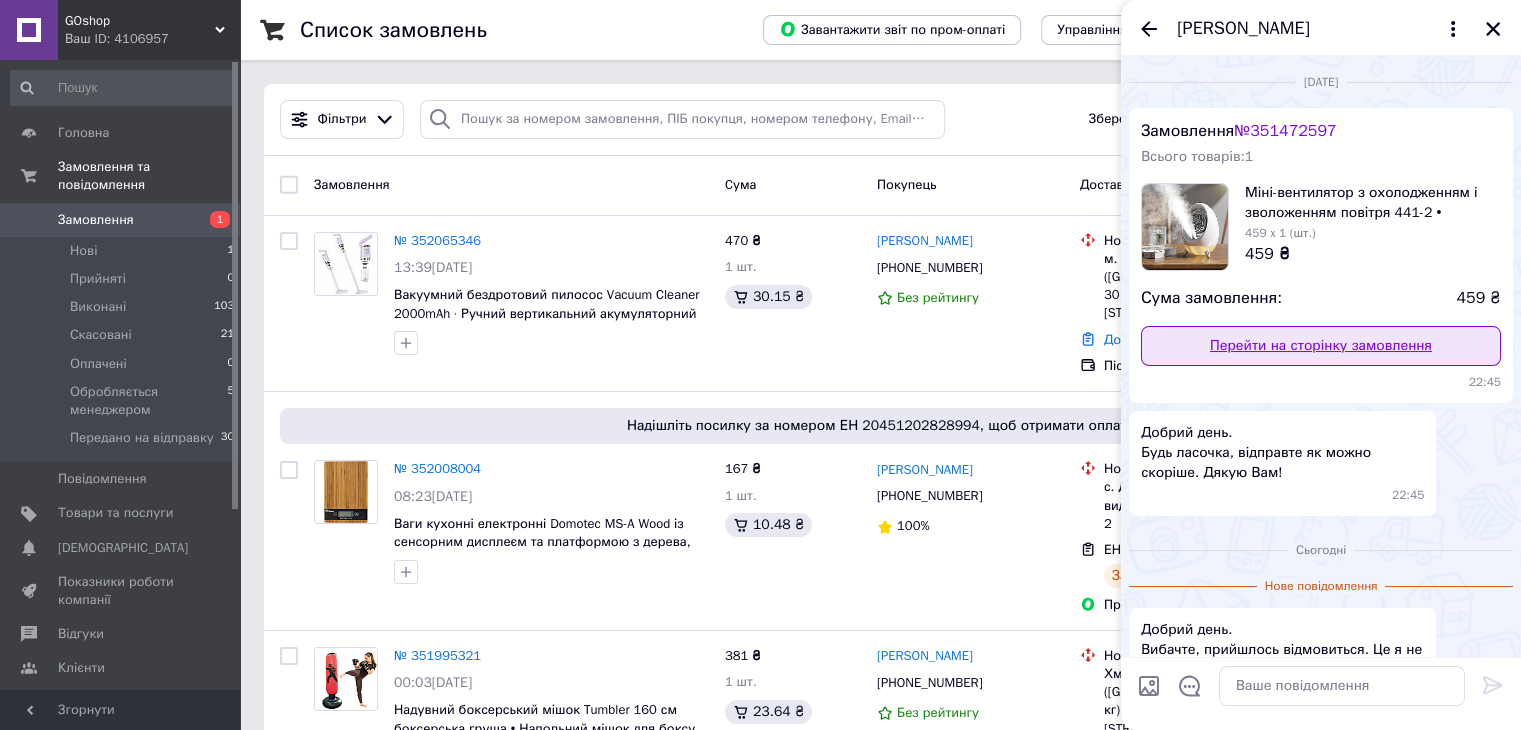 click on "Перейти на сторінку замовлення" at bounding box center (1321, 346) 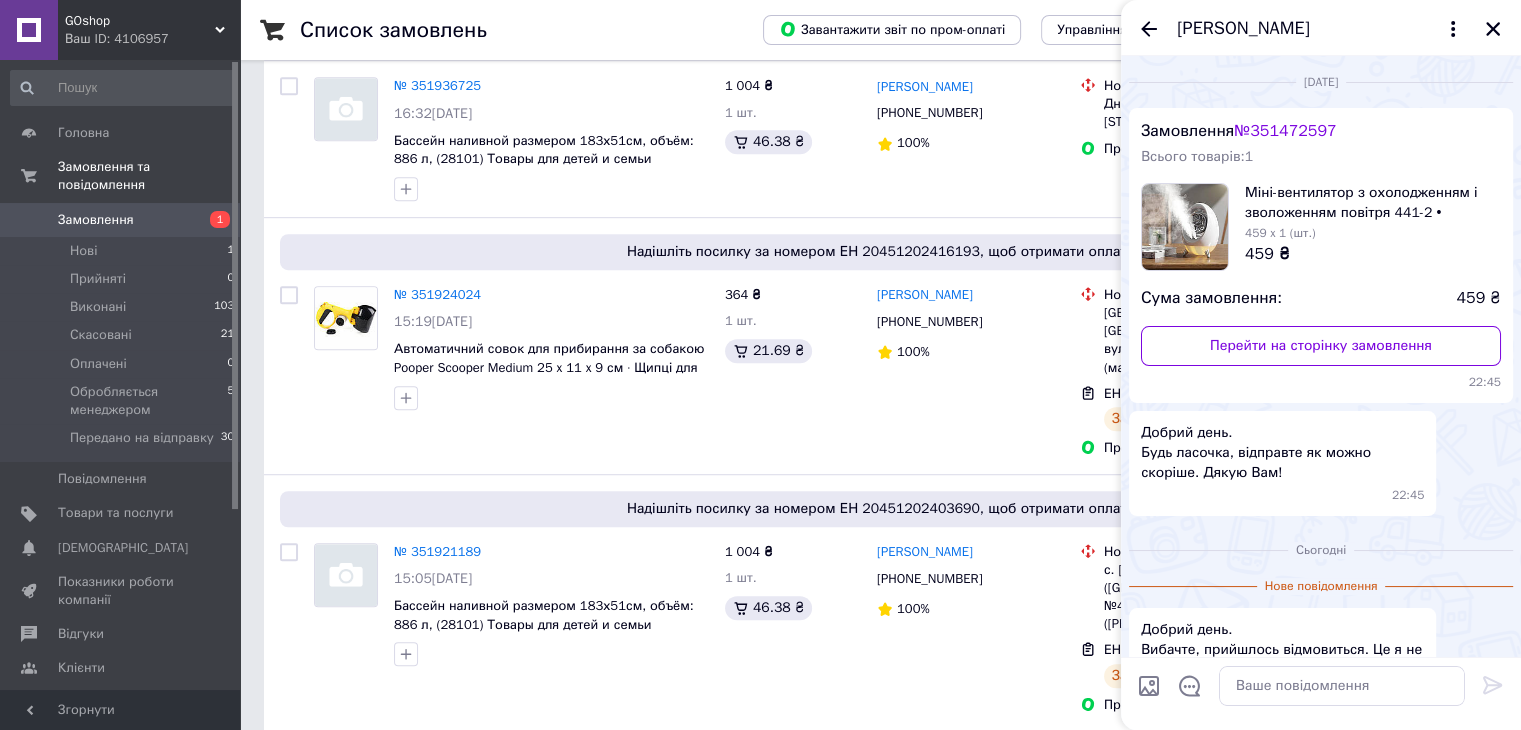 scroll, scrollTop: 1600, scrollLeft: 0, axis: vertical 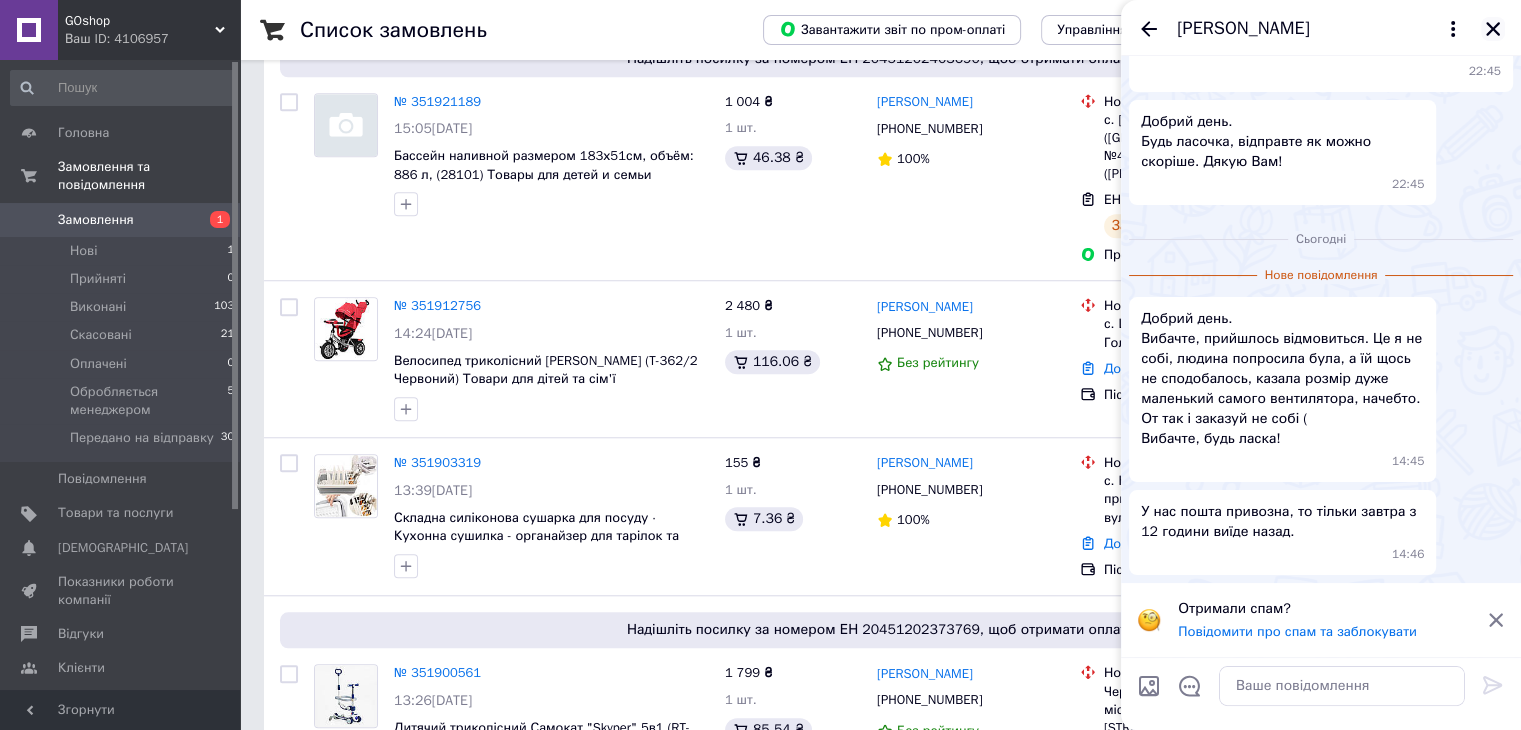 click 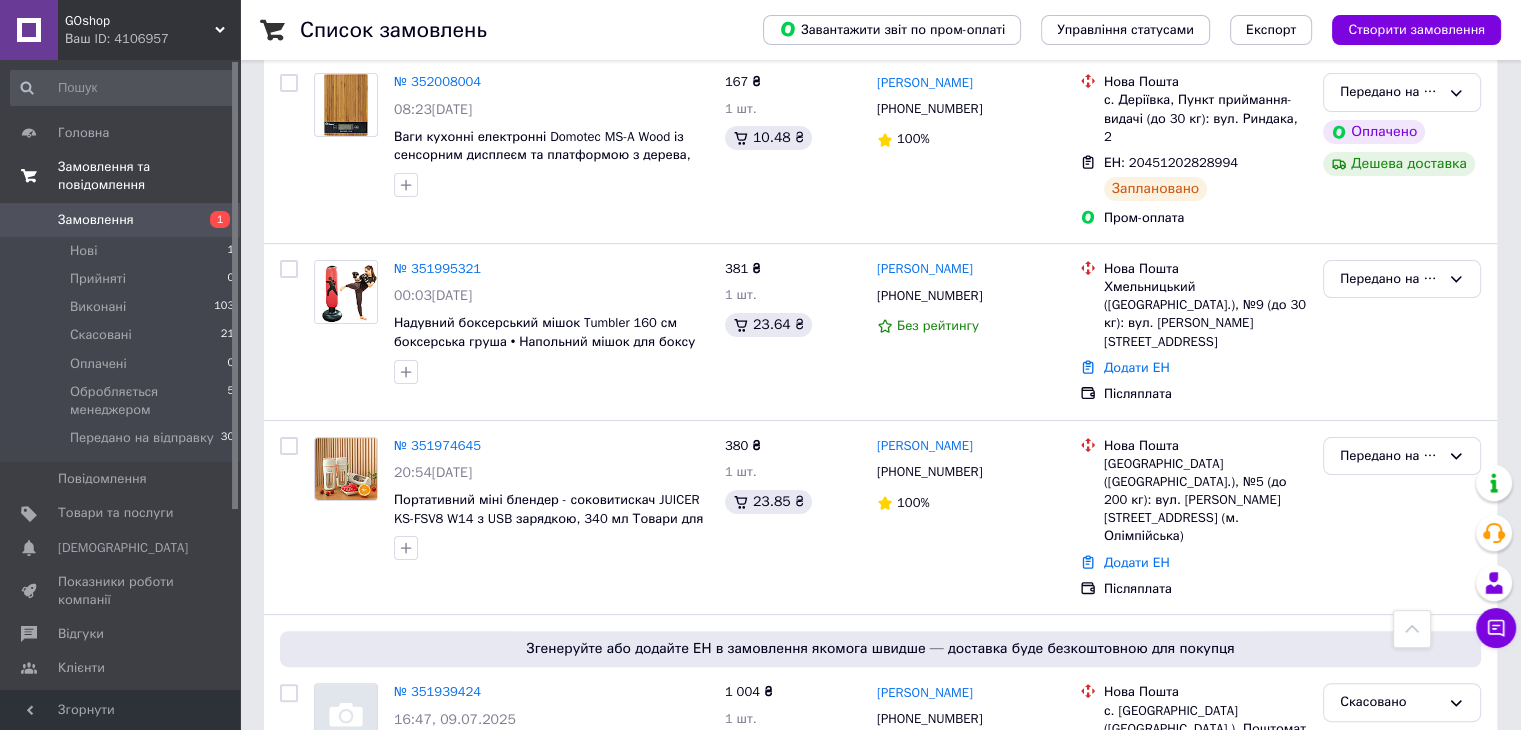 scroll, scrollTop: 266, scrollLeft: 0, axis: vertical 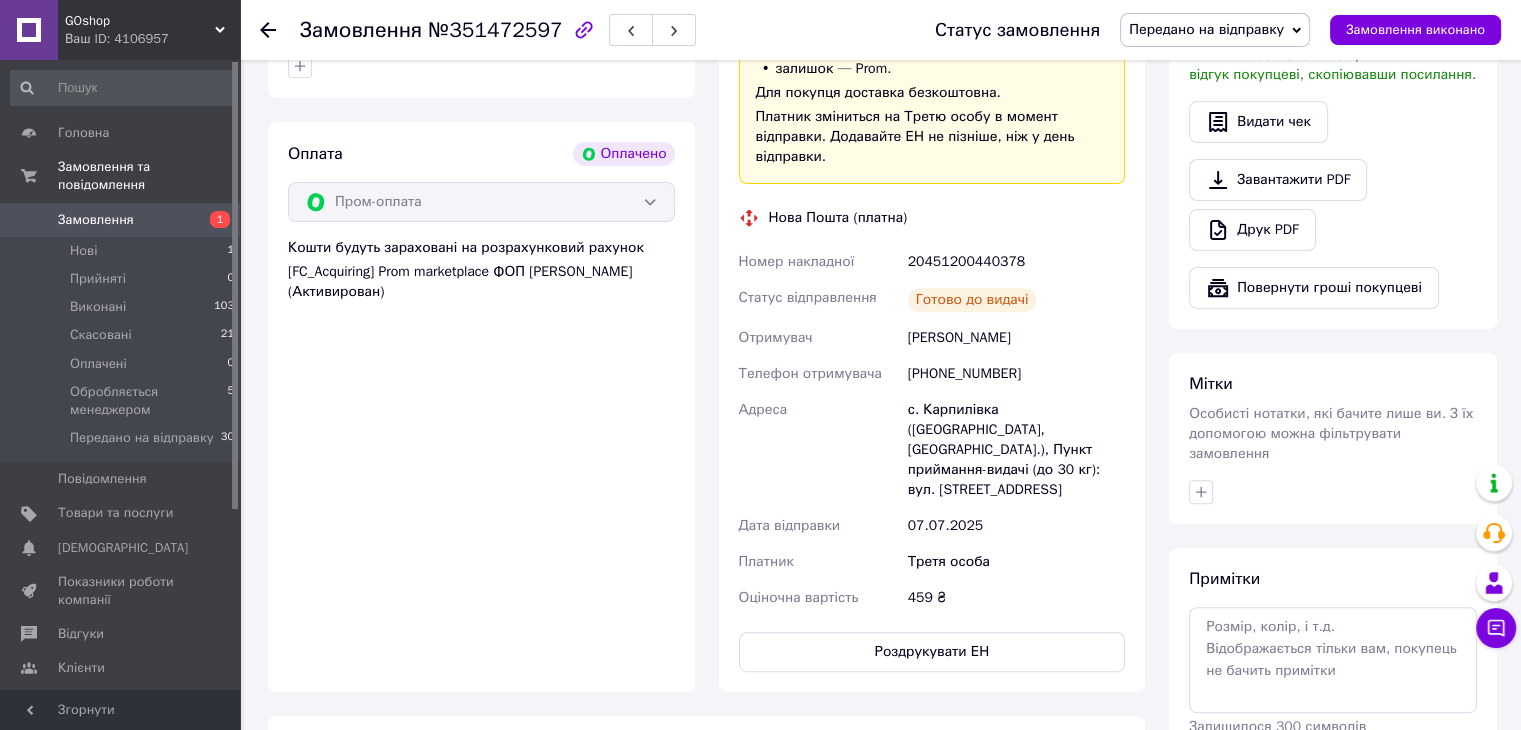 click on "с. Карпилівка ([GEOGRAPHIC_DATA], [GEOGRAPHIC_DATA].), Пункт приймання-видачі (до 30 кг): вул. [STREET_ADDRESS]" at bounding box center (1016, 450) 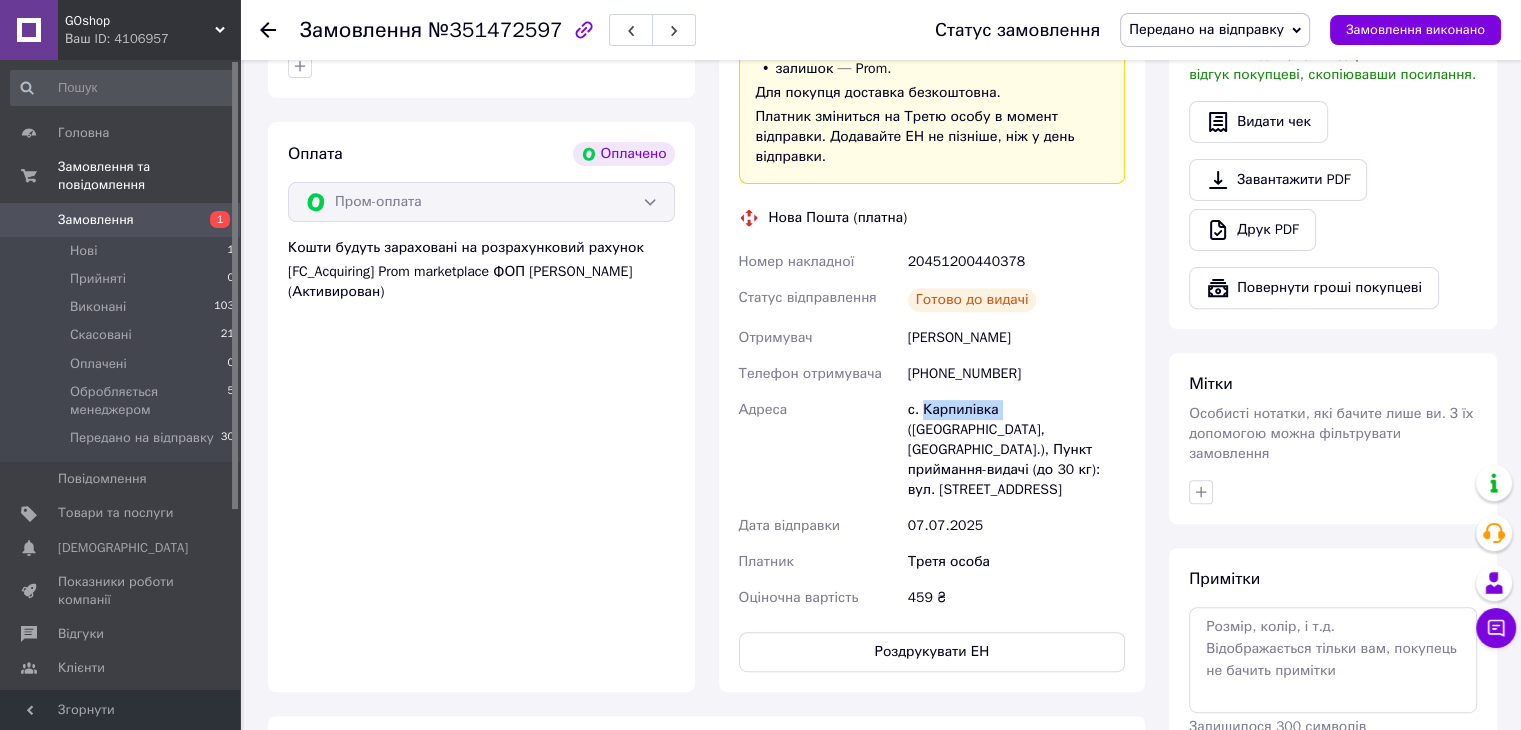 click on "с. Карпилівка ([GEOGRAPHIC_DATA], [GEOGRAPHIC_DATA].), Пункт приймання-видачі (до 30 кг): вул. [STREET_ADDRESS]" at bounding box center [1016, 450] 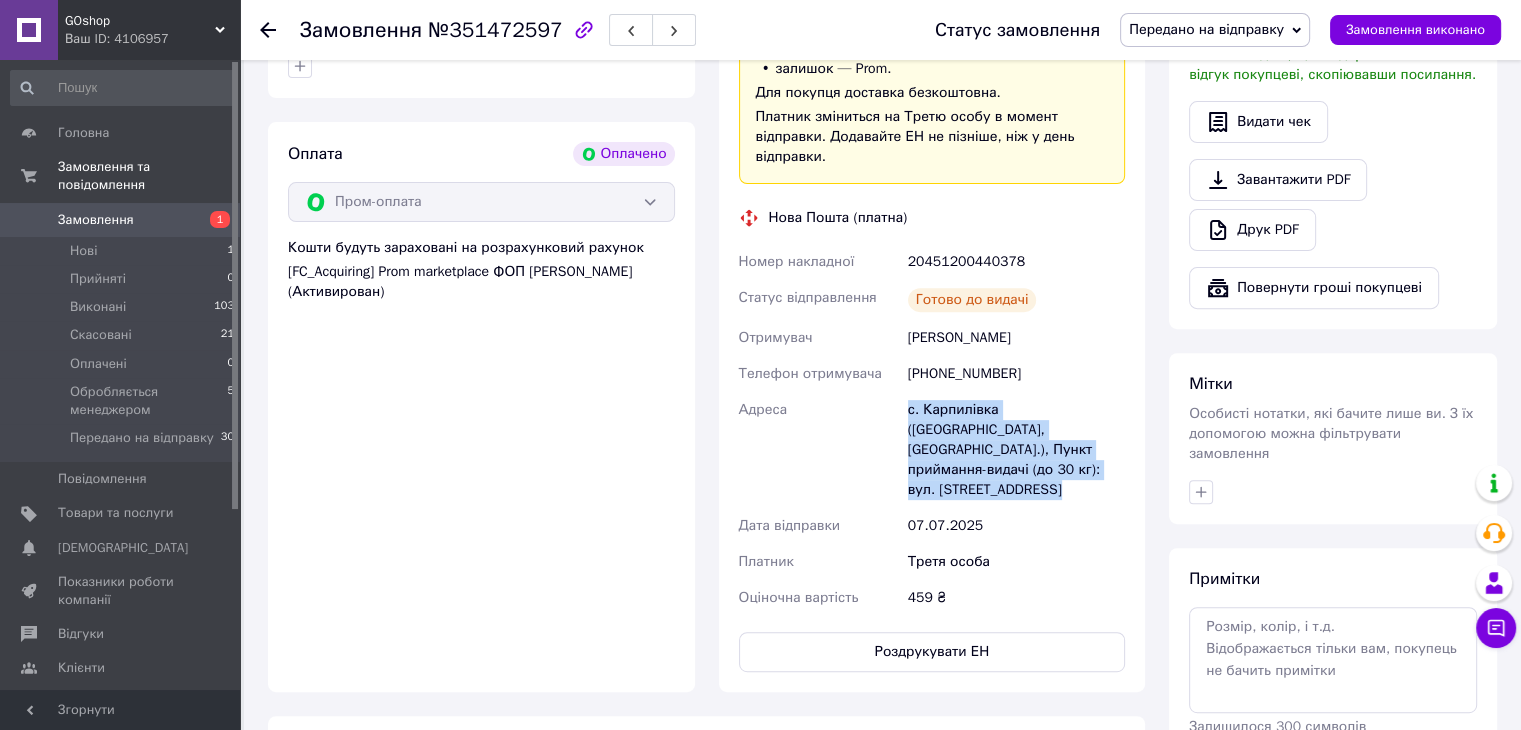 click on "с. Карпилівка ([GEOGRAPHIC_DATA], [GEOGRAPHIC_DATA].), Пункт приймання-видачі (до 30 кг): вул. [STREET_ADDRESS]" at bounding box center [1016, 450] 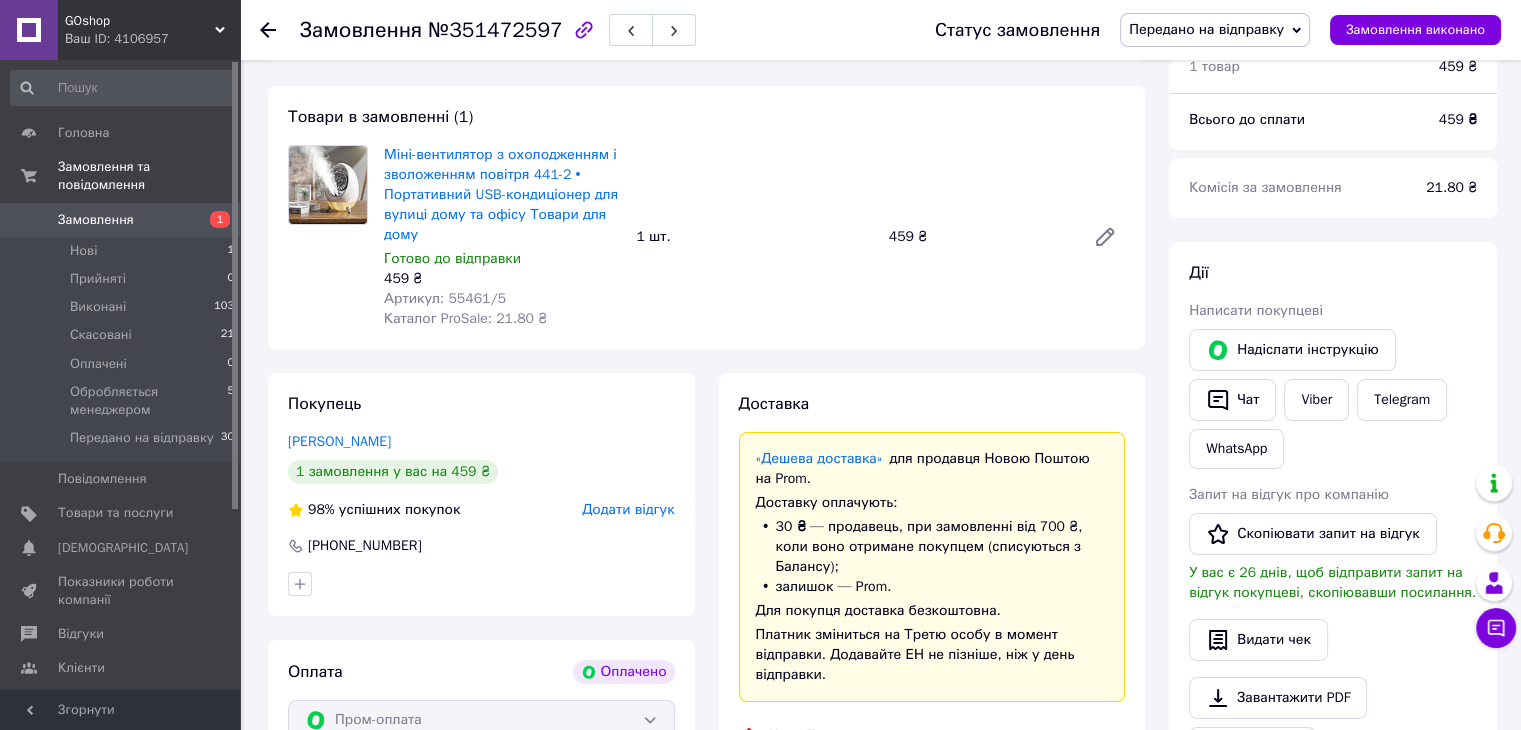 scroll, scrollTop: 0, scrollLeft: 0, axis: both 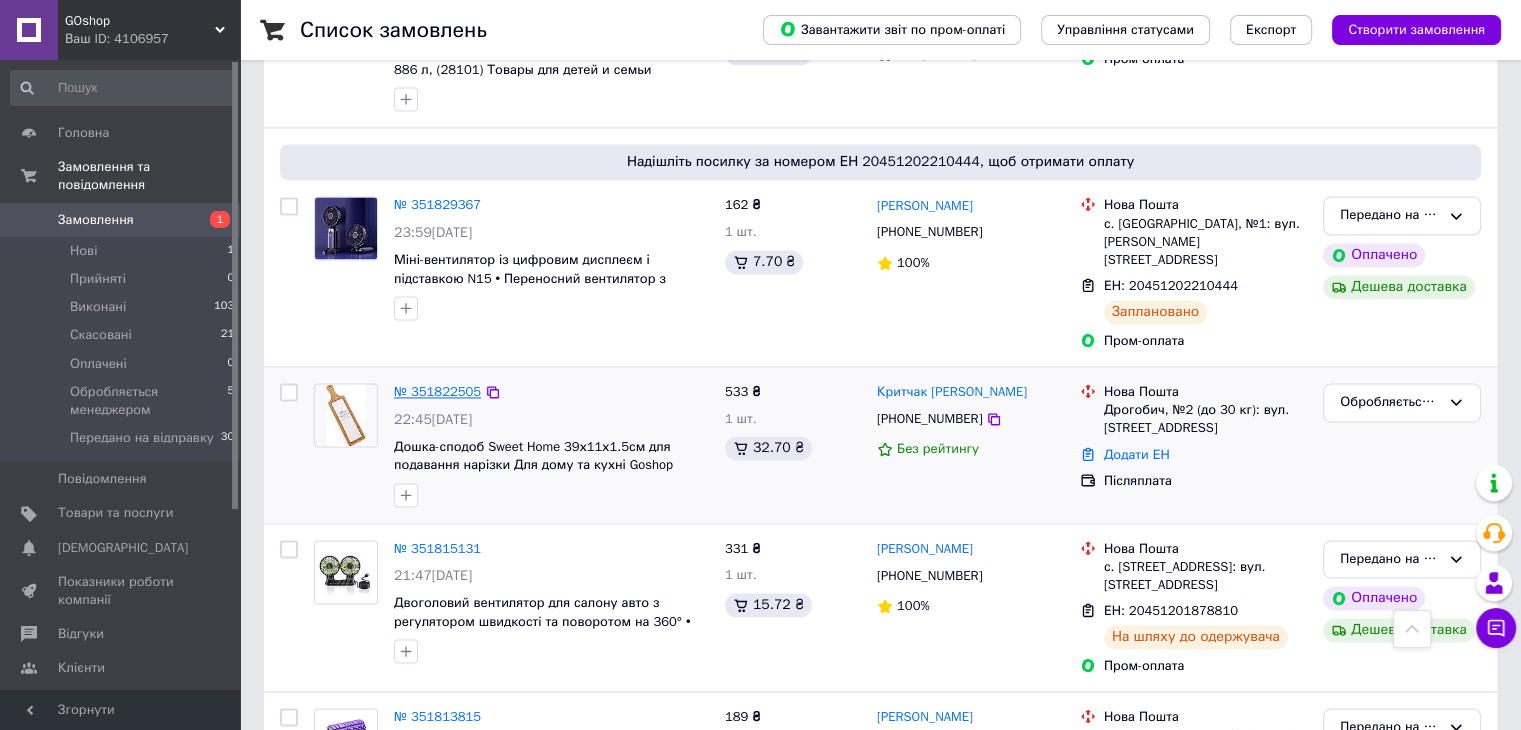 click on "№ 351822505" at bounding box center [437, 391] 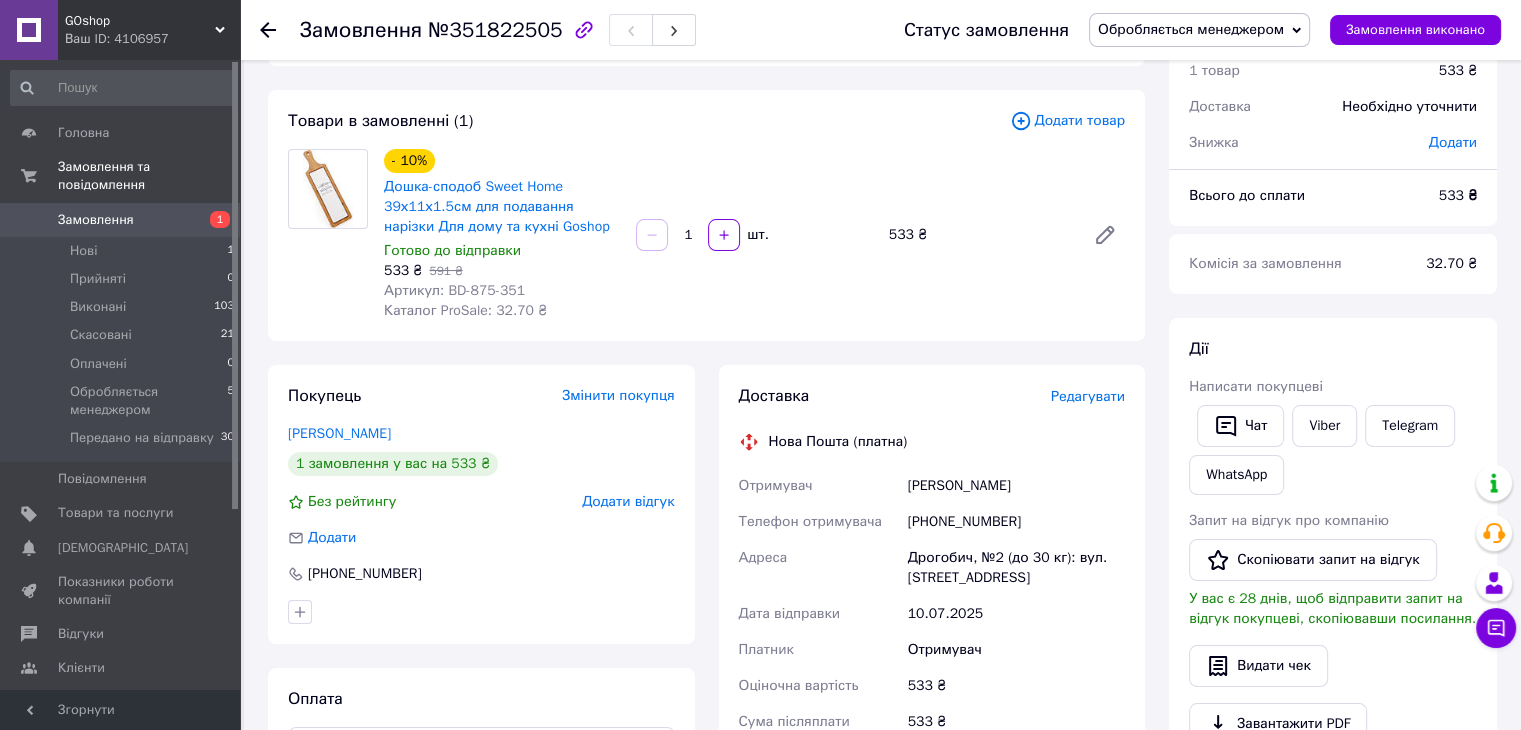 scroll, scrollTop: 0, scrollLeft: 0, axis: both 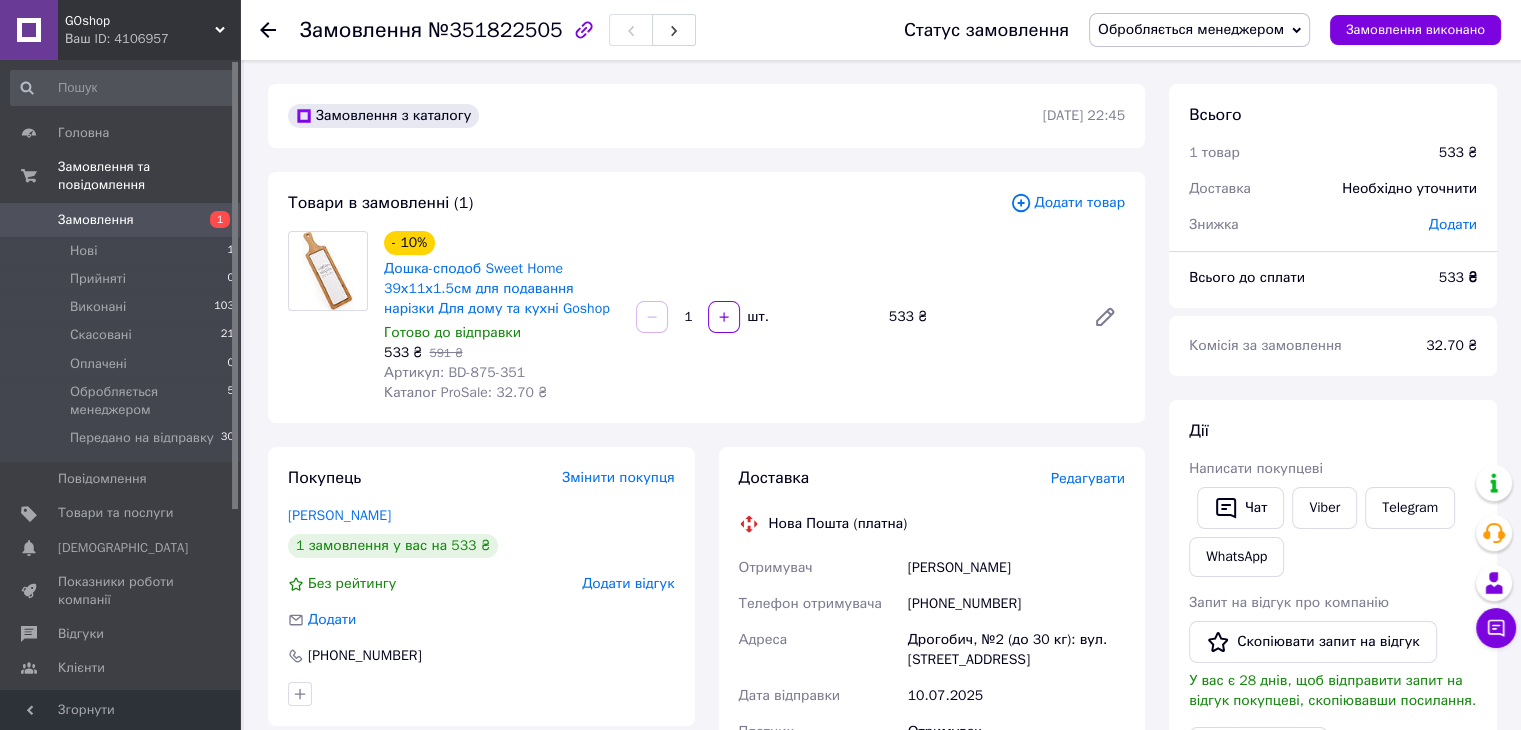 click on "Обробляється менеджером" at bounding box center [1191, 29] 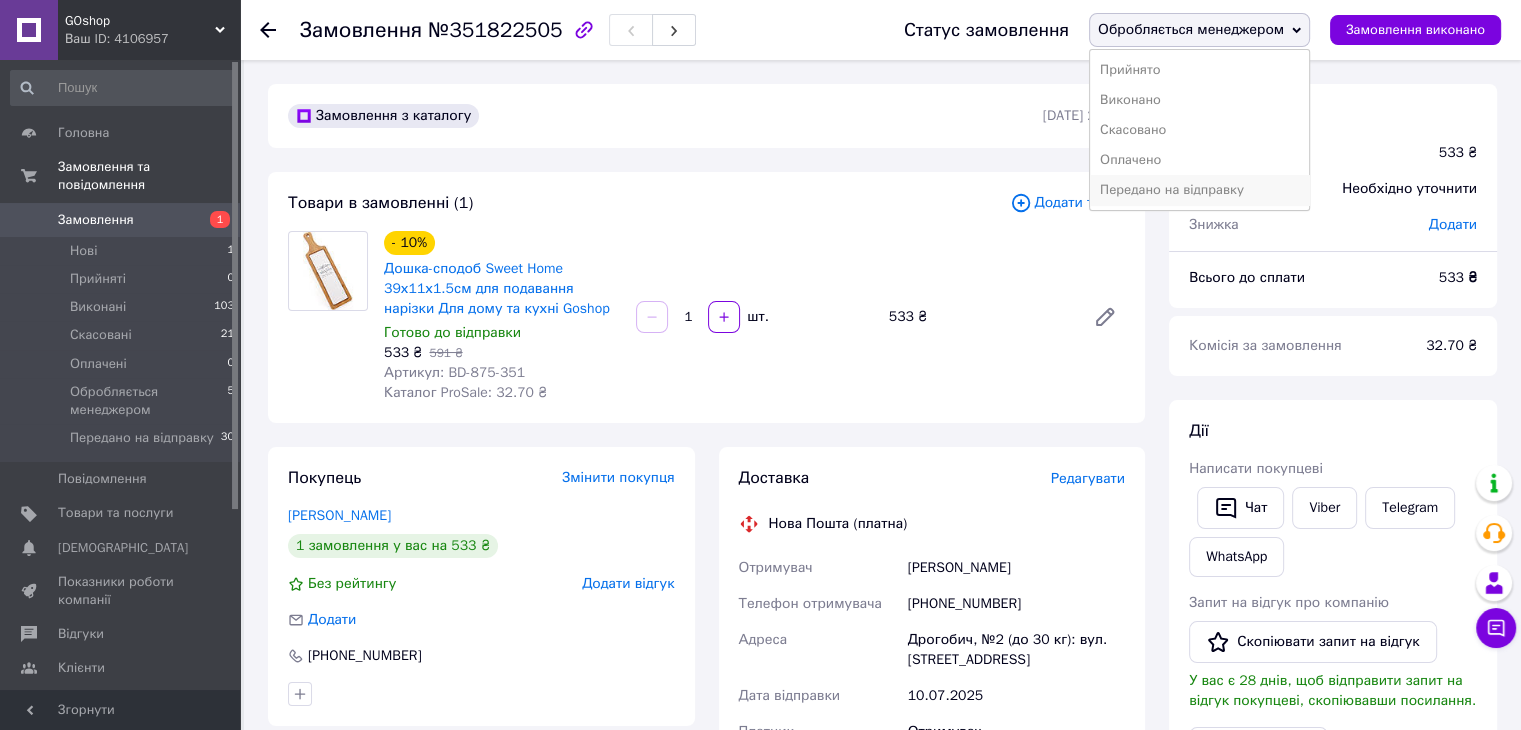 click on "Передано на відправку" at bounding box center [1199, 190] 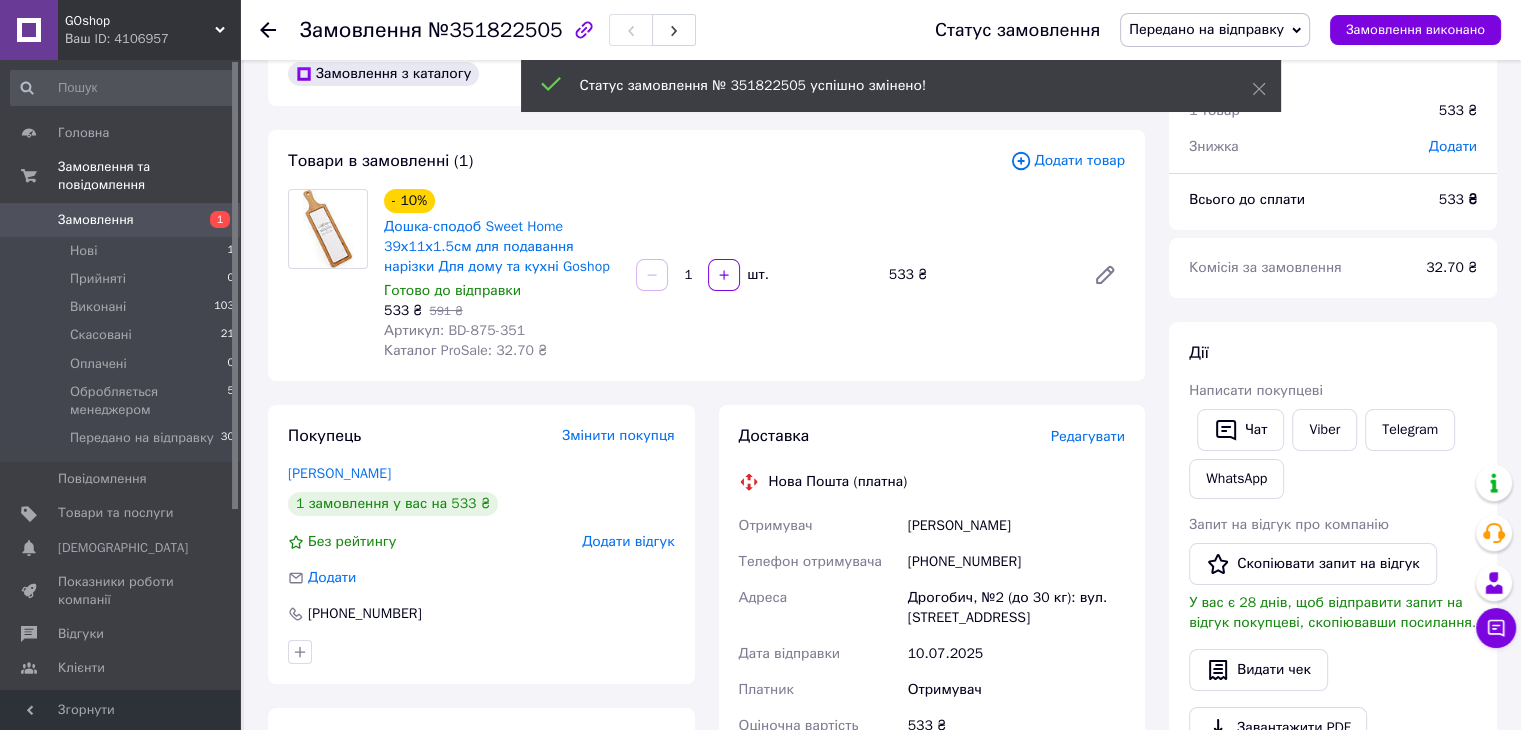 scroll, scrollTop: 0, scrollLeft: 0, axis: both 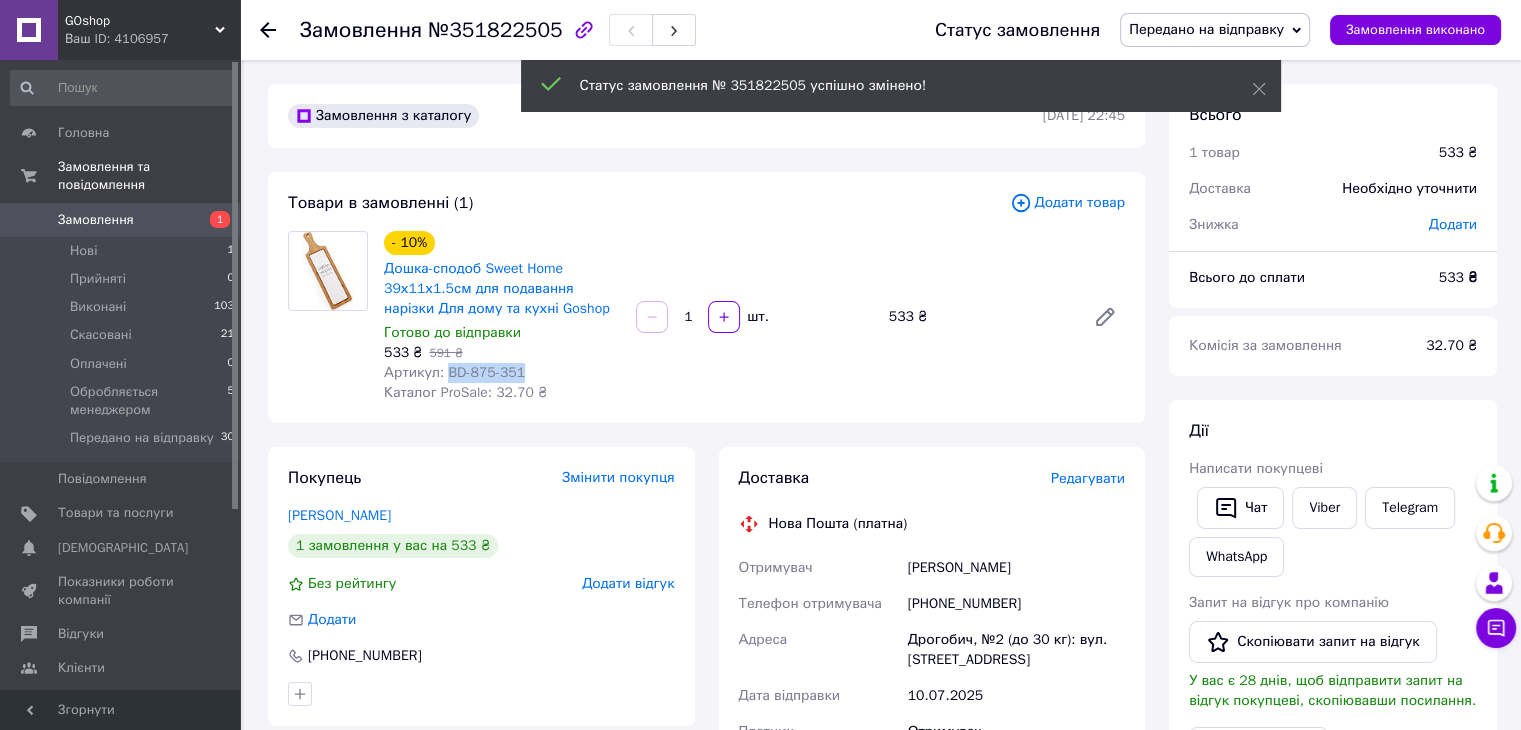drag, startPoint x: 445, startPoint y: 373, endPoint x: 539, endPoint y: 372, distance: 94.00532 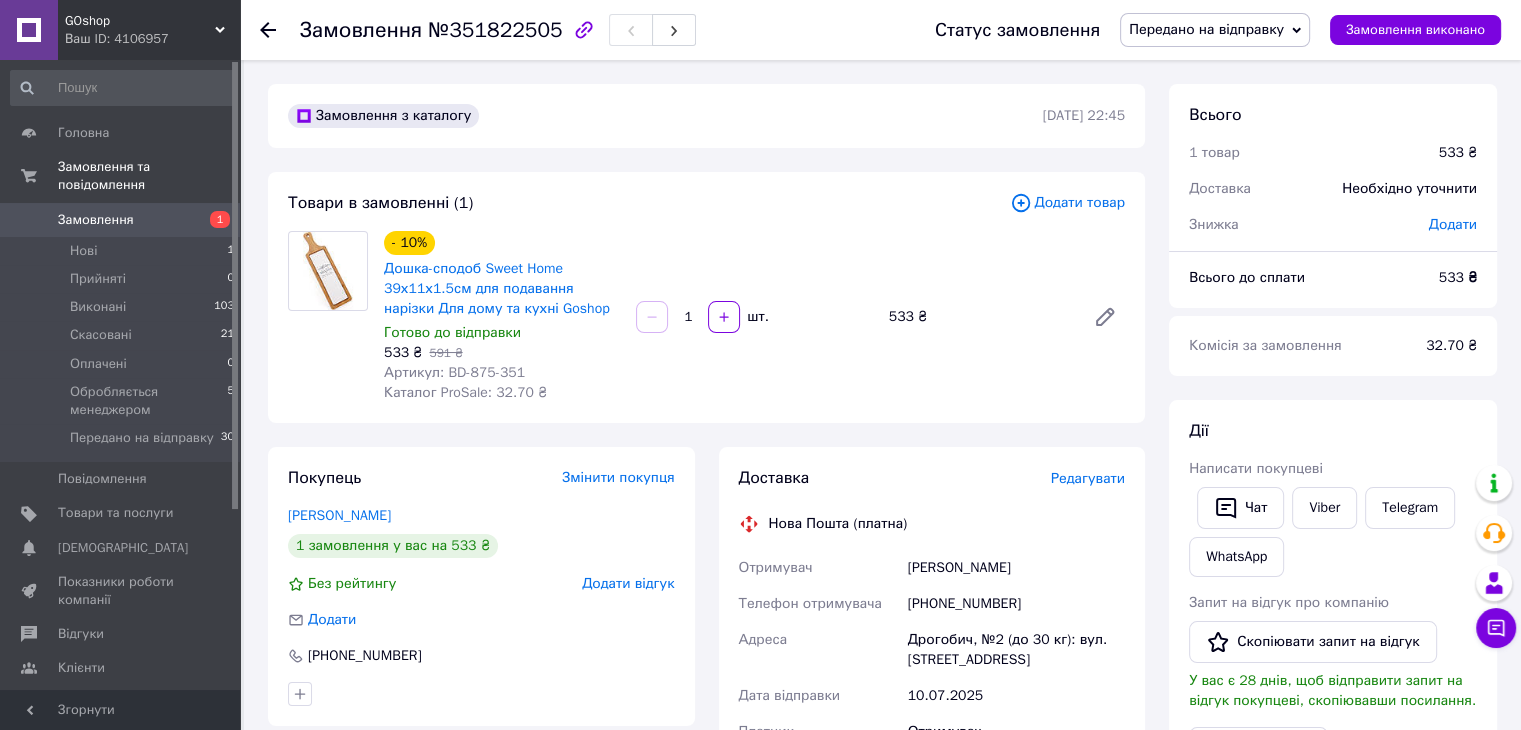 click on "Леся Критчак" at bounding box center (1016, 568) 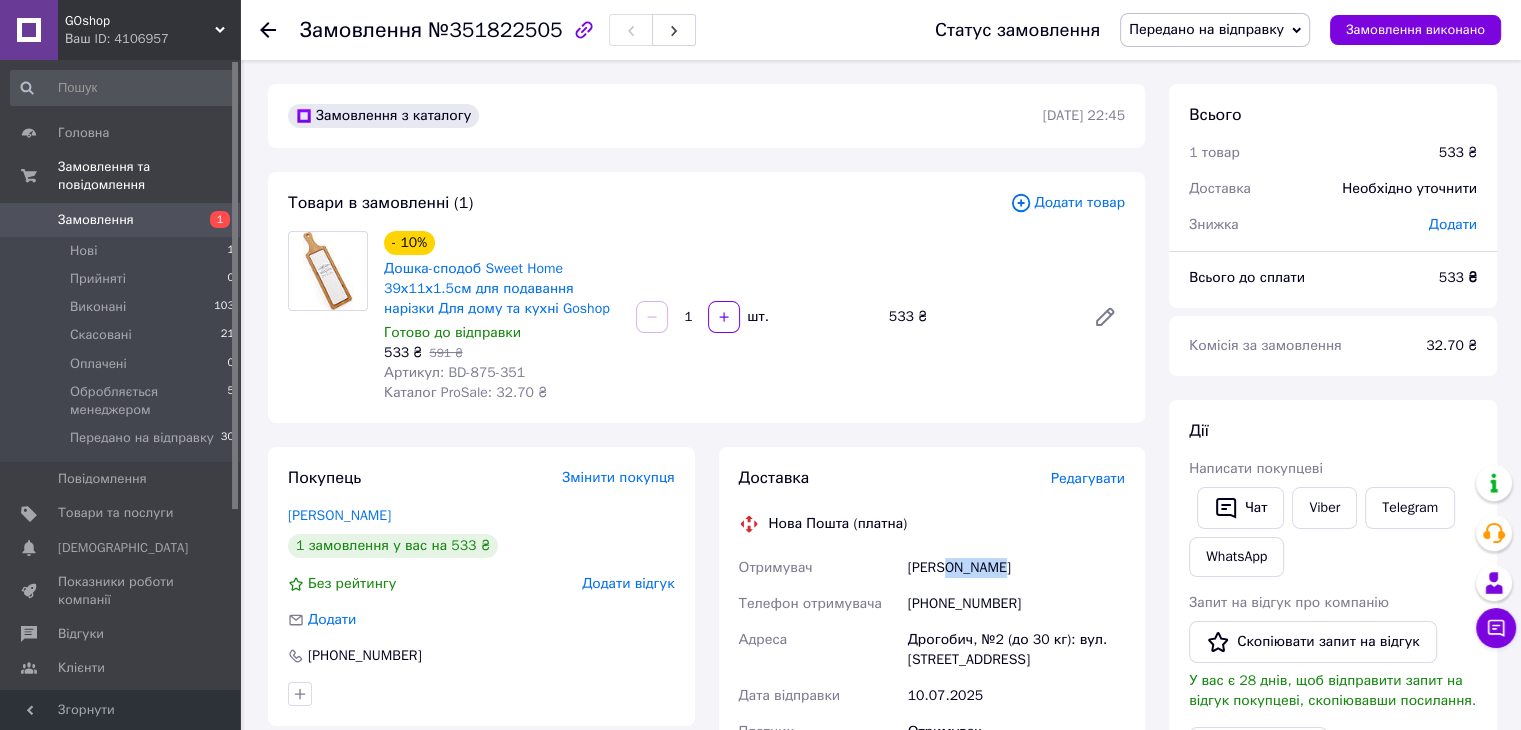 click on "Леся Критчак" at bounding box center [1016, 568] 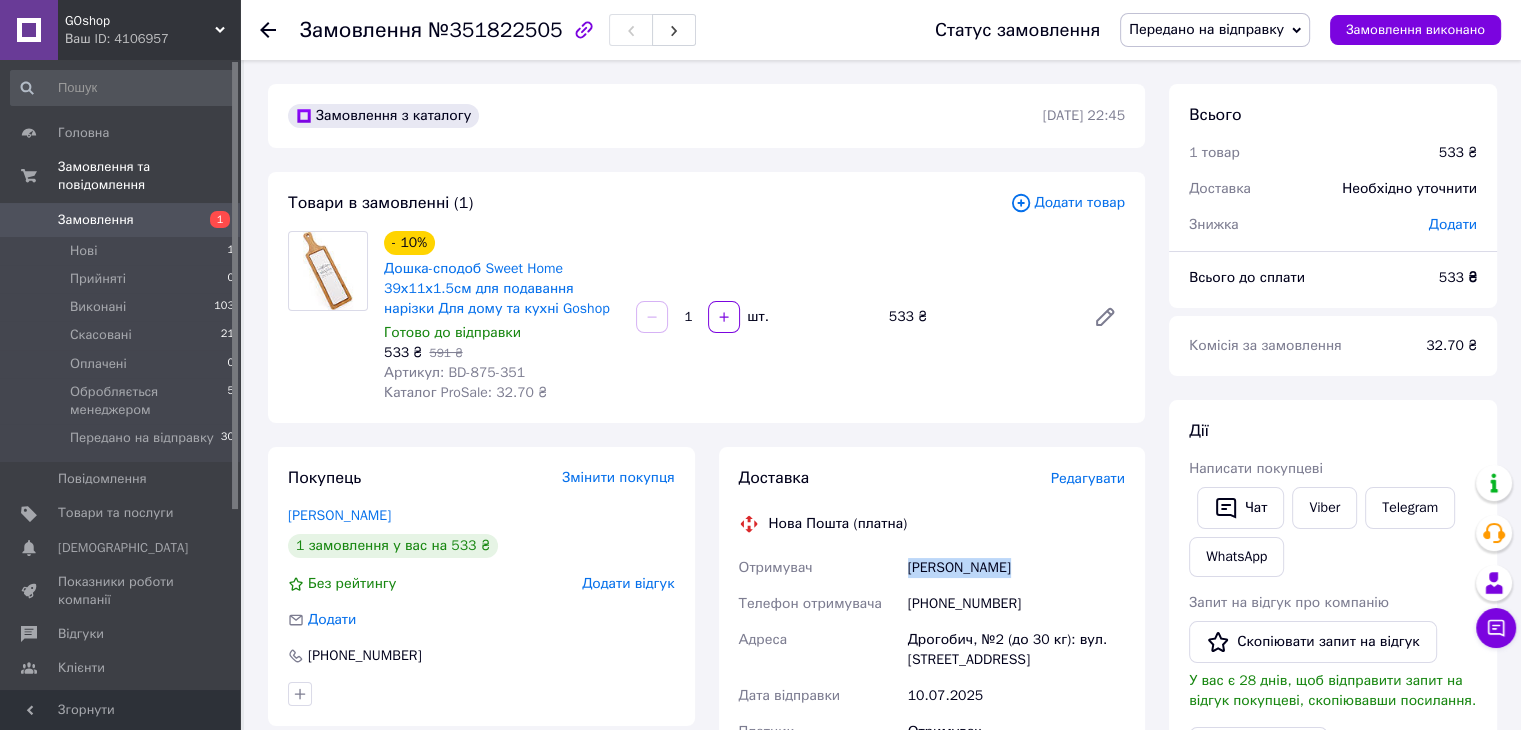 click on "Леся Критчак" at bounding box center (1016, 568) 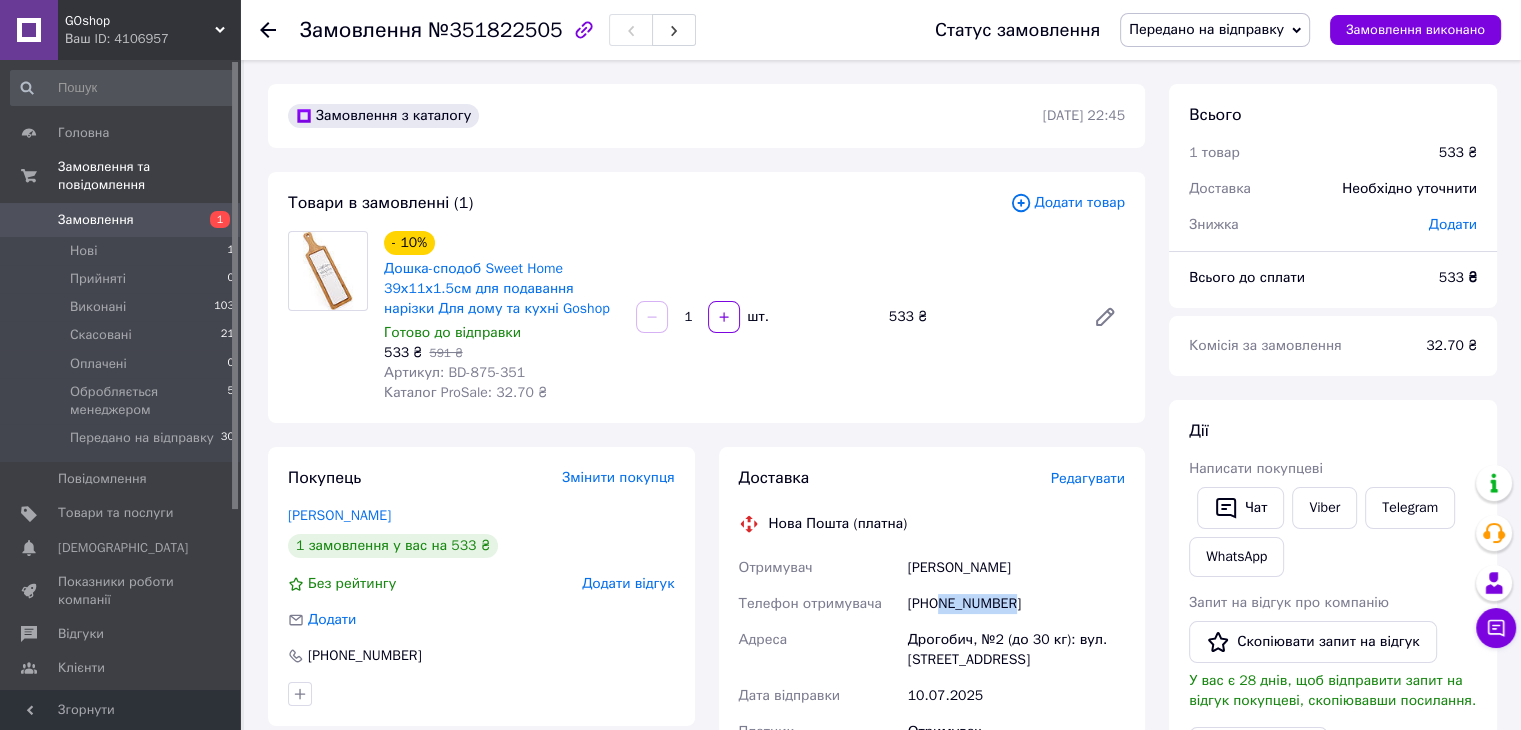 drag, startPoint x: 942, startPoint y: 603, endPoint x: 1062, endPoint y: 597, distance: 120.14991 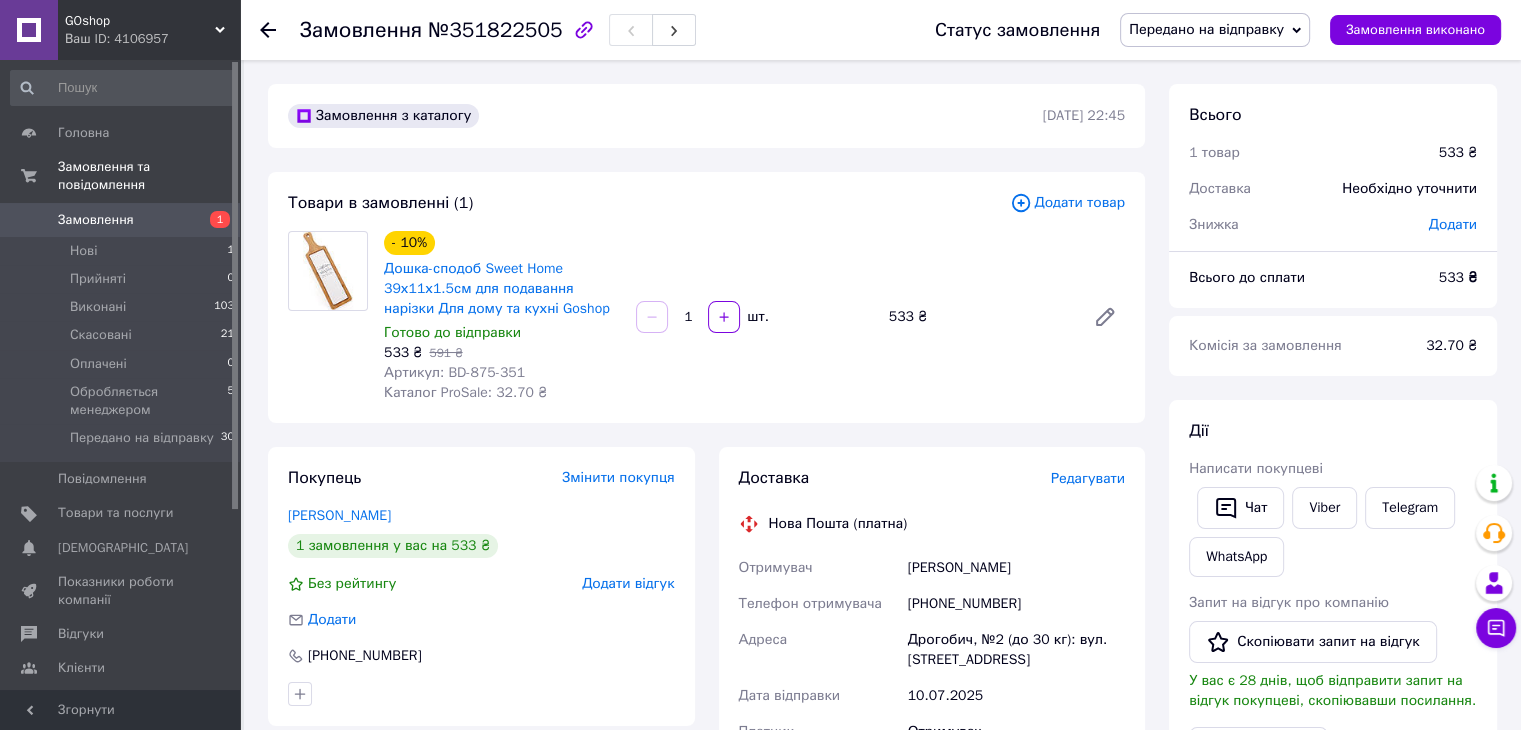 click on "[PHONE_NUMBER]" at bounding box center [1016, 604] 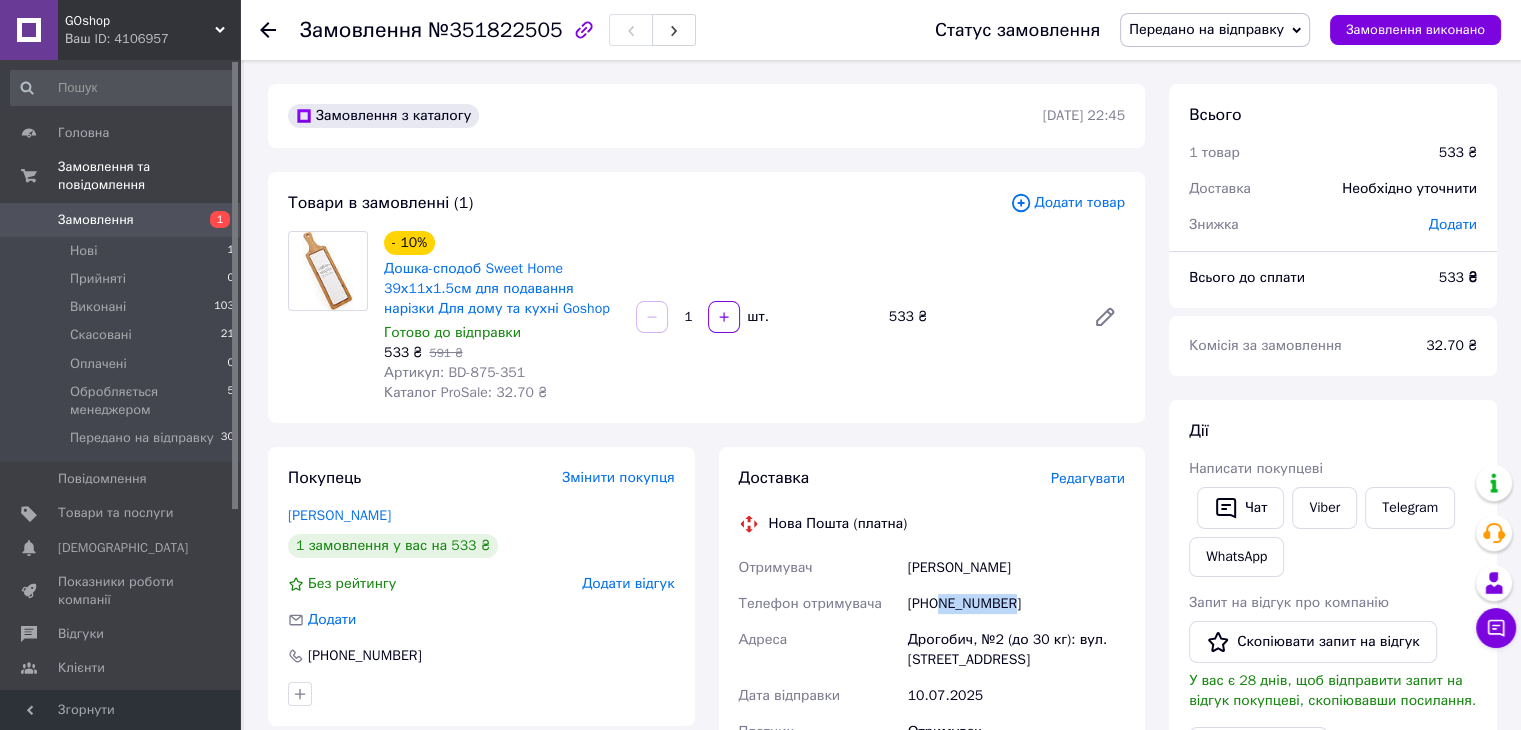 drag, startPoint x: 943, startPoint y: 608, endPoint x: 904, endPoint y: 605, distance: 39.115215 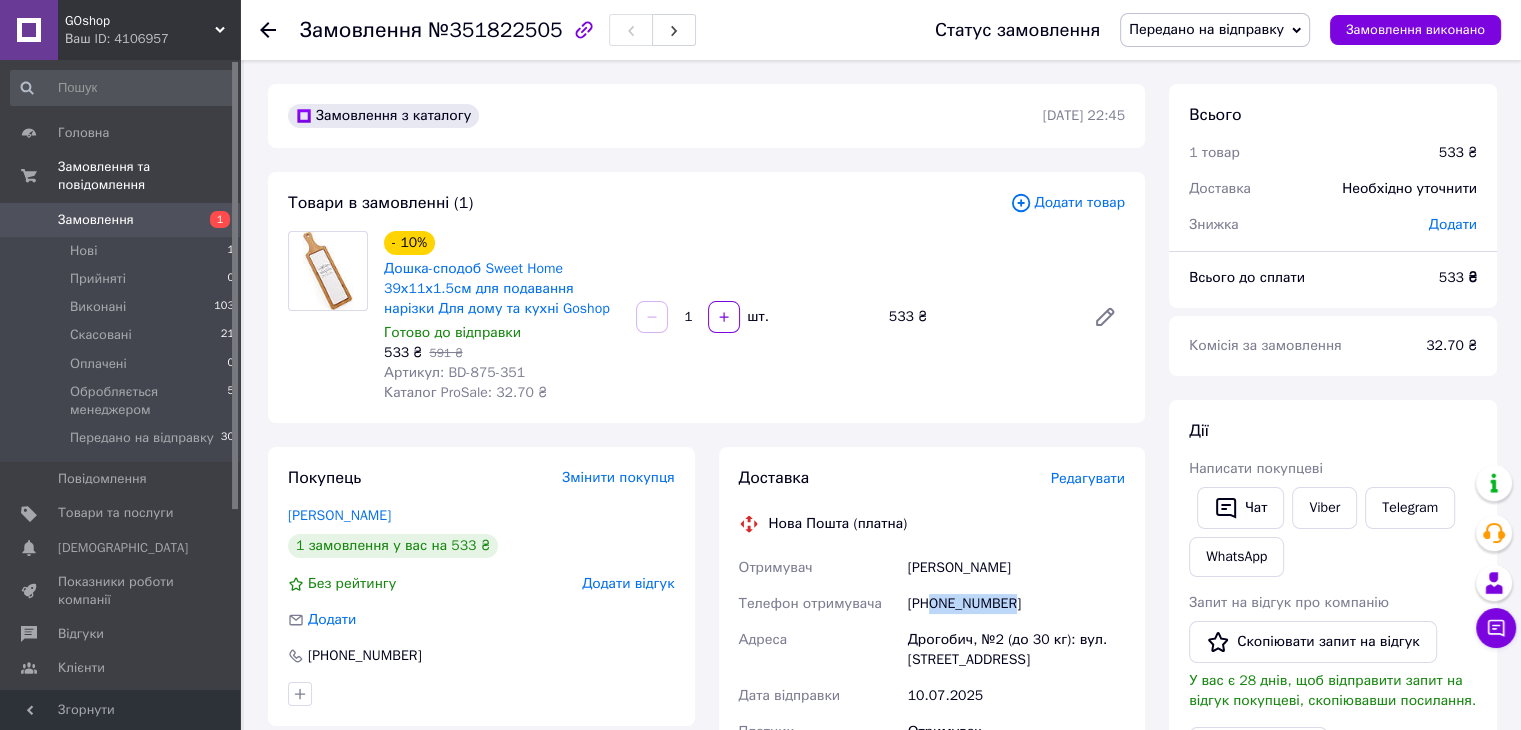 drag, startPoint x: 931, startPoint y: 602, endPoint x: 1104, endPoint y: 602, distance: 173 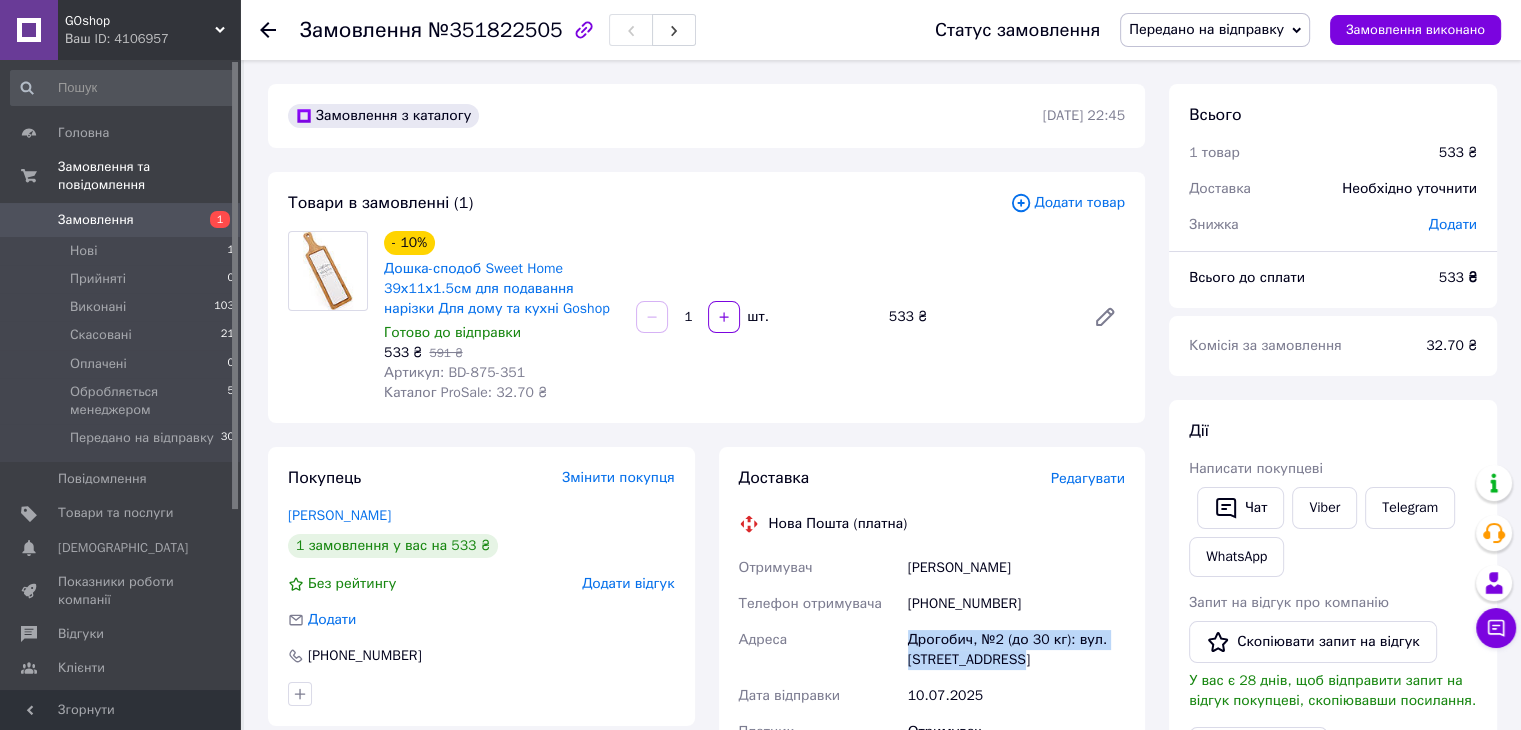 drag, startPoint x: 893, startPoint y: 633, endPoint x: 1012, endPoint y: 661, distance: 122.24974 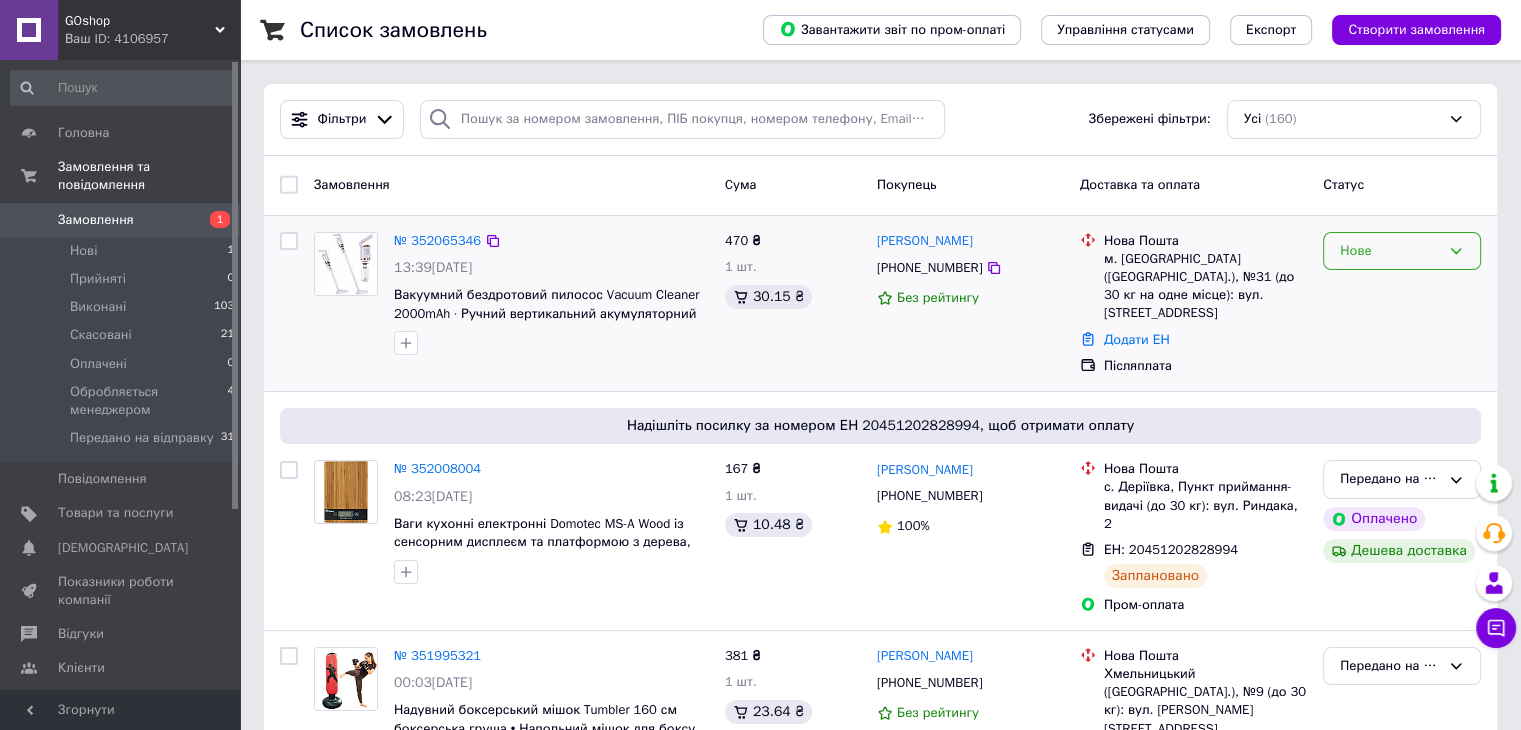 click on "Нове" at bounding box center [1390, 251] 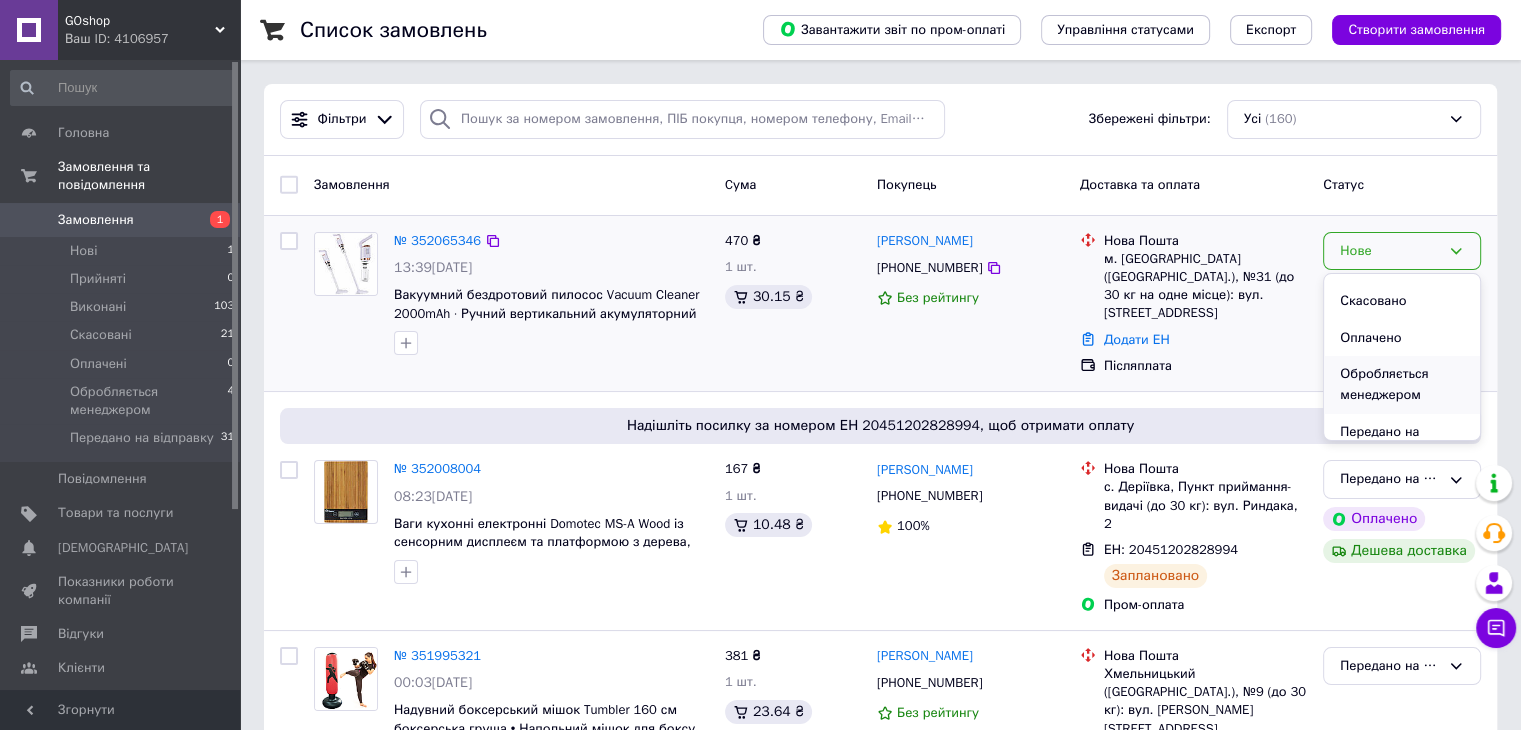 scroll, scrollTop: 94, scrollLeft: 0, axis: vertical 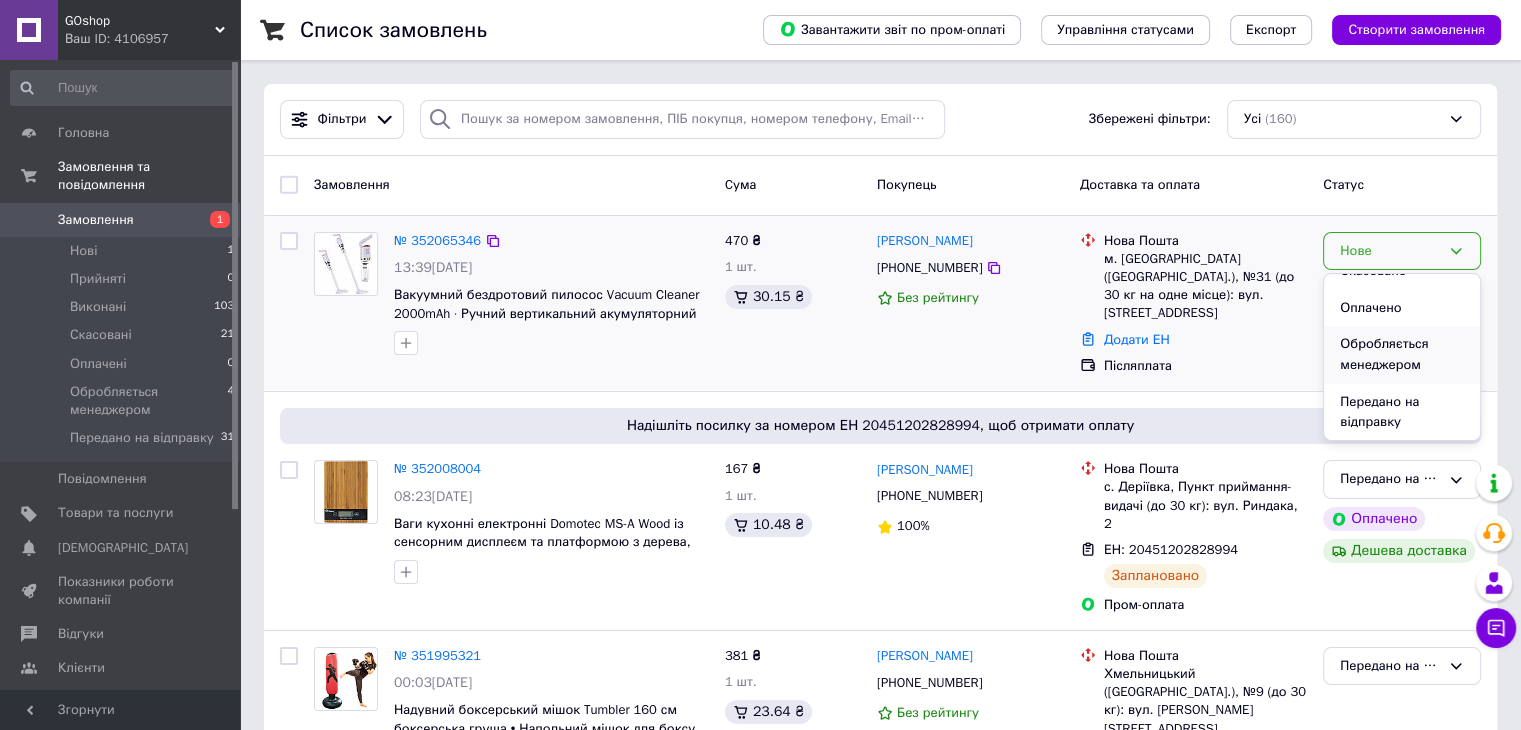 click on "Обробляється менеджером" at bounding box center (1402, 354) 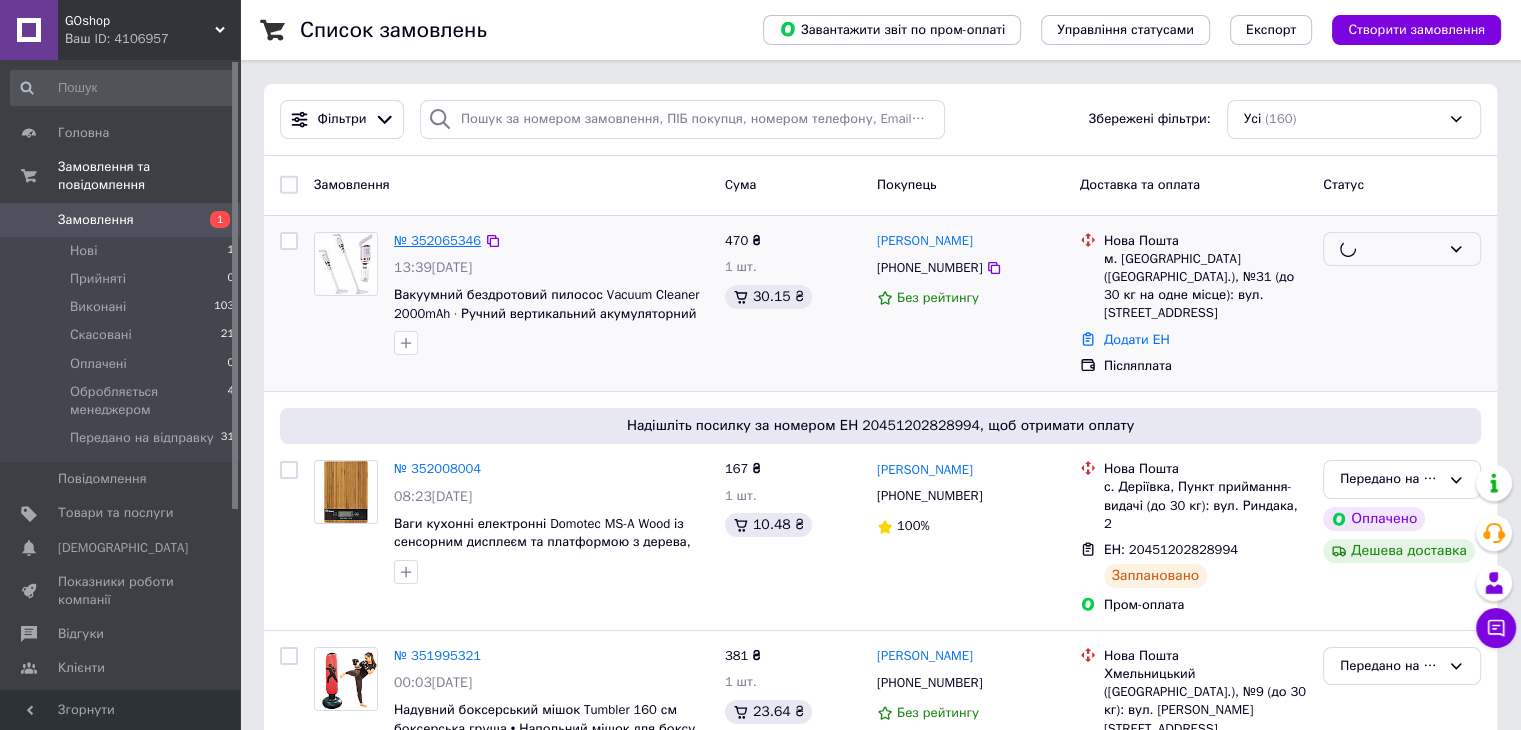 click on "Замовлення Cума Покупець Доставка та оплата Статус № 352065346 13:39, 10.07.2025 Вакуумний бездротовий пилосос Vacuum Cleaner 2000mAh · Ручний вертикальний акумуляторний пилосос з насадками 3 в 1 Товари для дому 470 ₴ 1 шт. 30.15 ₴ Алина Бахмацька +380953077201 Без рейтингу Нова Пошта м. Чернівці (Чернівецька обл.), №31 (до 30 кг на одне місце): вул. Руська 233А Додати ЕН Післяплата Надішліть посилку за номером ЕН 20451202828994, щоб отримати оплату № 352008004 08:23, 10.07.2025 Ваги кухонні електронні Domotec MS-A Wood із сенсорним дисплеєм та платформою з дерева, до 5 кг Товари для дому 167 ₴ 1 шт. 10.48 ₴ Світлана Куленко 88%" at bounding box center (880, 9753) 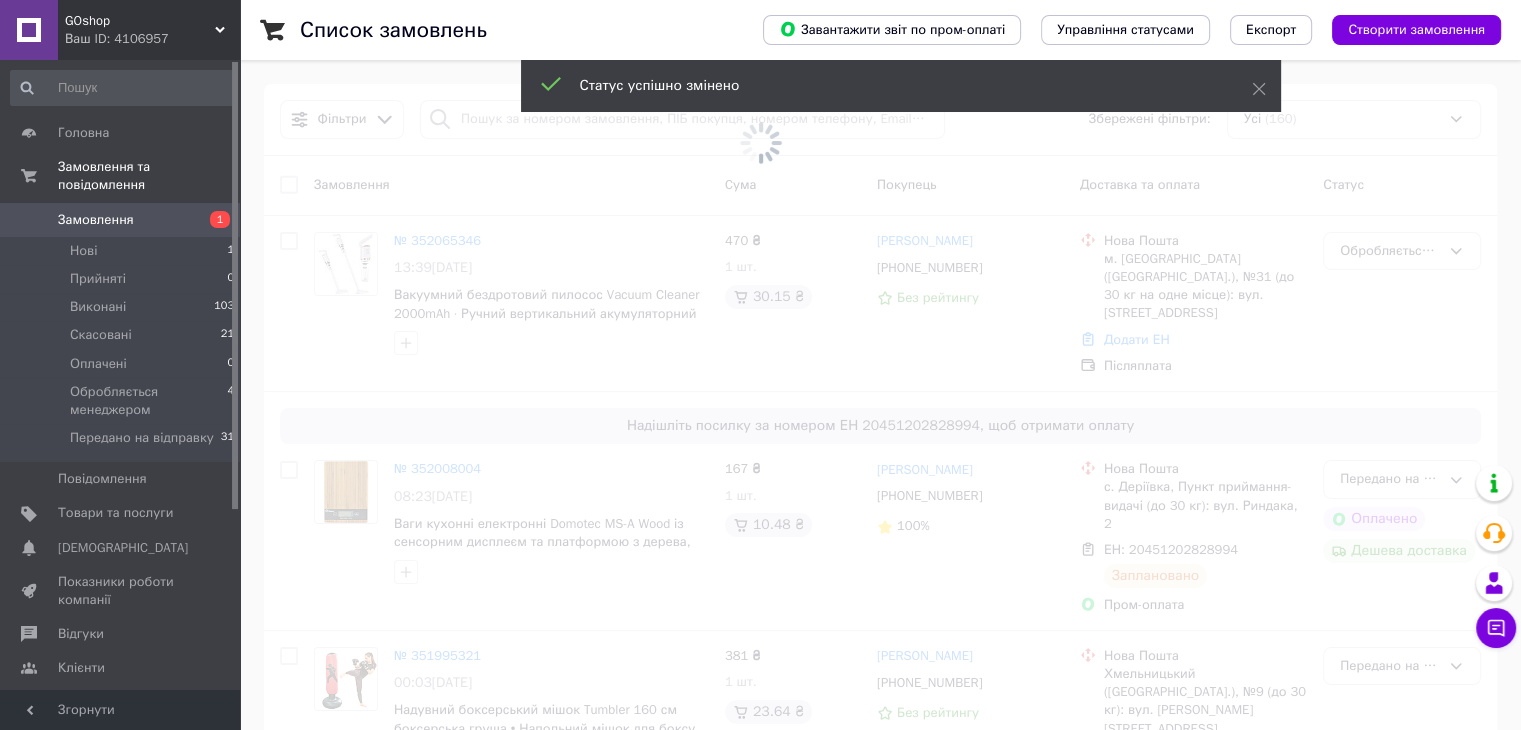 drag, startPoint x: 456, startPoint y: 233, endPoint x: 662, endPoint y: 364, distance: 244.12497 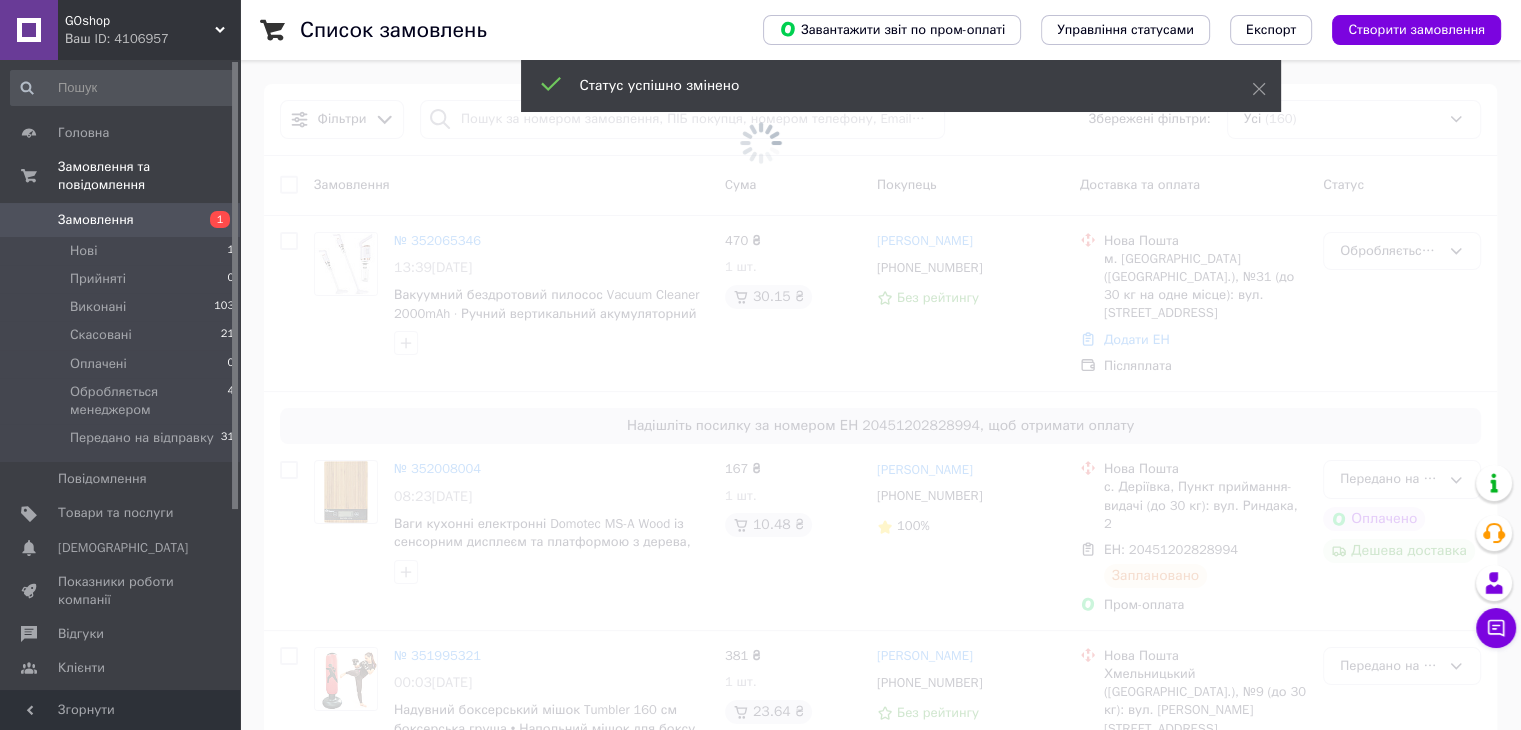 click at bounding box center [760, 365] 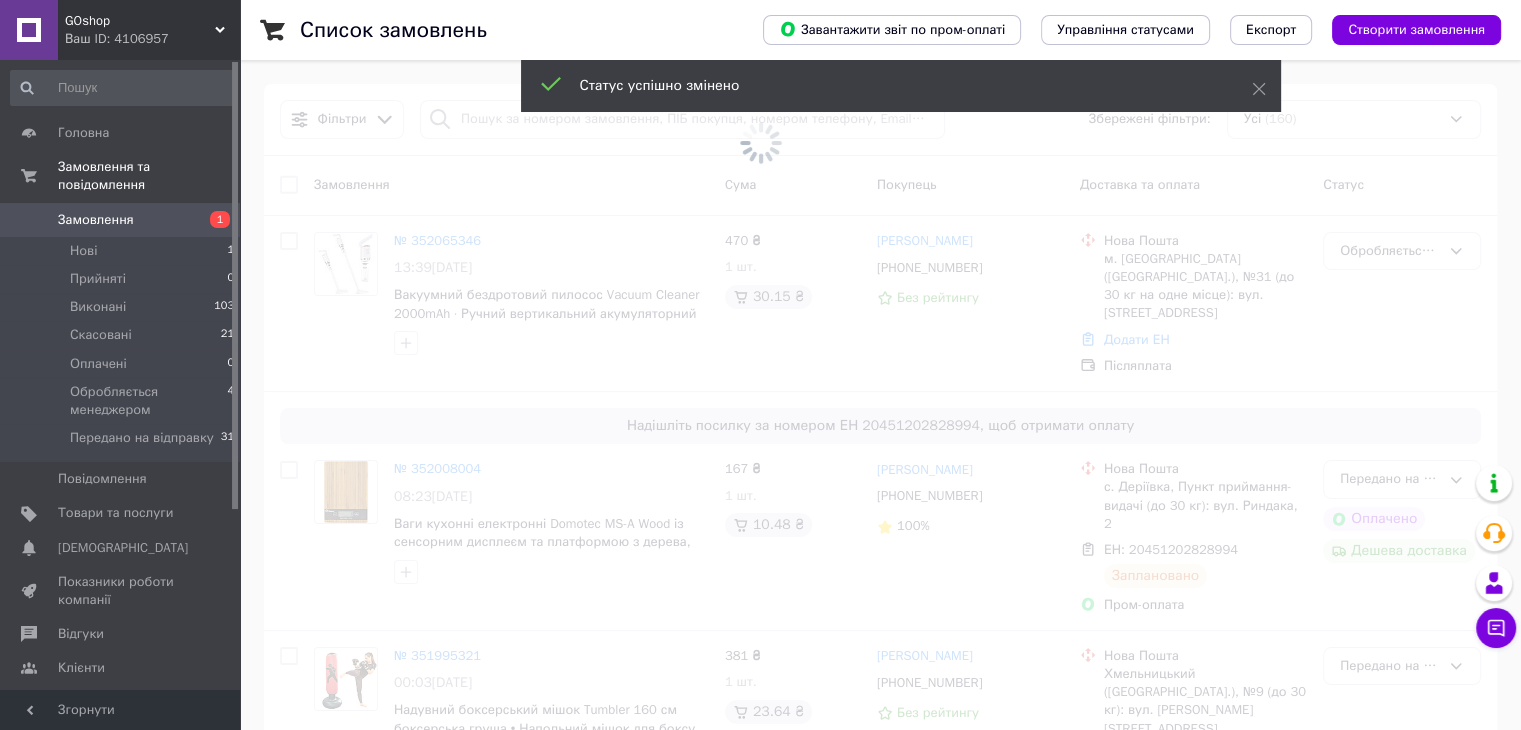 click at bounding box center (760, 365) 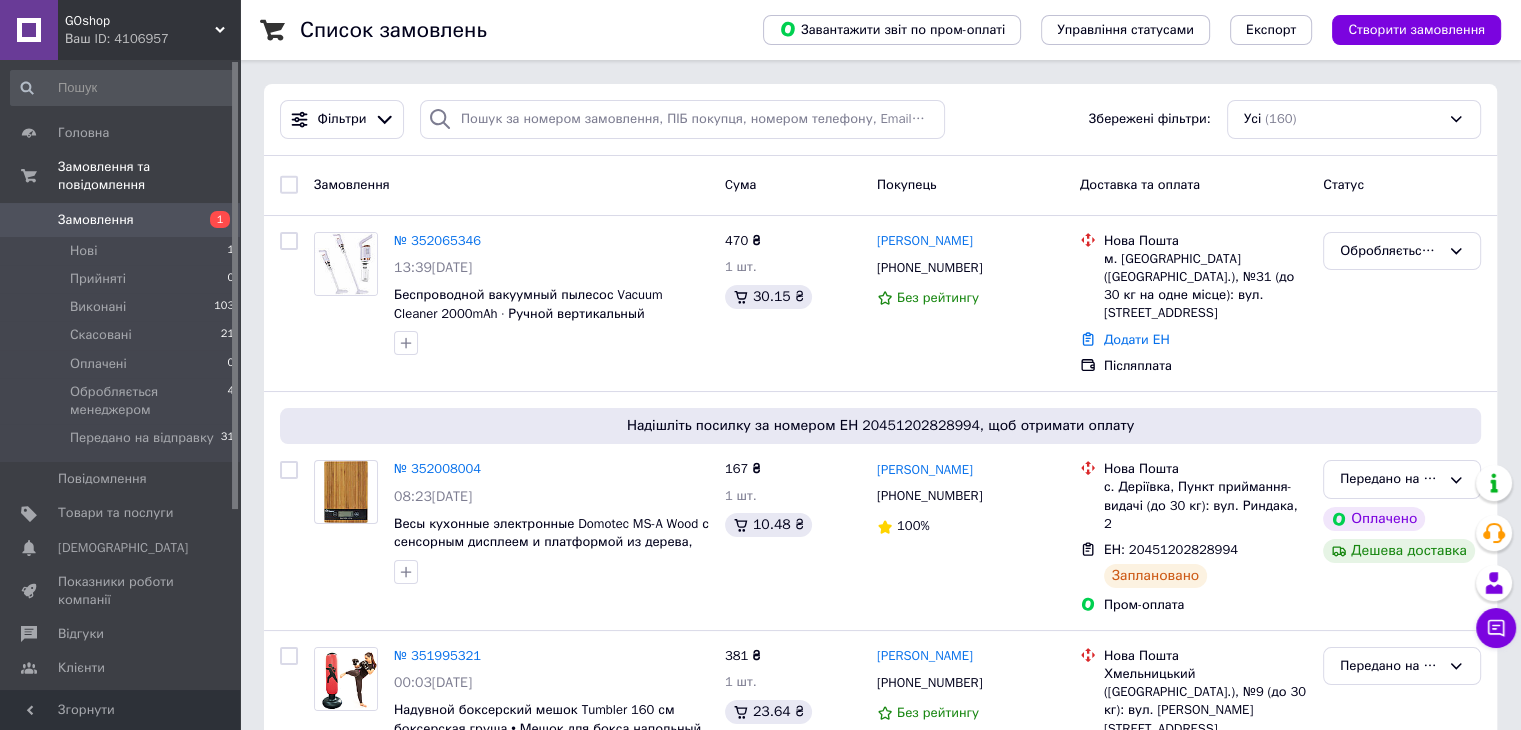 click on "№ 352065346" at bounding box center [437, 240] 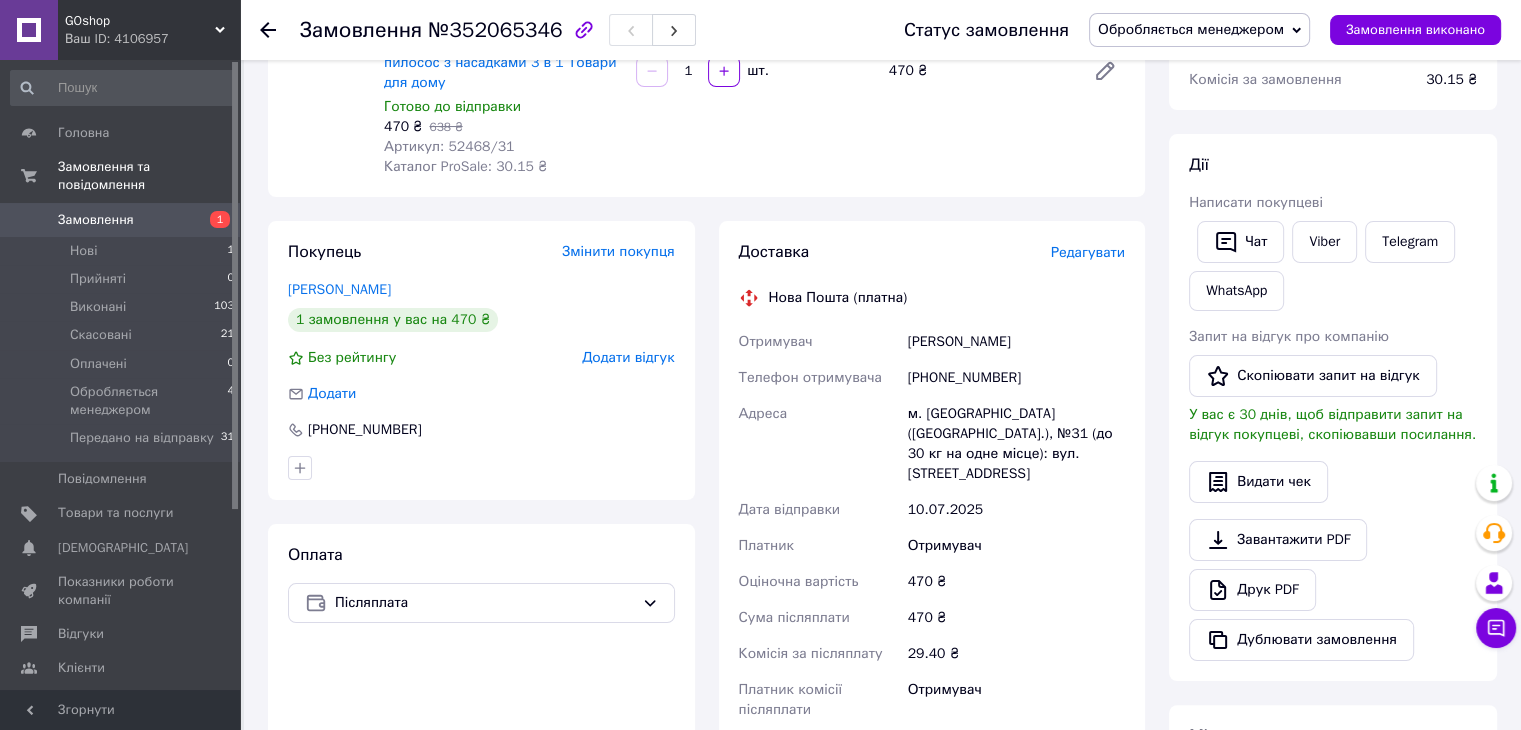 scroll, scrollTop: 133, scrollLeft: 0, axis: vertical 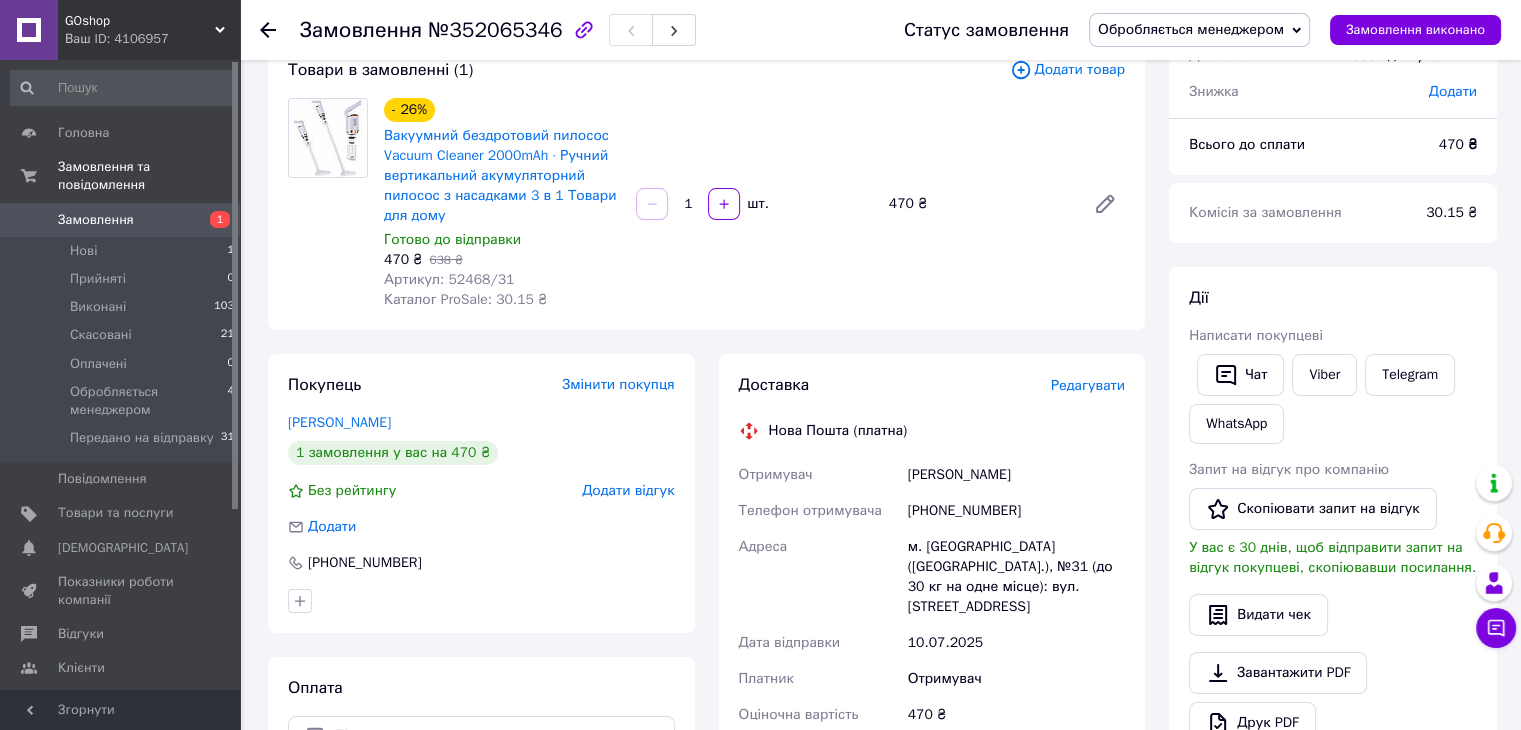 click on "Артикул: 52468/31" at bounding box center [449, 279] 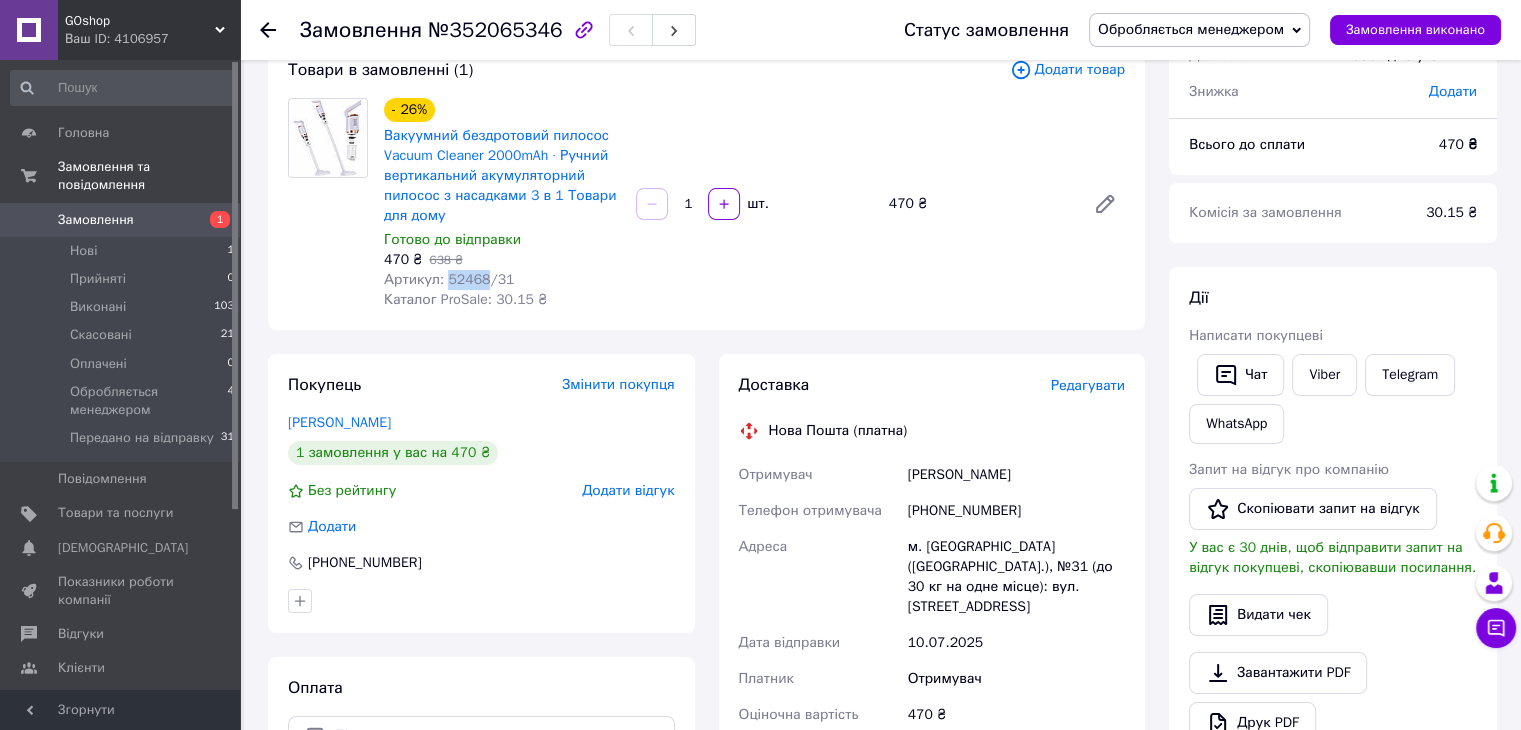 click on "Артикул: 52468/31" at bounding box center [449, 279] 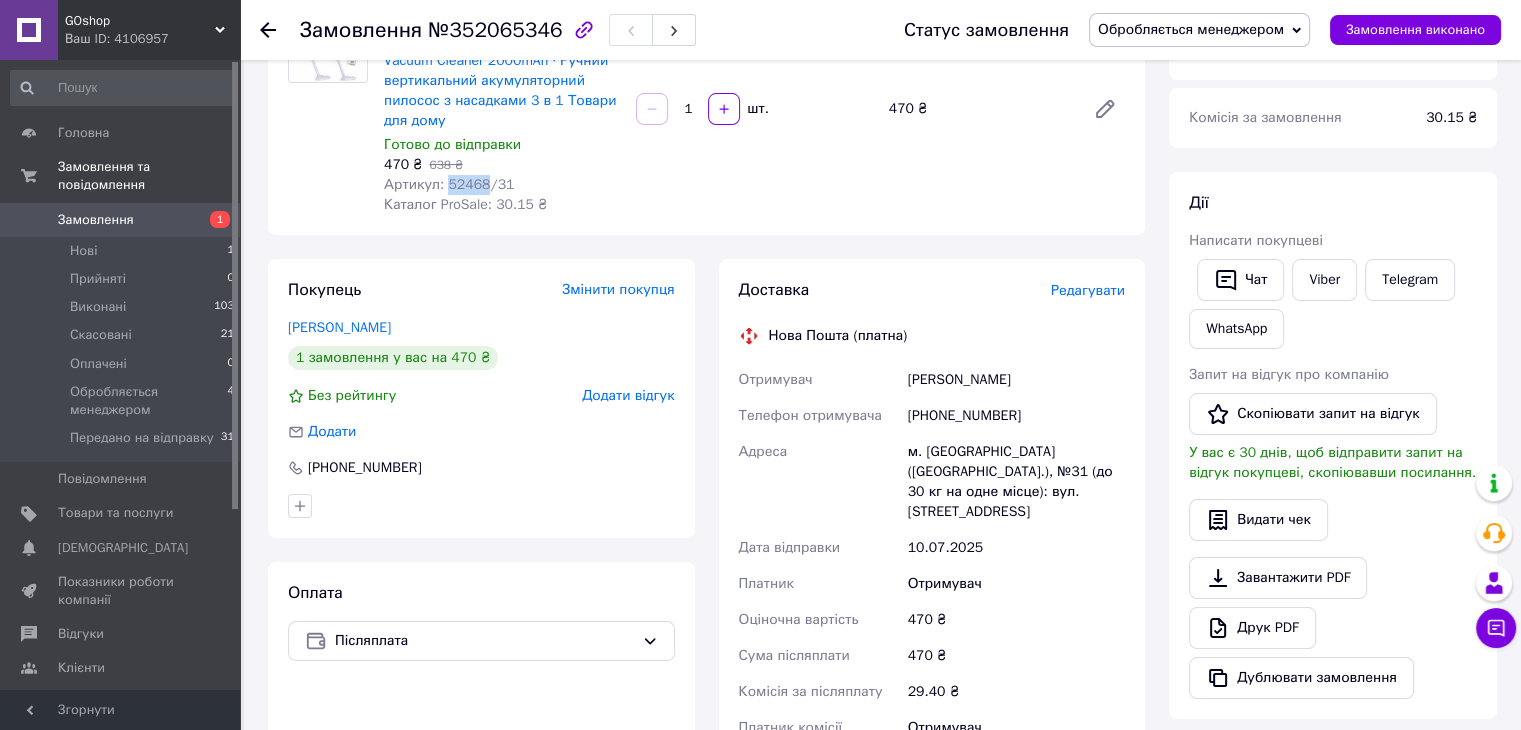 scroll, scrollTop: 266, scrollLeft: 0, axis: vertical 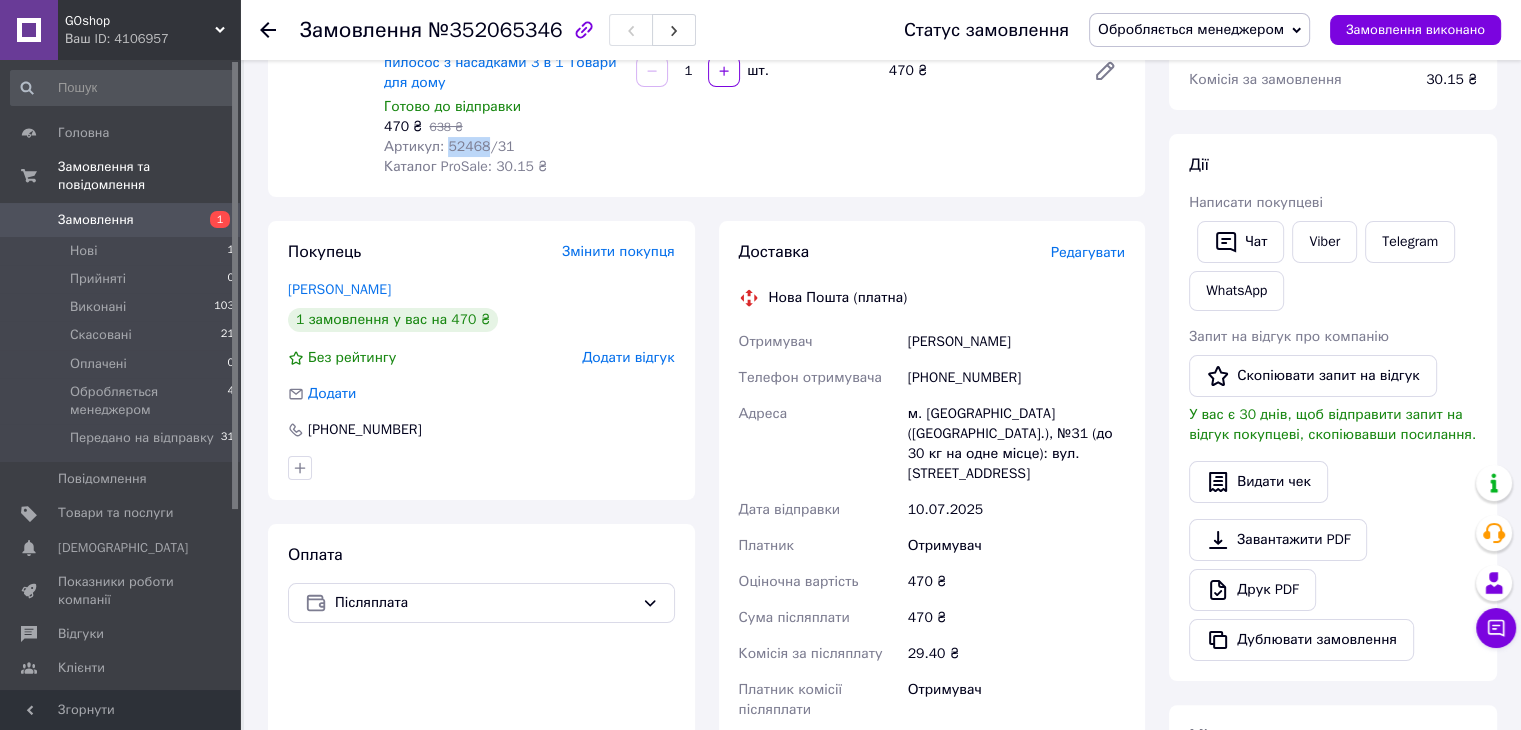 click on "Обробляється менеджером" at bounding box center (1199, 30) 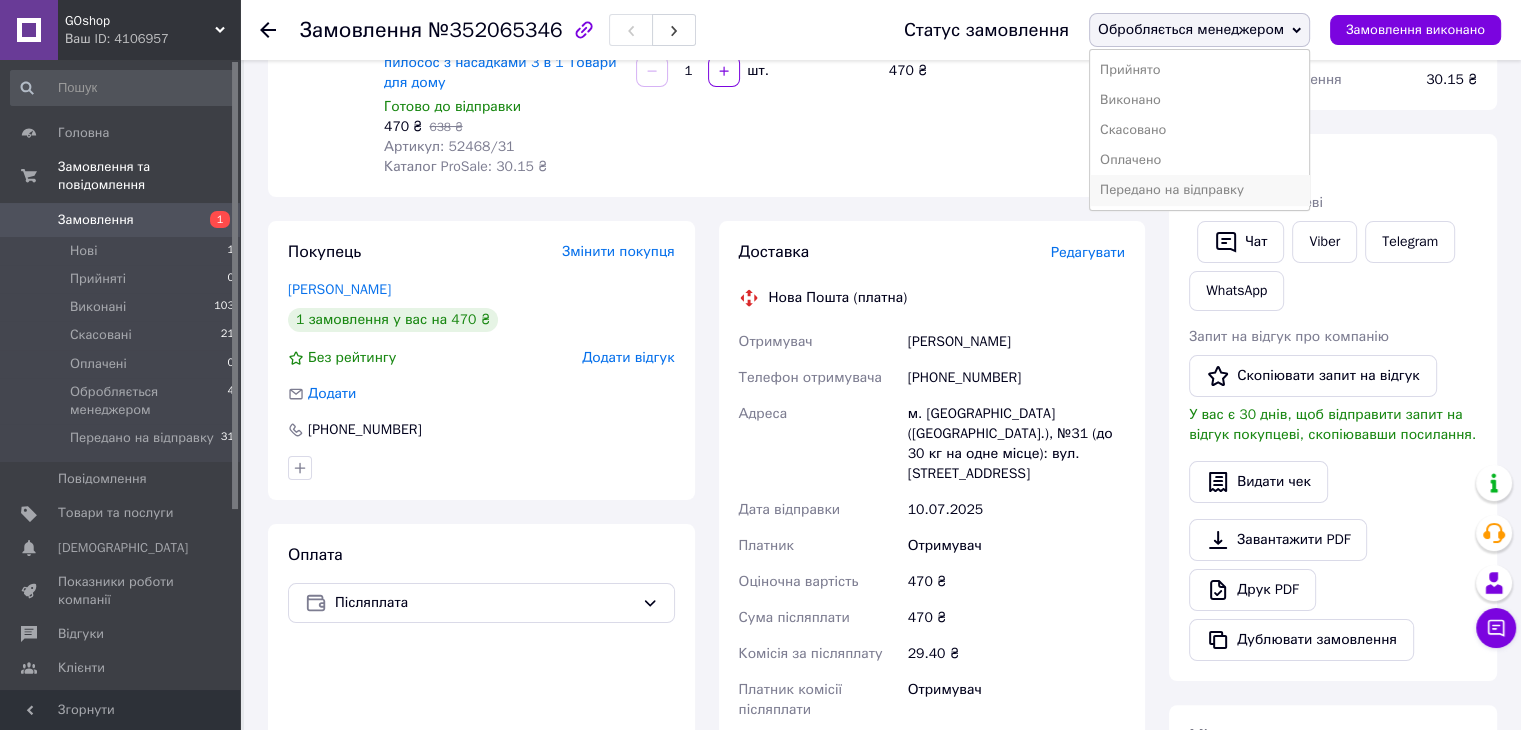 click on "Передано на відправку" at bounding box center (1199, 190) 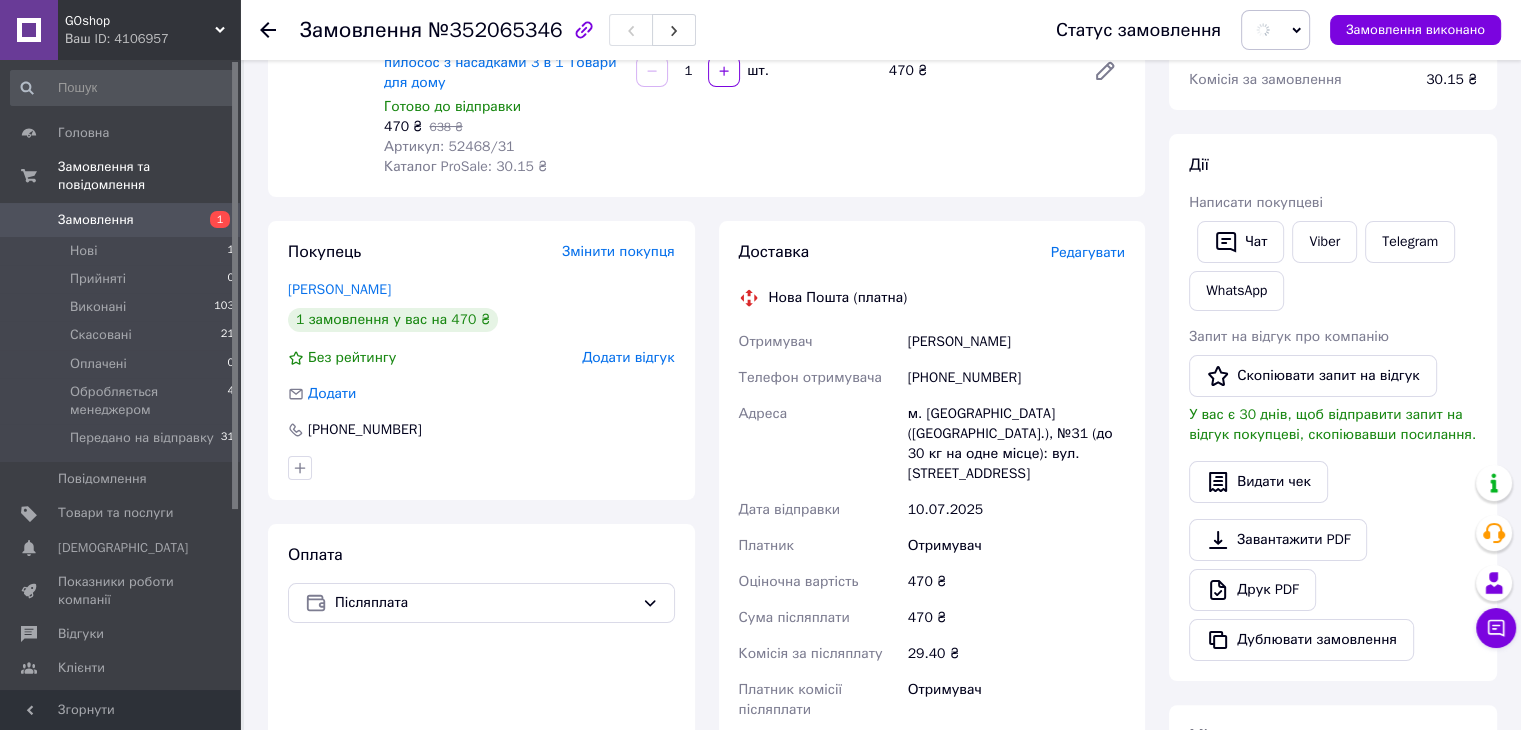 click on "[PHONE_NUMBER]" at bounding box center [1016, 378] 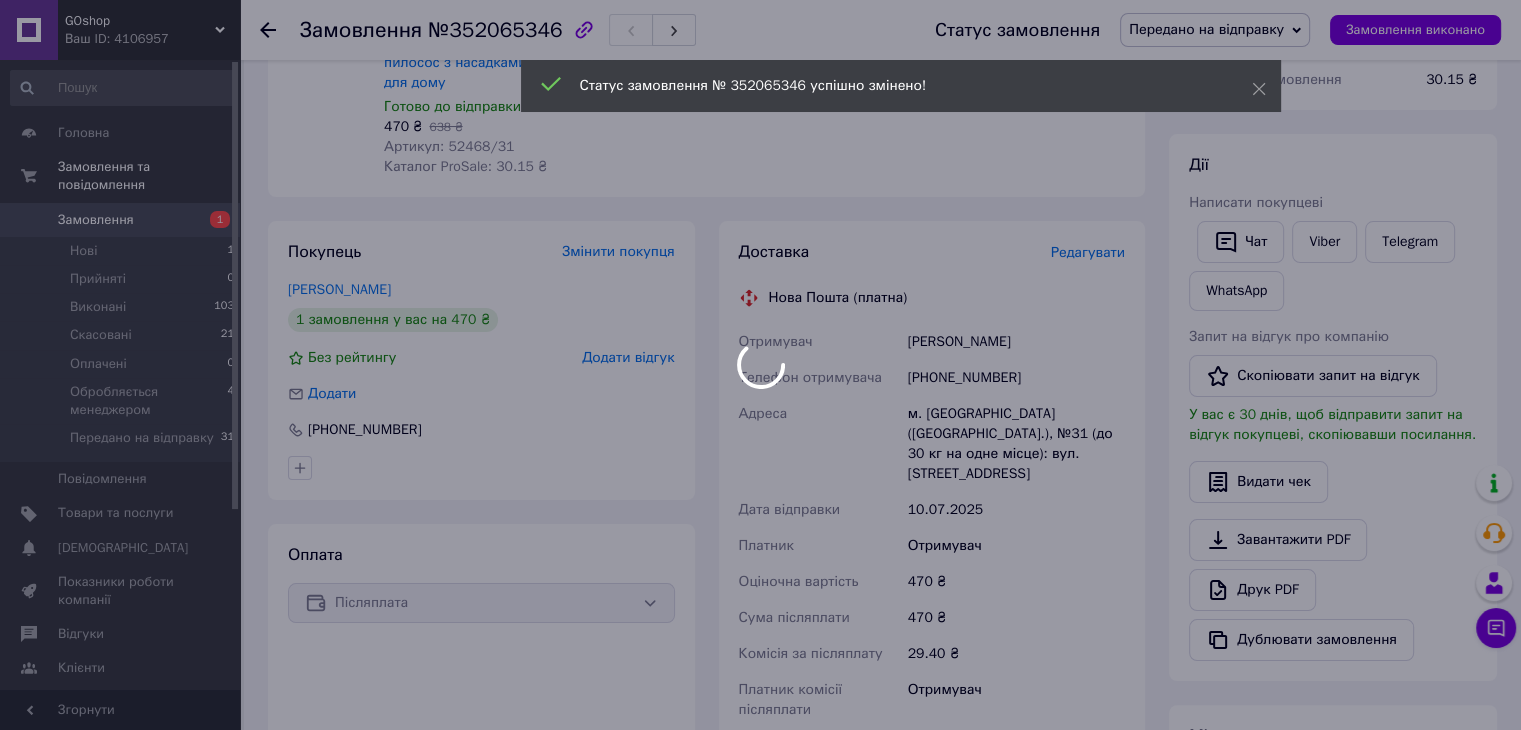click on "Бахмацька Алина" at bounding box center (1016, 342) 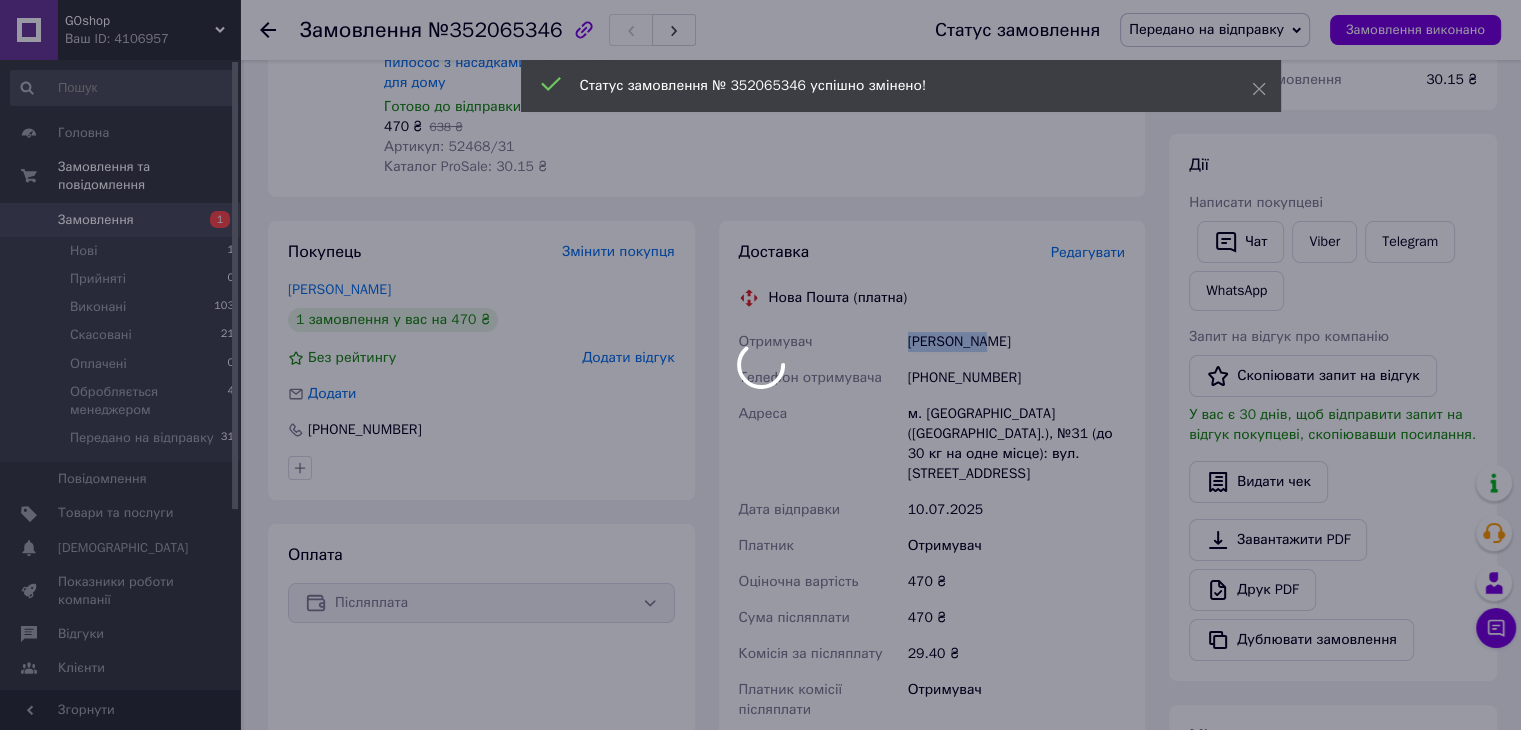 click on "GOshop Ваш ID: 4106957 Сайт GOshop Кабінет покупця Перевірити стан системи Сторінка на порталі Довідка Вийти Головна Замовлення та повідомлення Замовлення 1 Нові 1 Прийняті 0 Виконані 103 Скасовані 21 Оплачені 0 Обробляється менеджером 4 Передано на відправку  31 Повідомлення 0 Товари та послуги Сповіщення 0 0 Показники роботи компанії Відгуки Клієнти Каталог ProSale Аналітика Управління сайтом Гаманець компанії Маркет Налаштування Тарифи та рахунки Prom мікс 1000 (3 місяці) Згорнути
Замовлення №352065346 Прийнято - 26% 470 ₴" at bounding box center [760, 461] 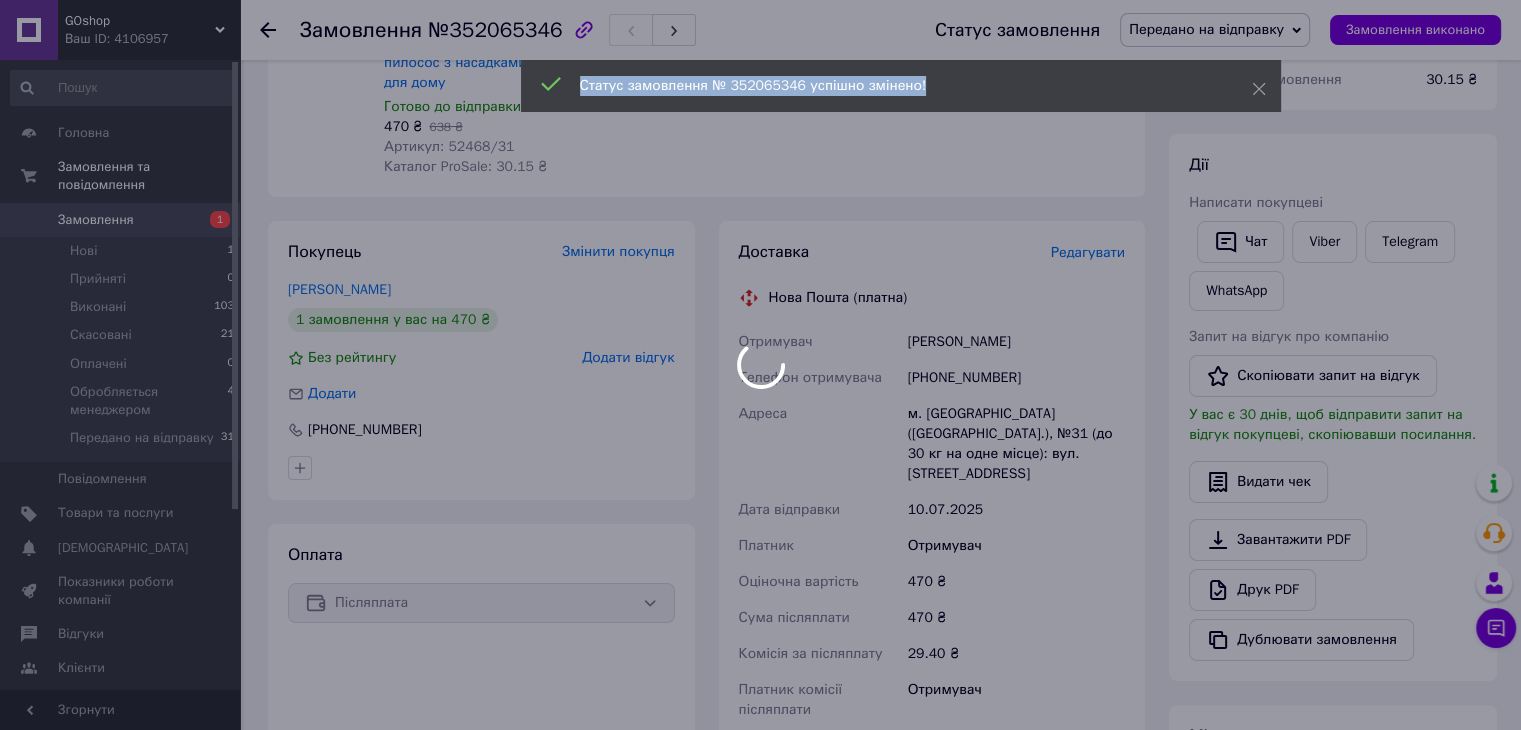 click at bounding box center (760, 365) 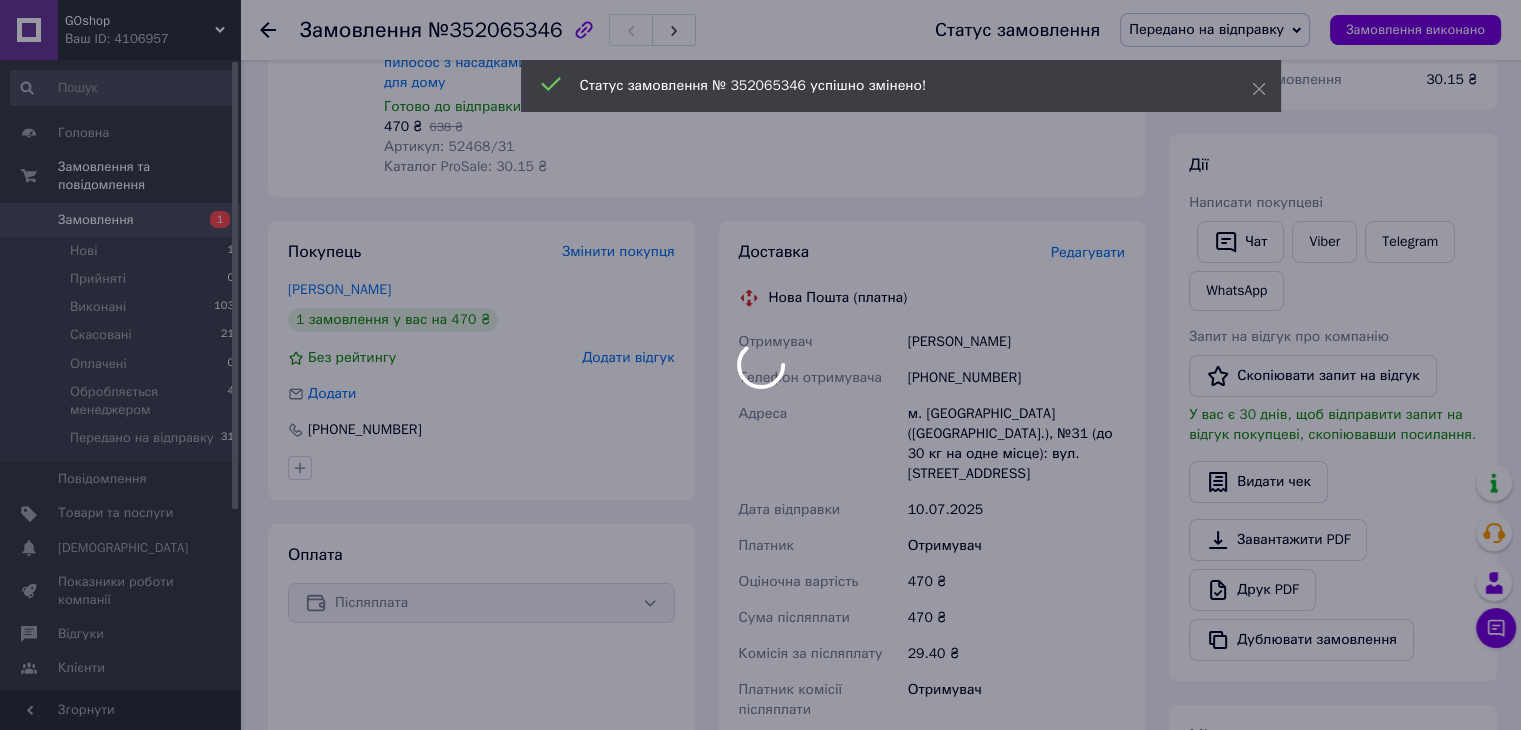 click on "GOshop Ваш ID: 4106957 Сайт GOshop Кабінет покупця Перевірити стан системи Сторінка на порталі Довідка Вийти Головна Замовлення та повідомлення Замовлення 1 Нові 1 Прийняті 0 Виконані 103 Скасовані 21 Оплачені 0 Обробляється менеджером 4 Передано на відправку  31 Повідомлення 0 Товари та послуги Сповіщення 0 0 Показники роботи компанії Відгуки Клієнти Каталог ProSale Аналітика Управління сайтом Гаманець компанії Маркет Налаштування Тарифи та рахунки Prom мікс 1000 (3 місяці) Згорнути
Замовлення №352065346 Прийнято - 26% 470 ₴" at bounding box center [760, 461] 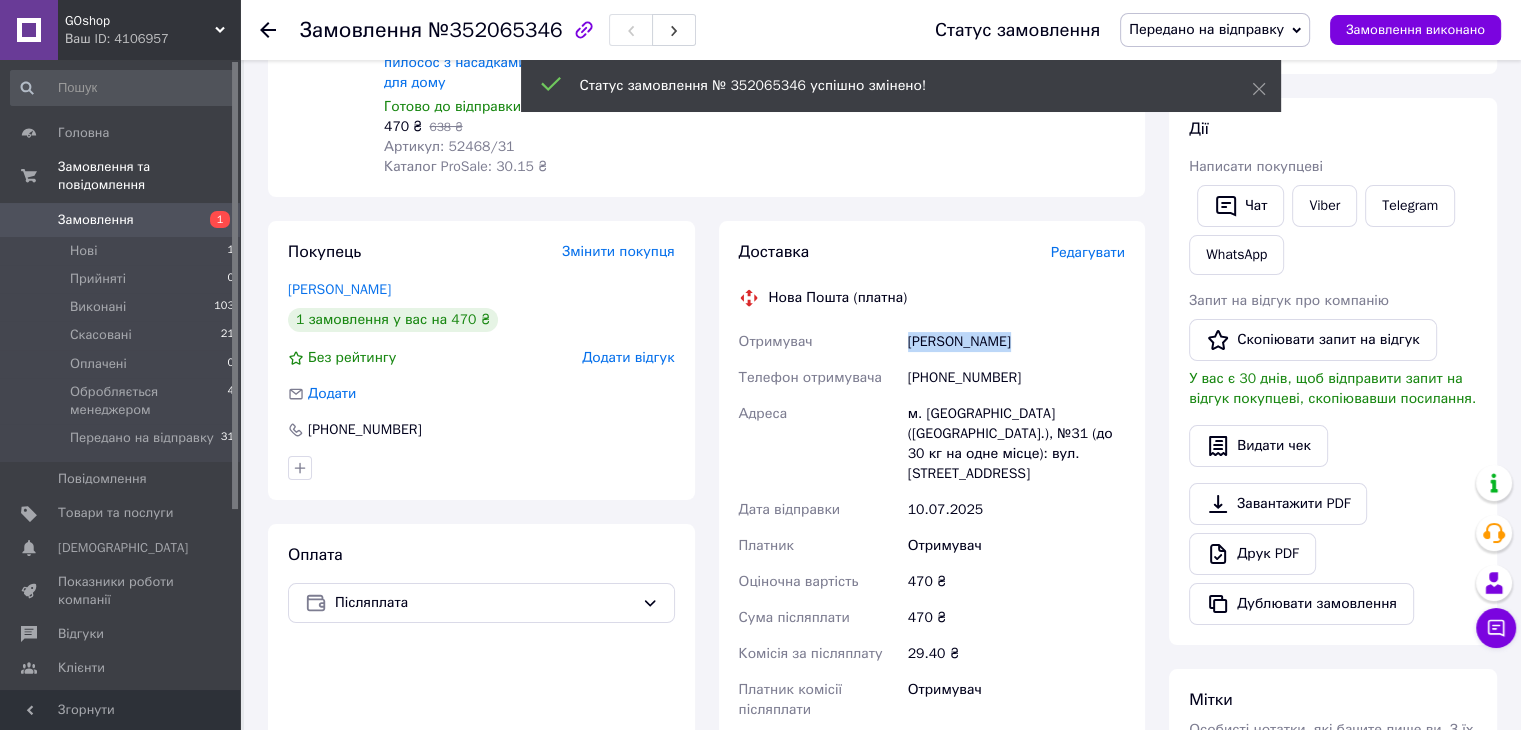 click on "Бахмацька Алина" at bounding box center (1016, 342) 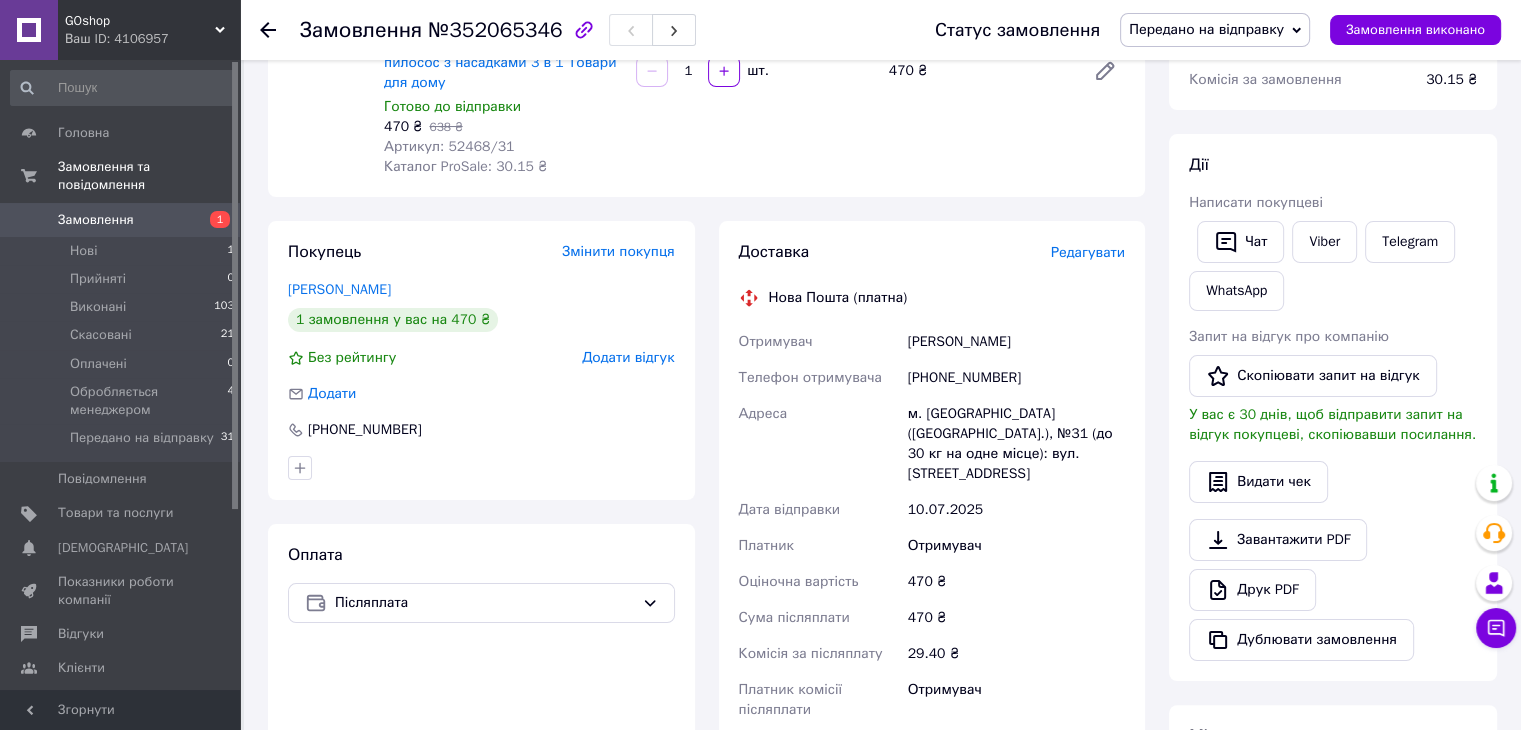 click on "[PHONE_NUMBER]" at bounding box center [1016, 378] 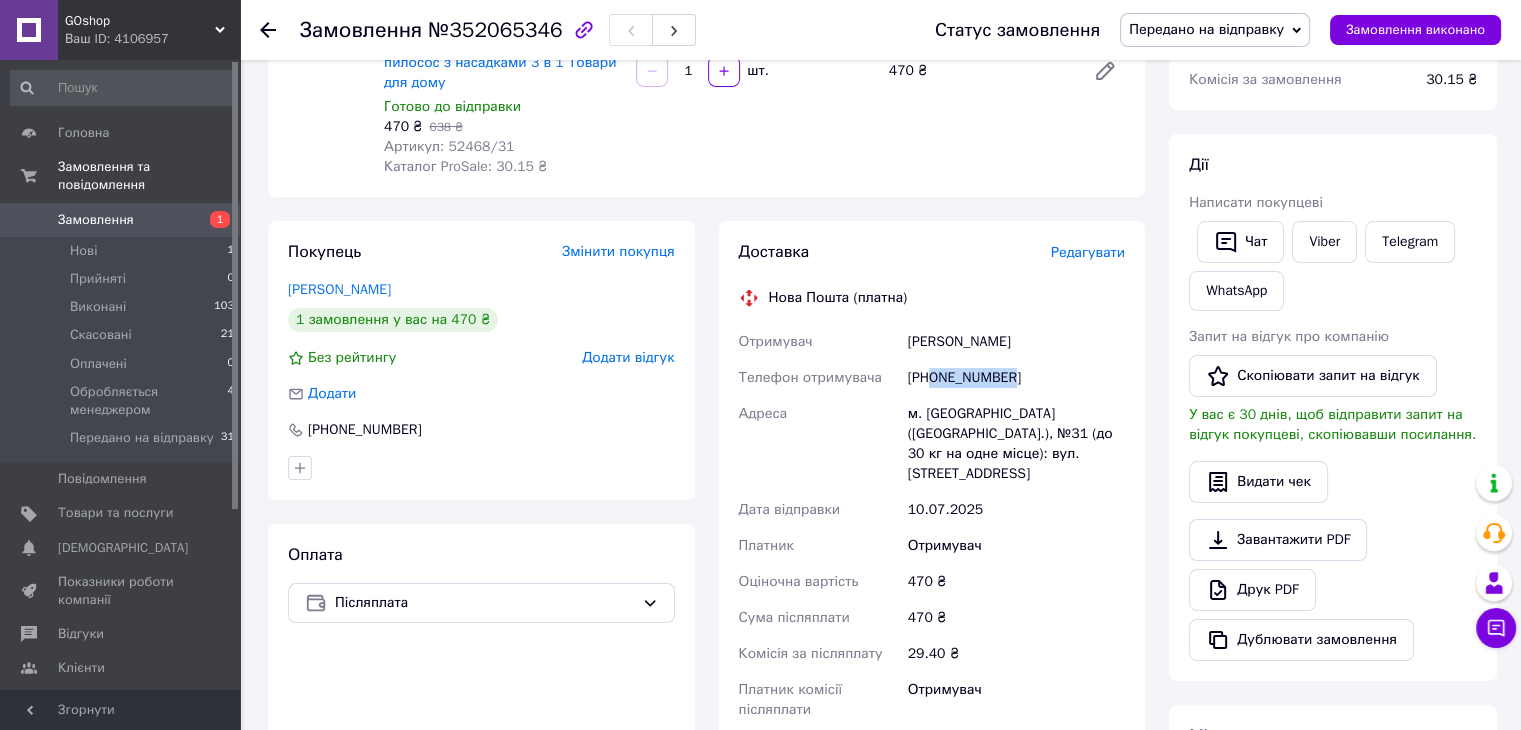 drag, startPoint x: 932, startPoint y: 381, endPoint x: 1050, endPoint y: 381, distance: 118 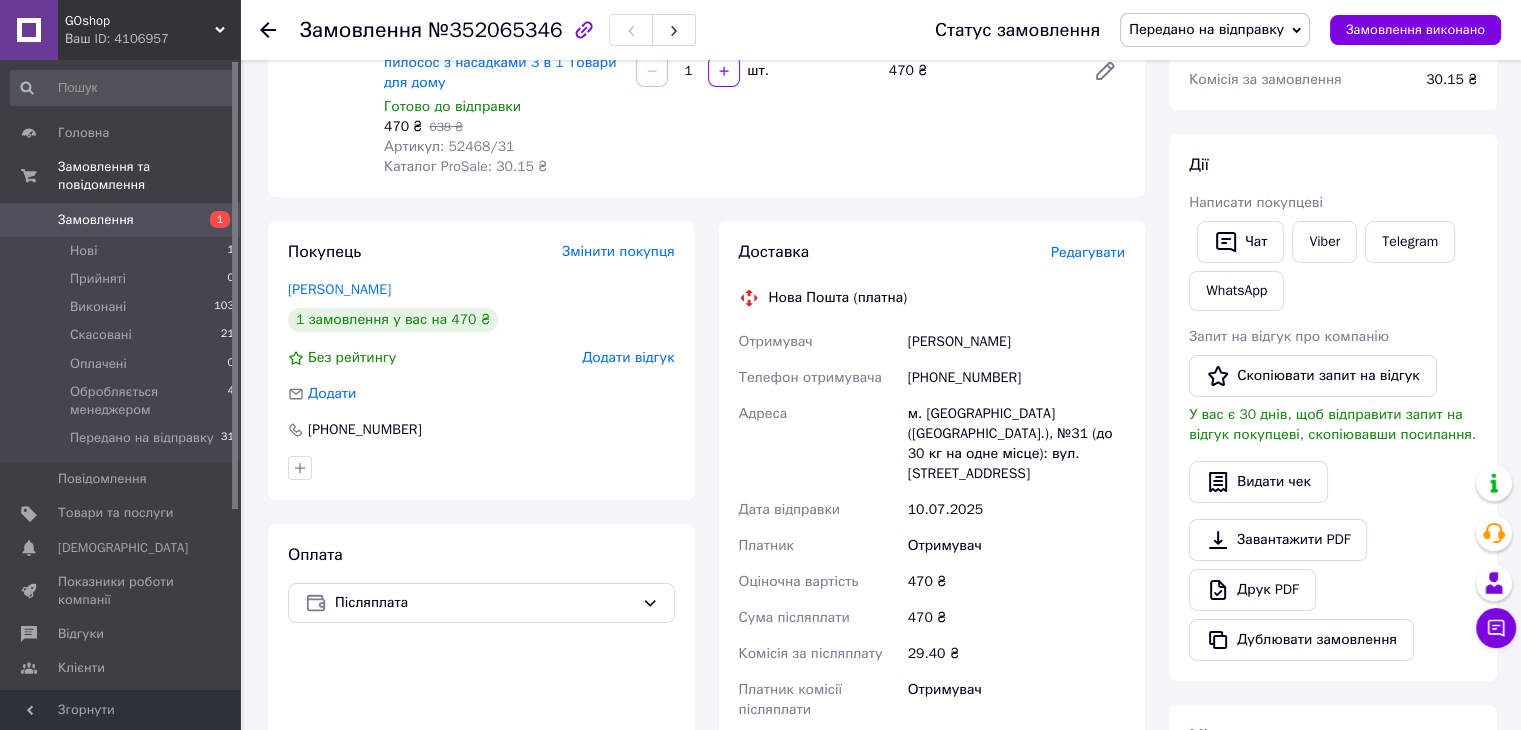 click on "м. [GEOGRAPHIC_DATA] ([GEOGRAPHIC_DATA].), №31 (до 30 кг на одне місце): вул. [STREET_ADDRESS]" at bounding box center (1016, 444) 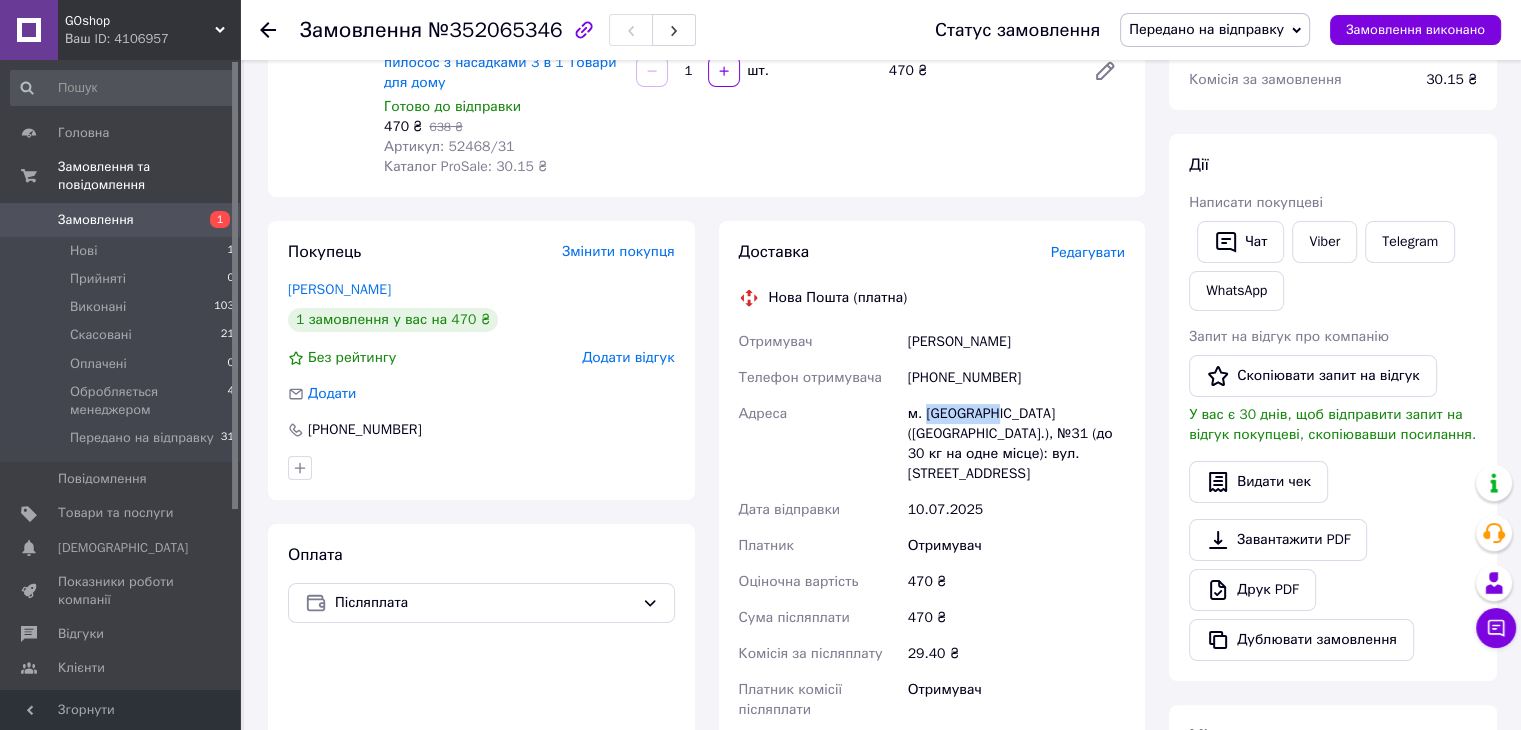 click on "м. [GEOGRAPHIC_DATA] ([GEOGRAPHIC_DATA].), №31 (до 30 кг на одне місце): вул. [STREET_ADDRESS]" at bounding box center [1016, 444] 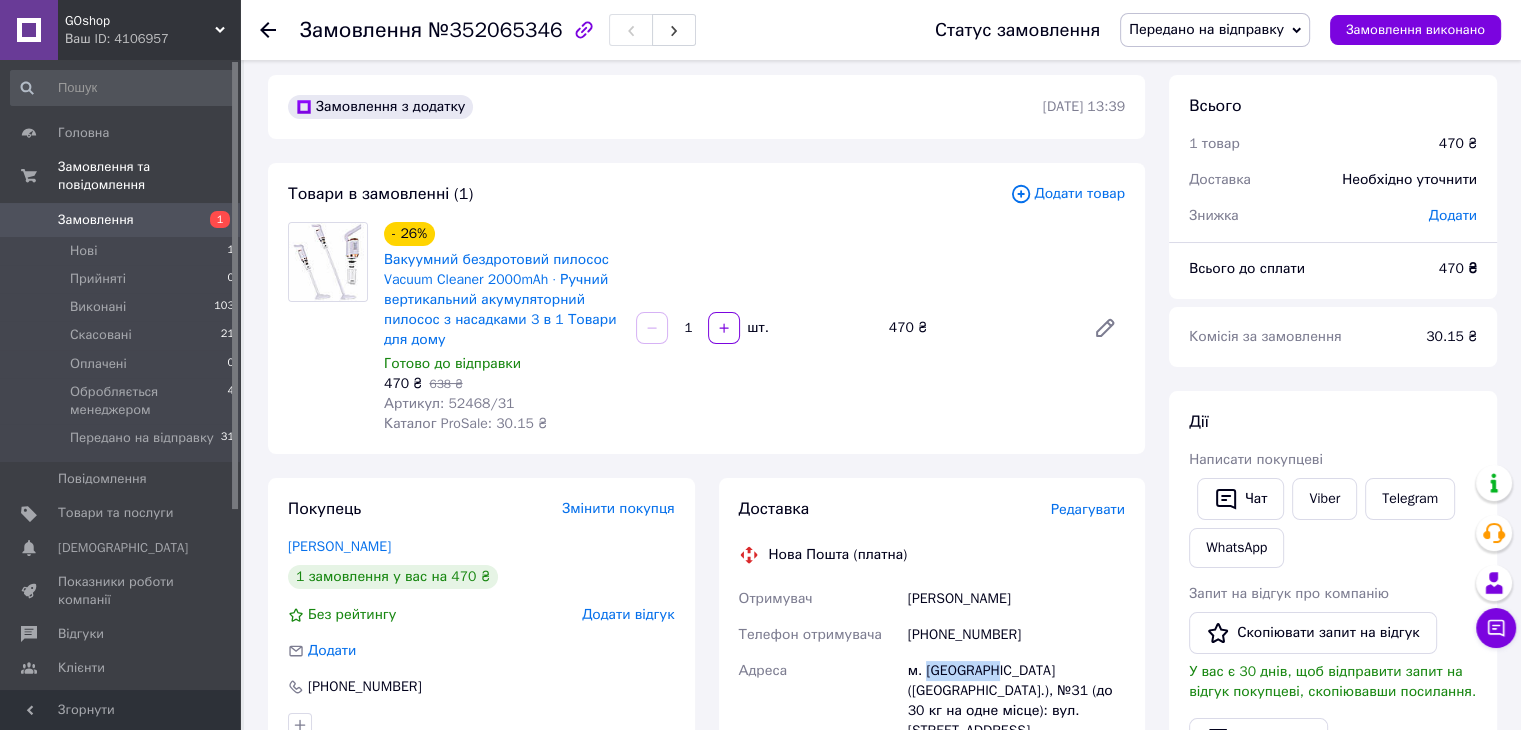scroll, scrollTop: 0, scrollLeft: 0, axis: both 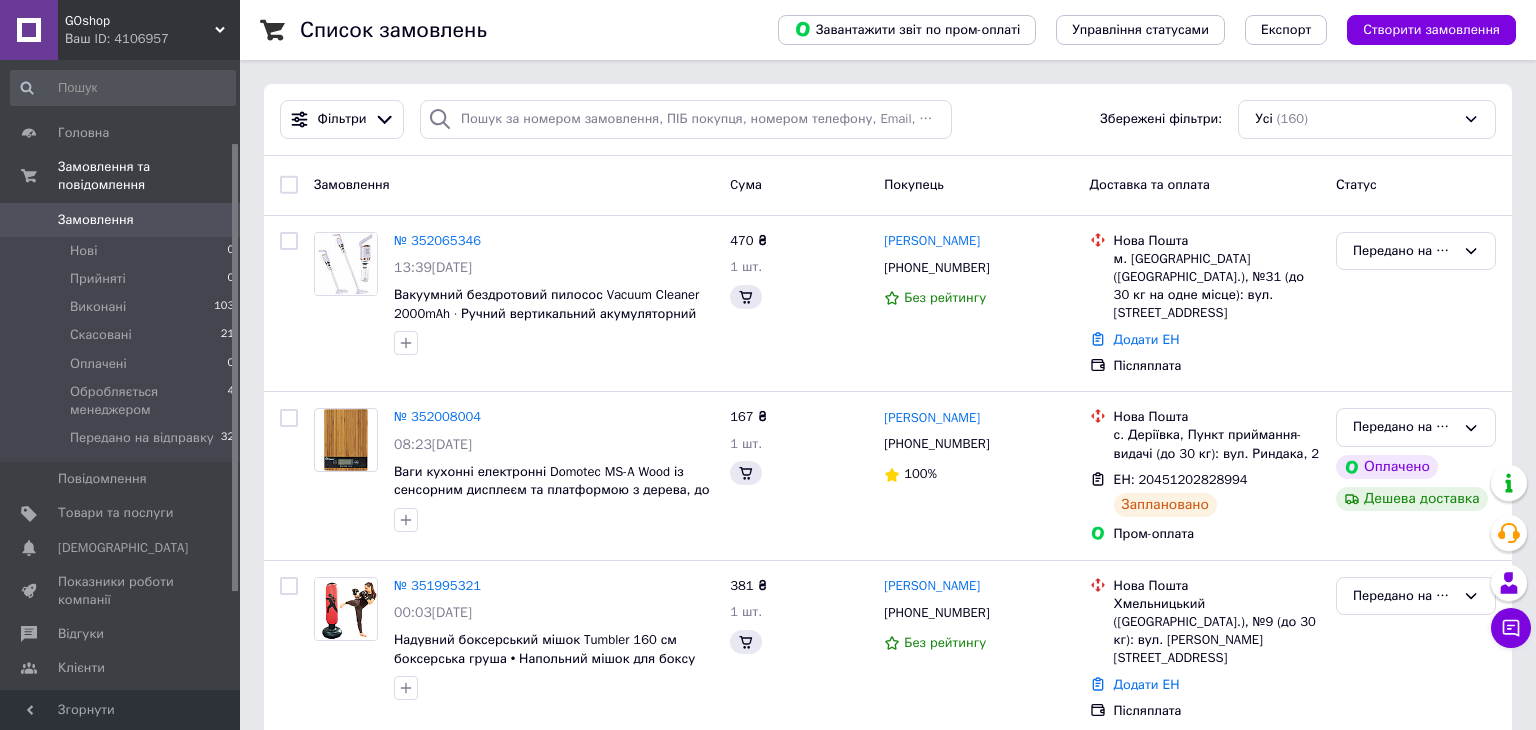 click on "Головна Замовлення та повідомлення Замовлення 0 Нові 0 Прийняті 0 Виконані 103 Скасовані 21 Оплачені 0 Обробляється менеджером 4 Передано на відправку  32 Повідомлення 0 Товари та послуги Сповіщення 0 0 Показники роботи компанії Відгуки Клієнти Каталог ProSale Аналітика Управління сайтом Гаманець компанії Маркет Налаштування Тарифи та рахунки Prom мікс 1000 (3 місяці)" at bounding box center [123, 547] 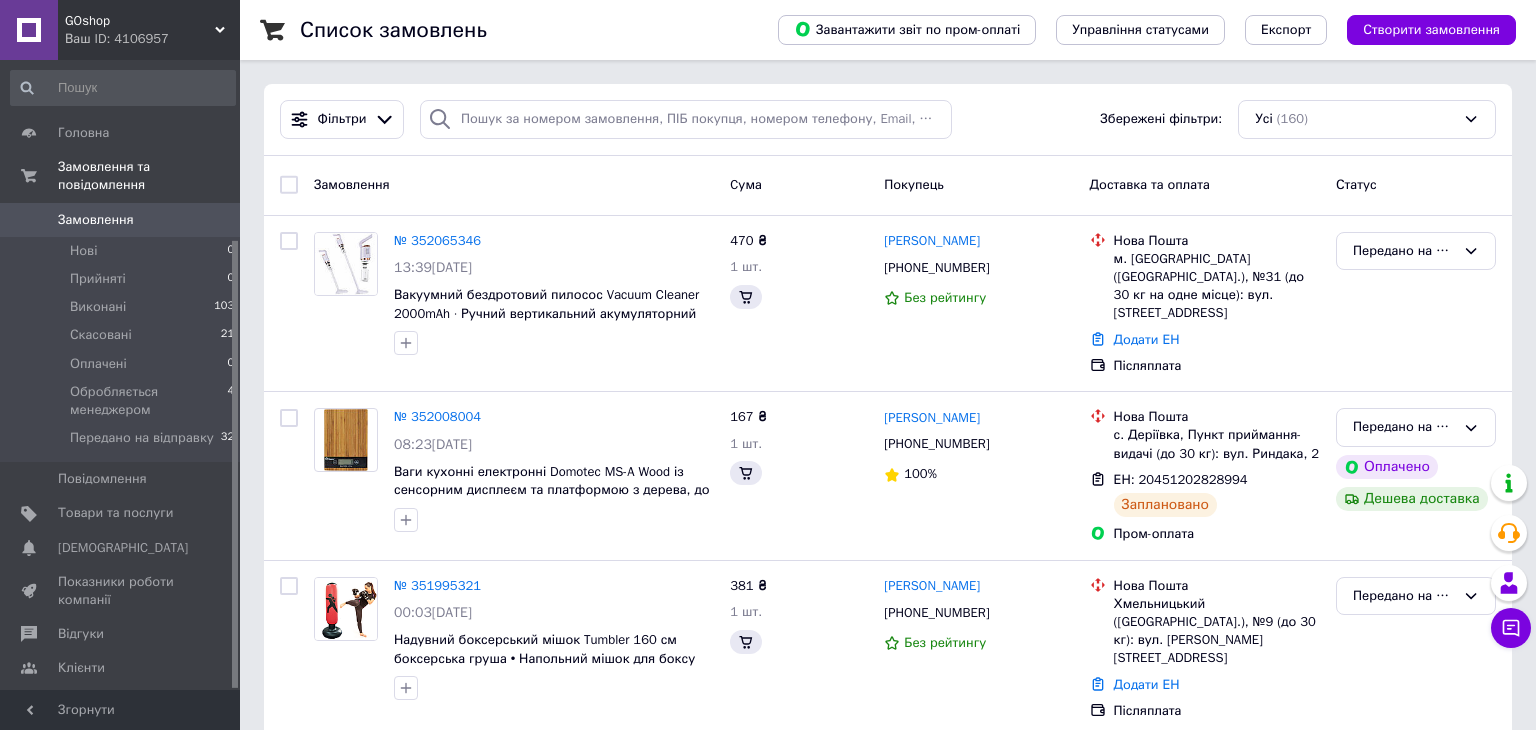 scroll, scrollTop: 252, scrollLeft: 0, axis: vertical 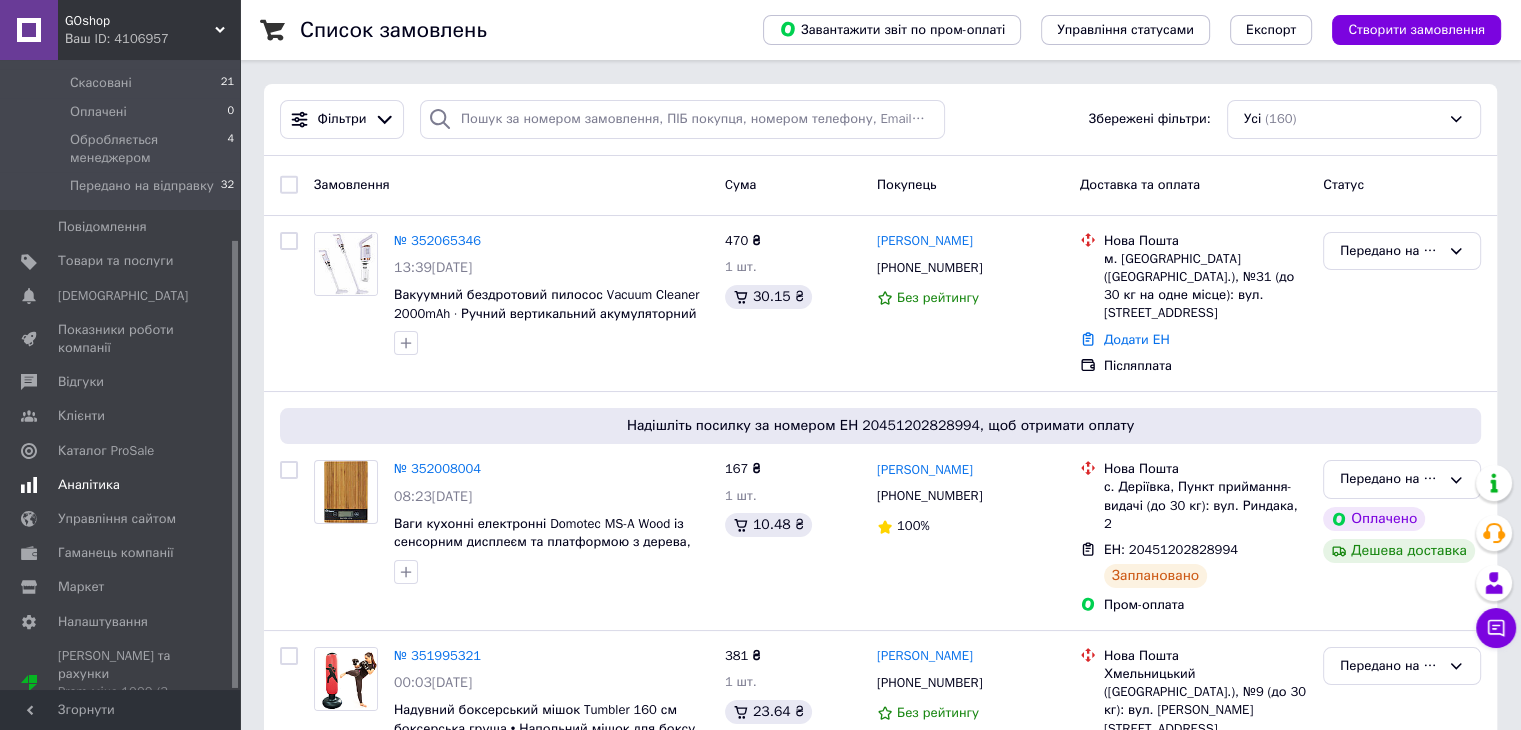 click on "Аналітика" at bounding box center [89, 485] 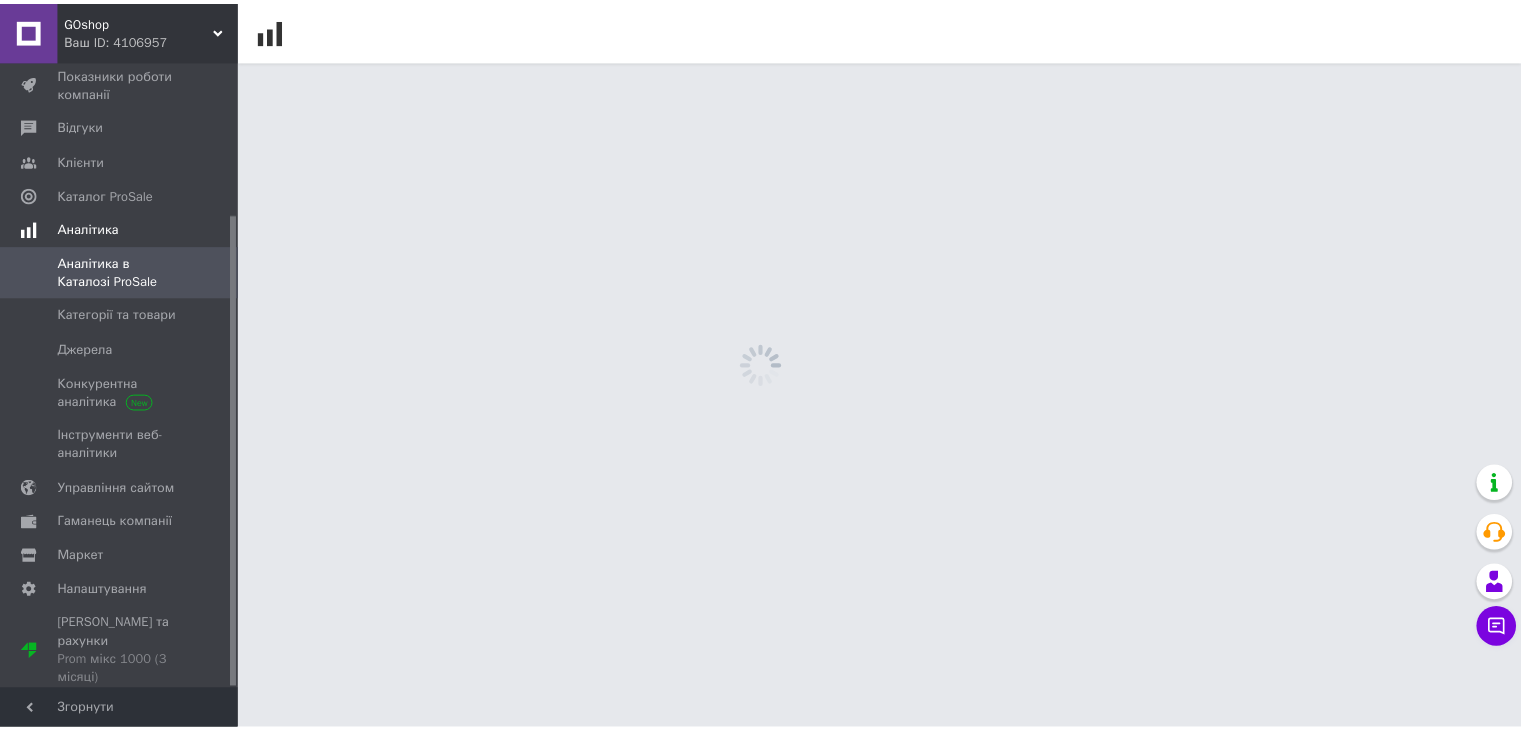 scroll, scrollTop: 203, scrollLeft: 0, axis: vertical 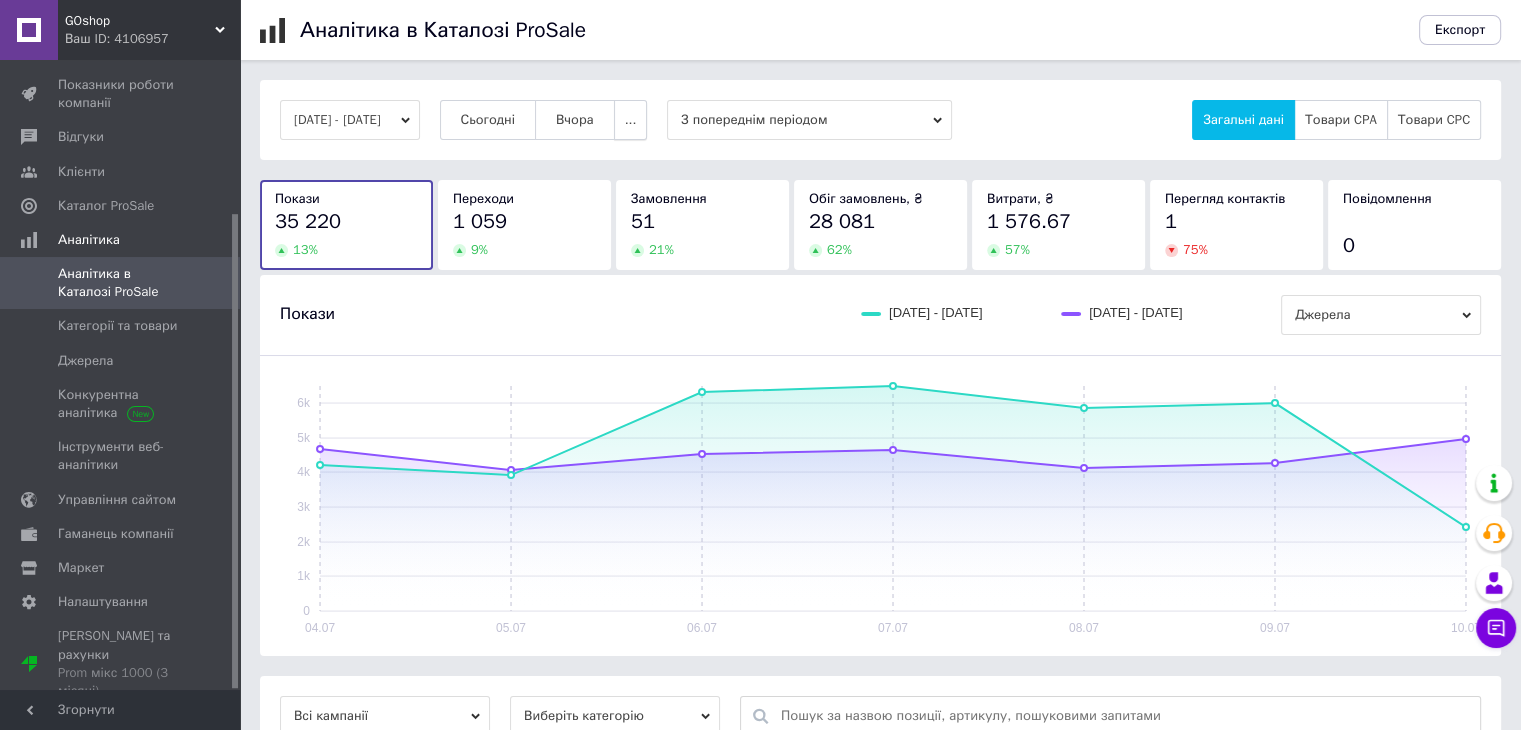 drag, startPoint x: 689, startPoint y: 123, endPoint x: 679, endPoint y: 121, distance: 10.198039 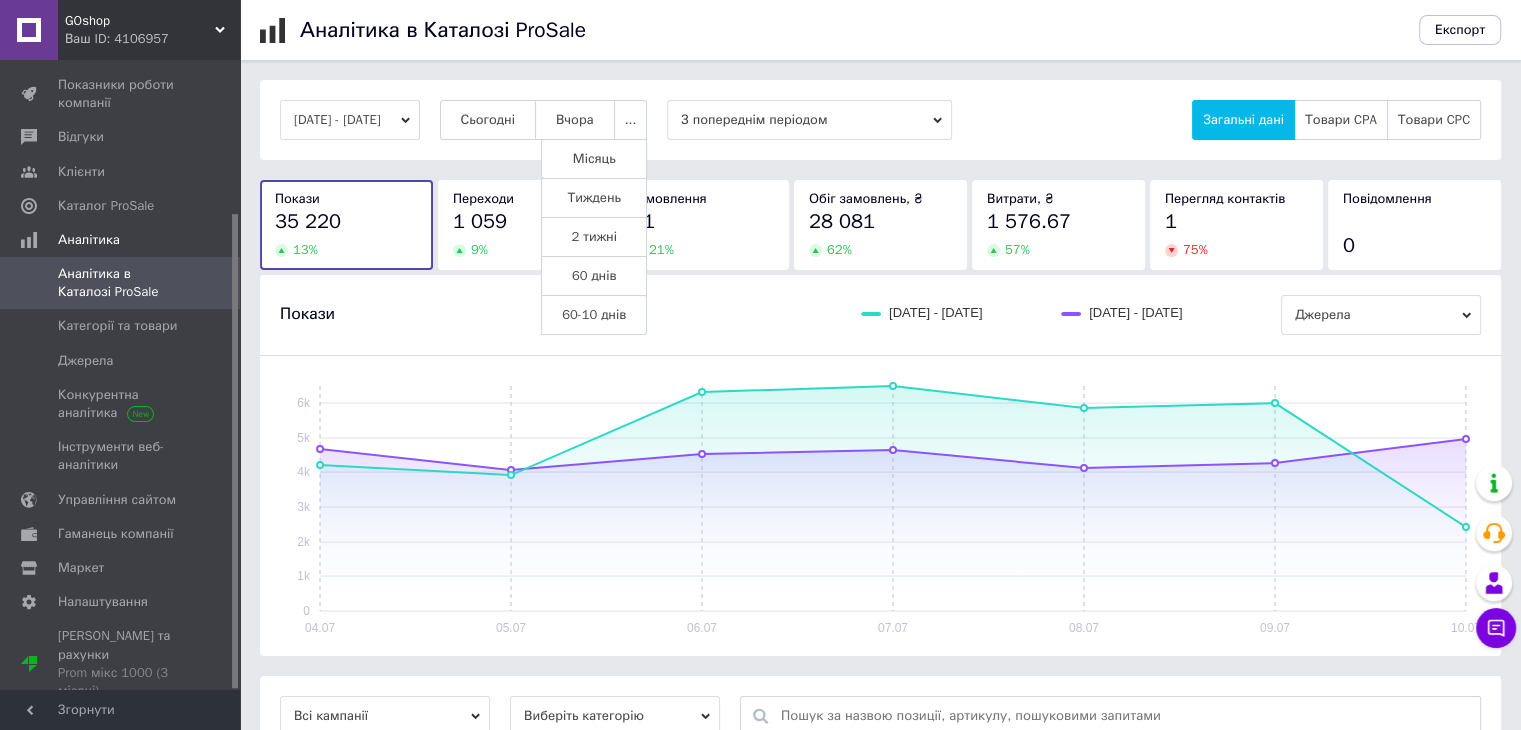 click on "Місяць" at bounding box center (594, 159) 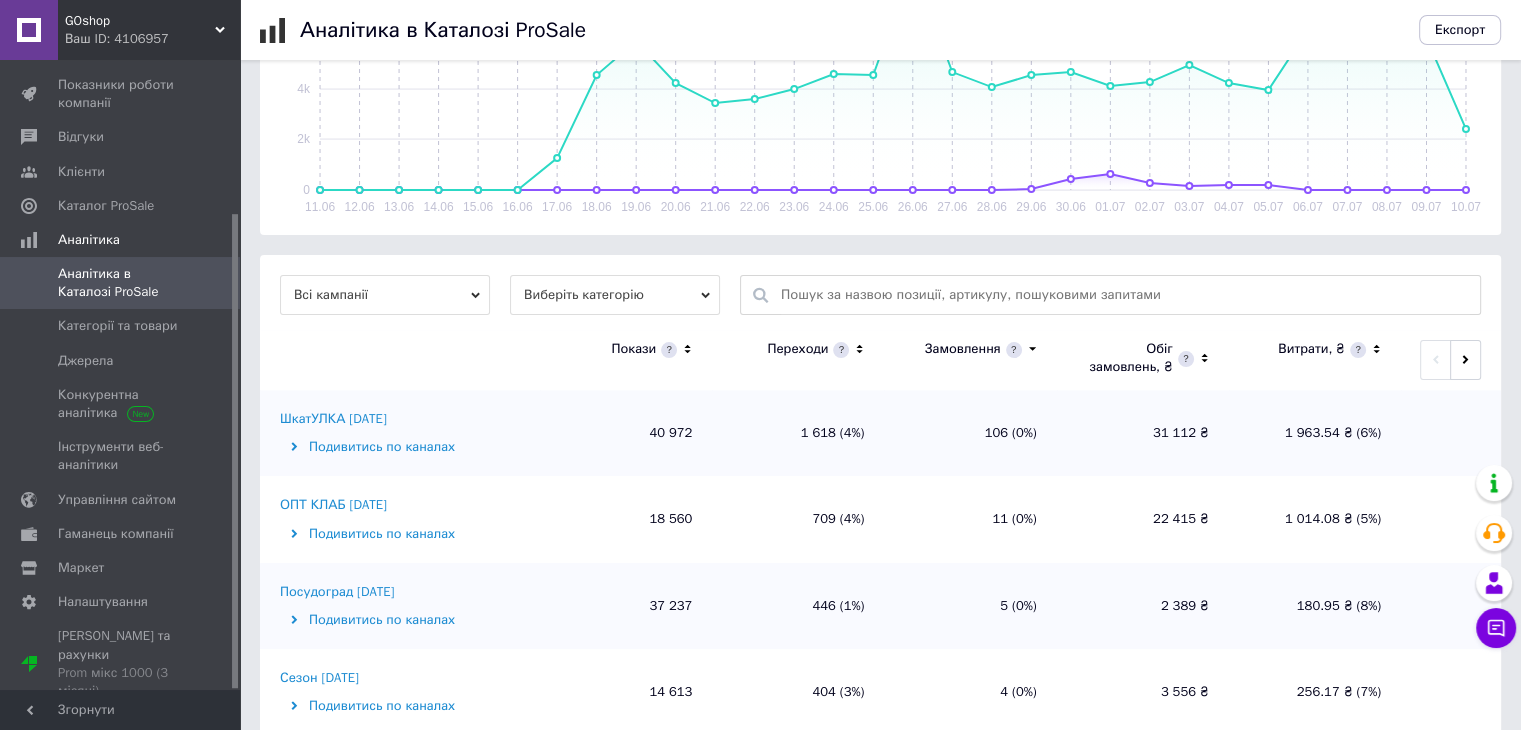 scroll, scrollTop: 466, scrollLeft: 0, axis: vertical 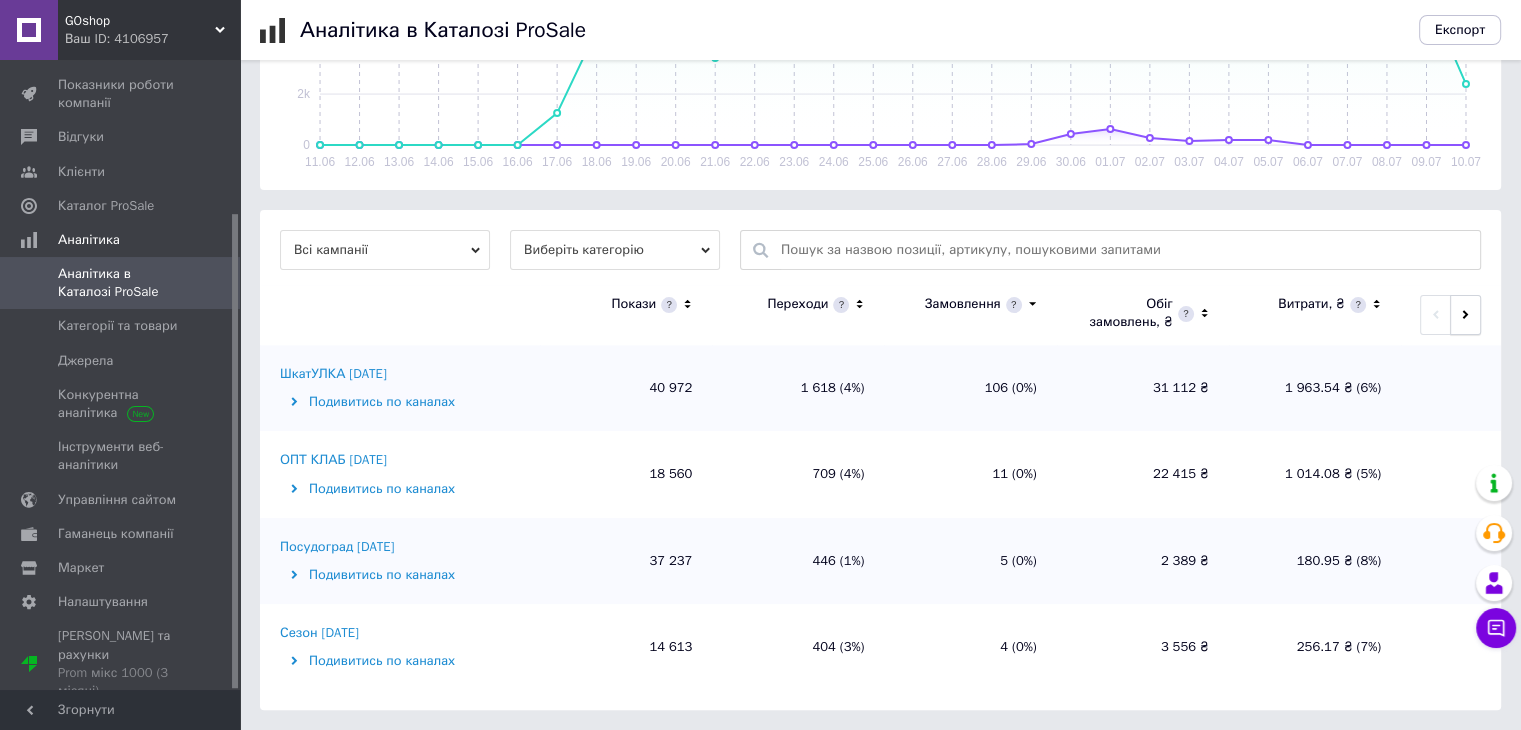 click at bounding box center (1465, 315) 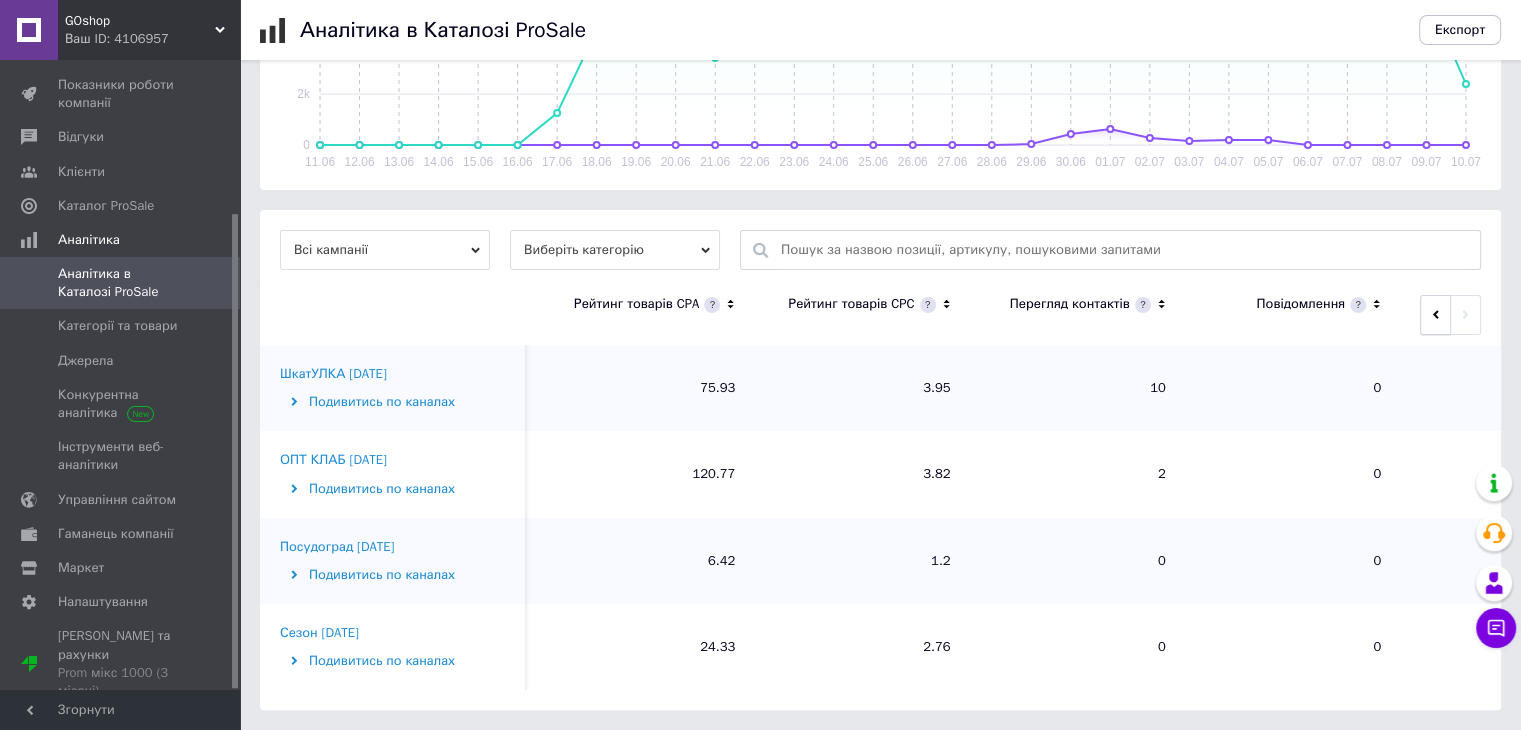 click at bounding box center [1435, 315] 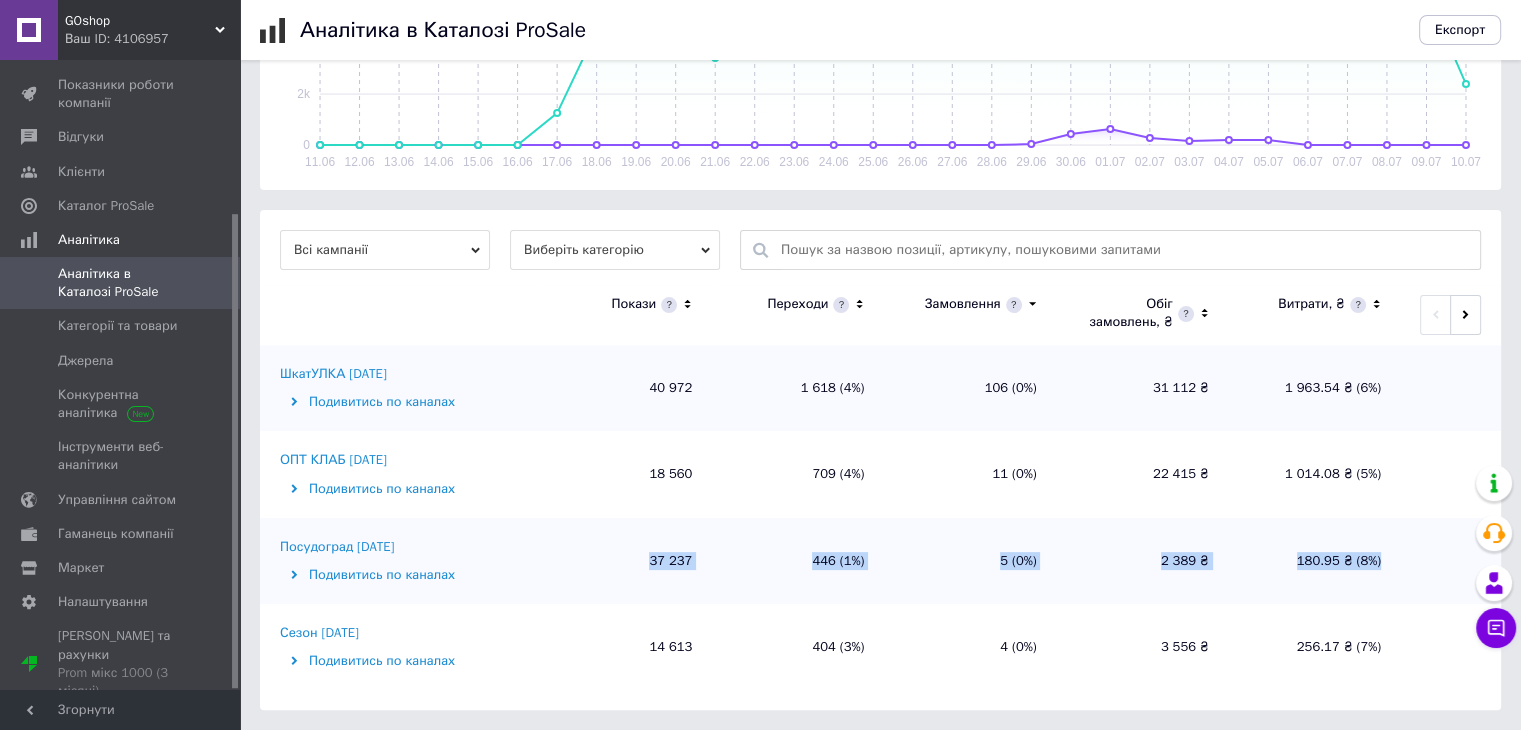 drag, startPoint x: 647, startPoint y: 551, endPoint x: 1416, endPoint y: 562, distance: 769.0787 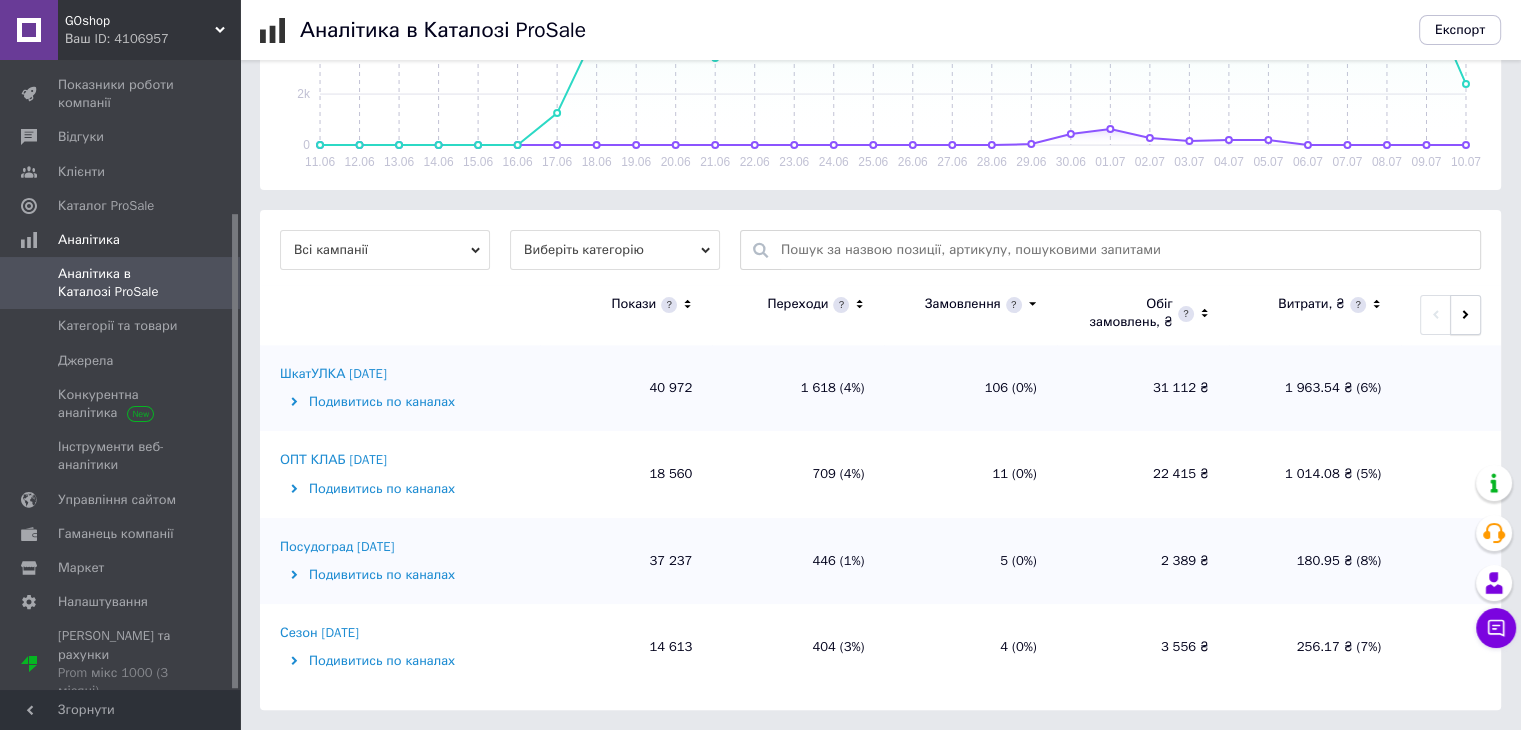 click at bounding box center (1465, 315) 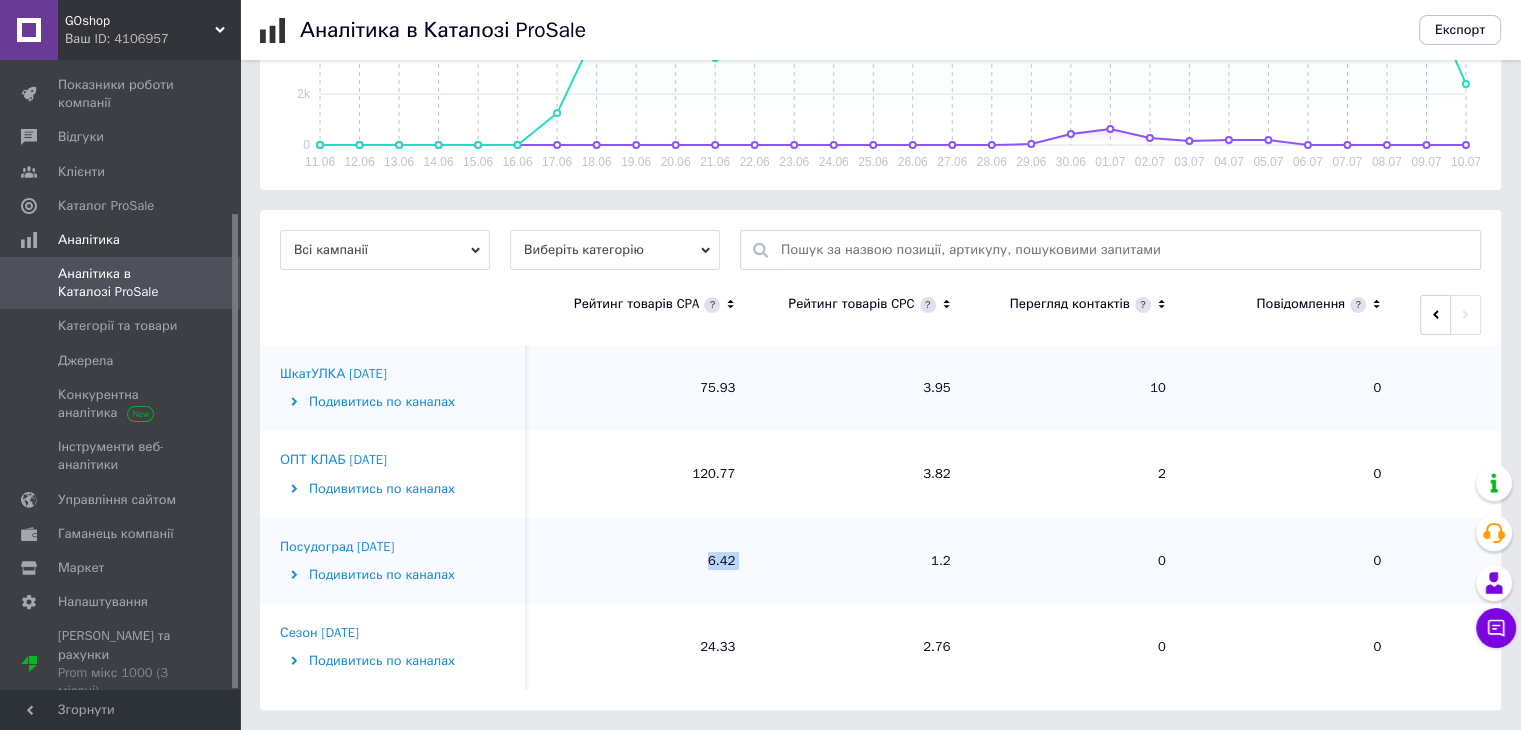 drag, startPoint x: 695, startPoint y: 558, endPoint x: 756, endPoint y: 558, distance: 61 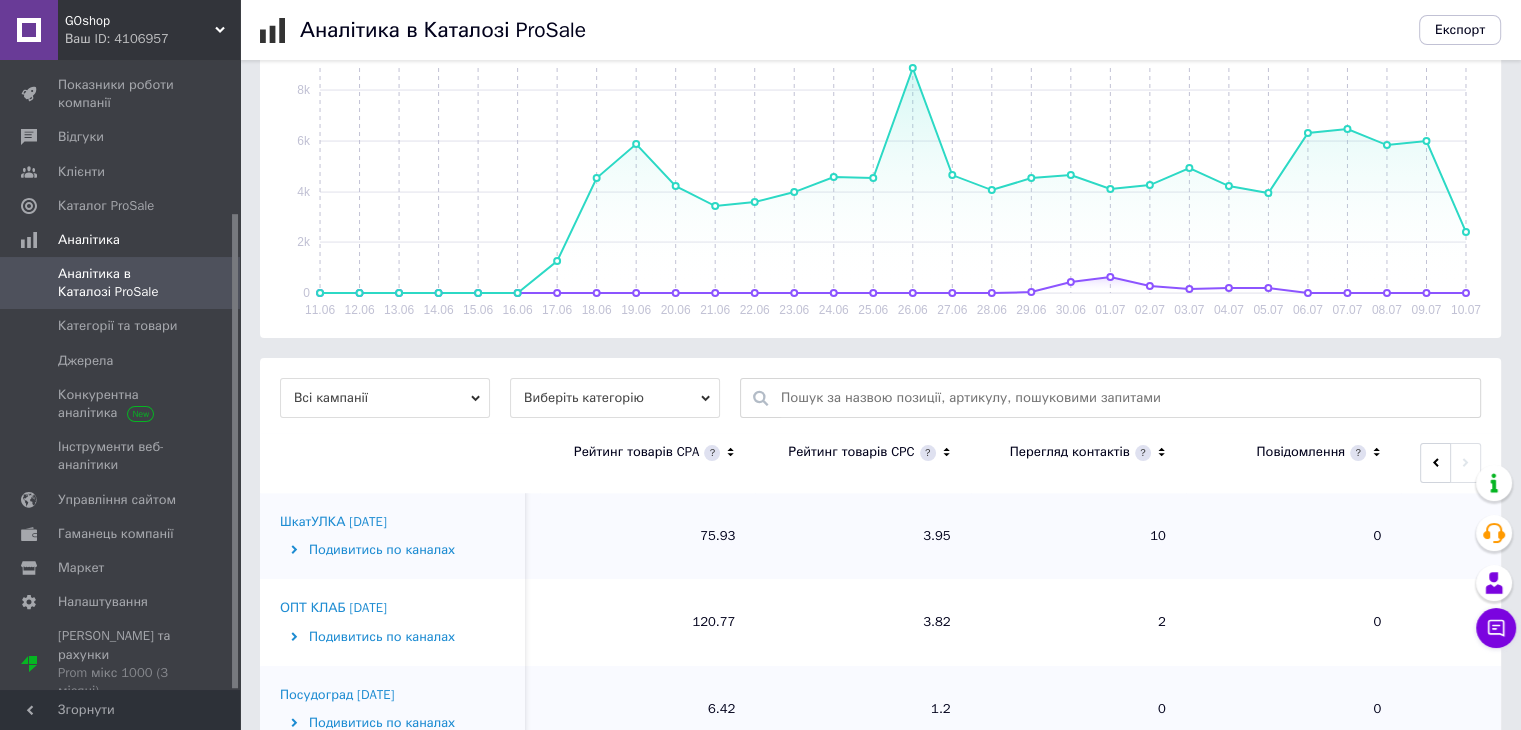 scroll, scrollTop: 400, scrollLeft: 0, axis: vertical 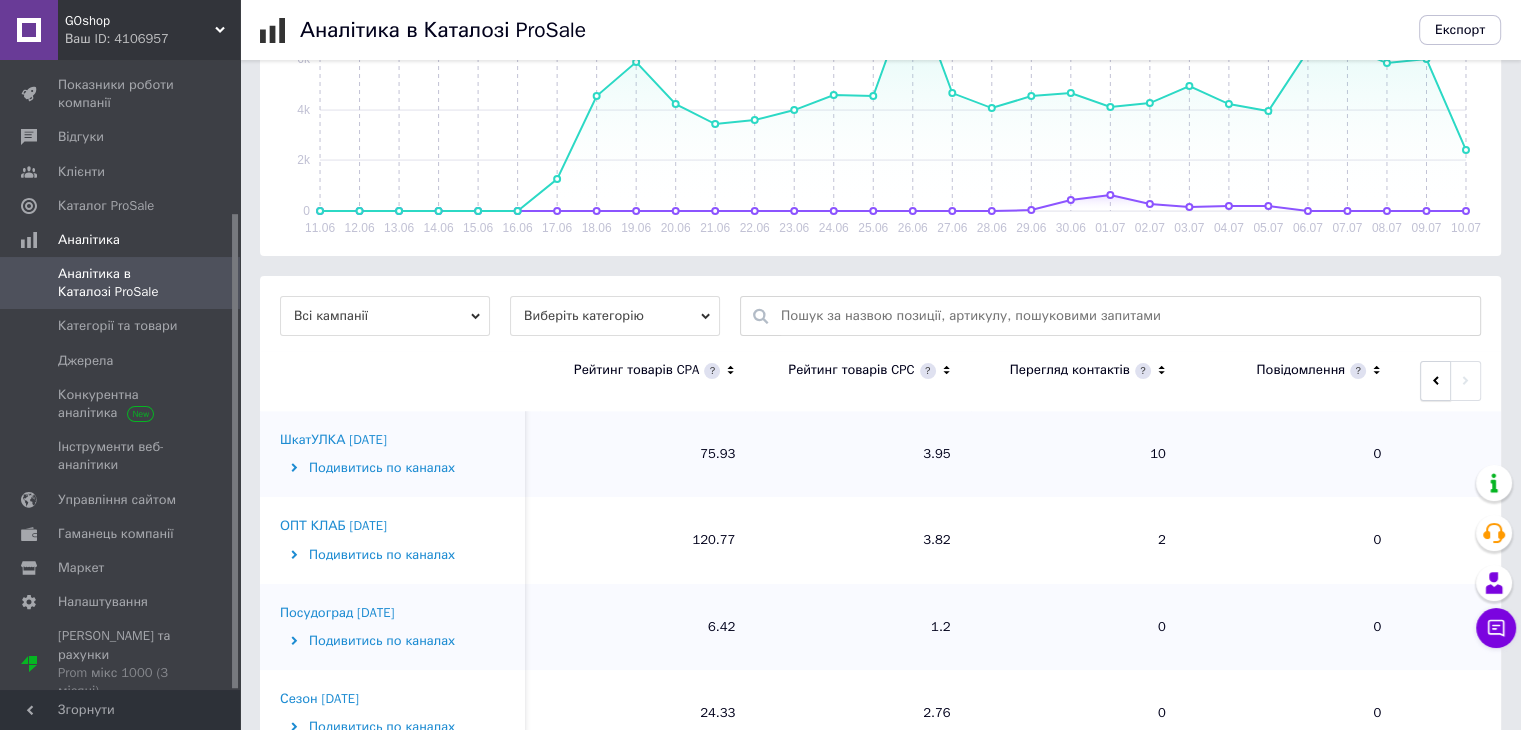 click at bounding box center [1435, 381] 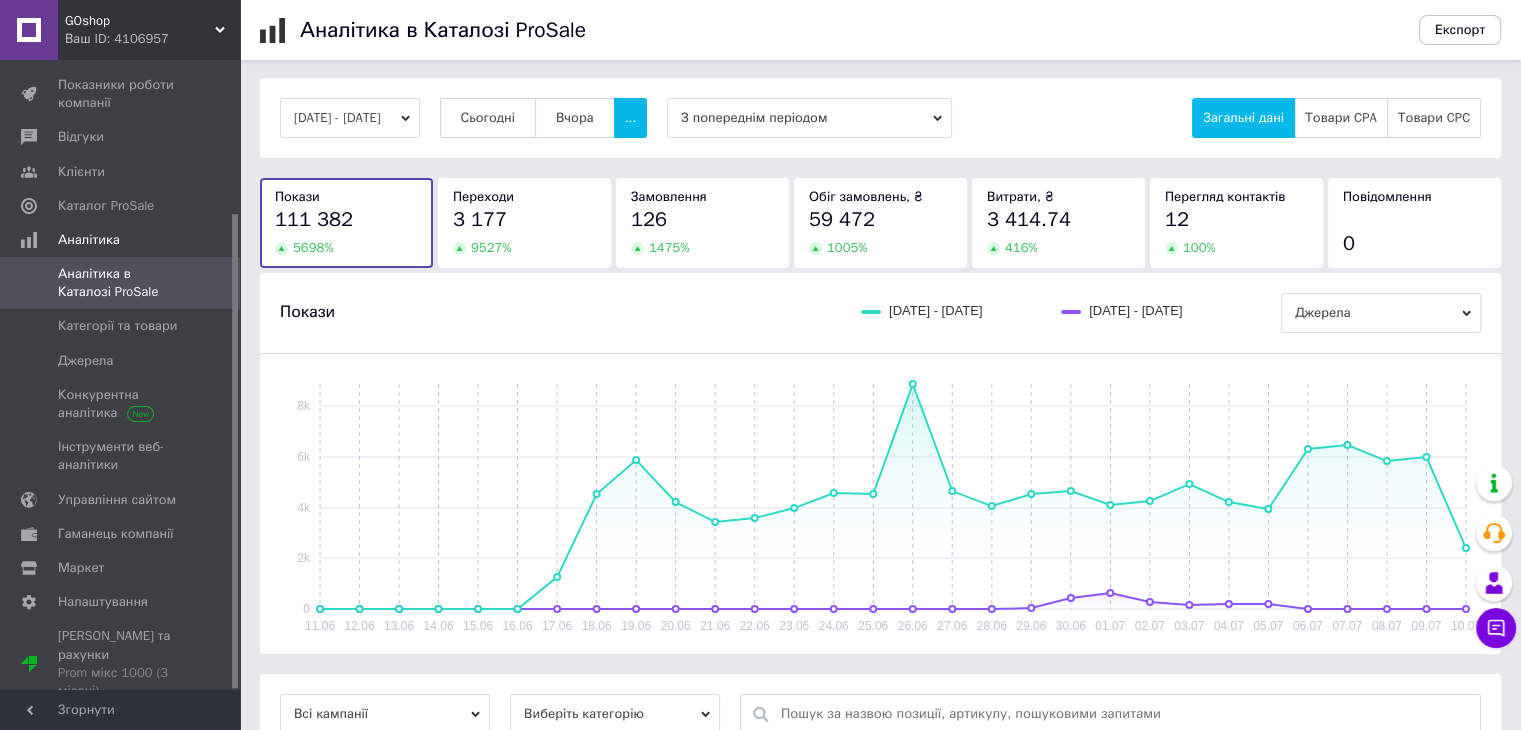 scroll, scrollTop: 0, scrollLeft: 0, axis: both 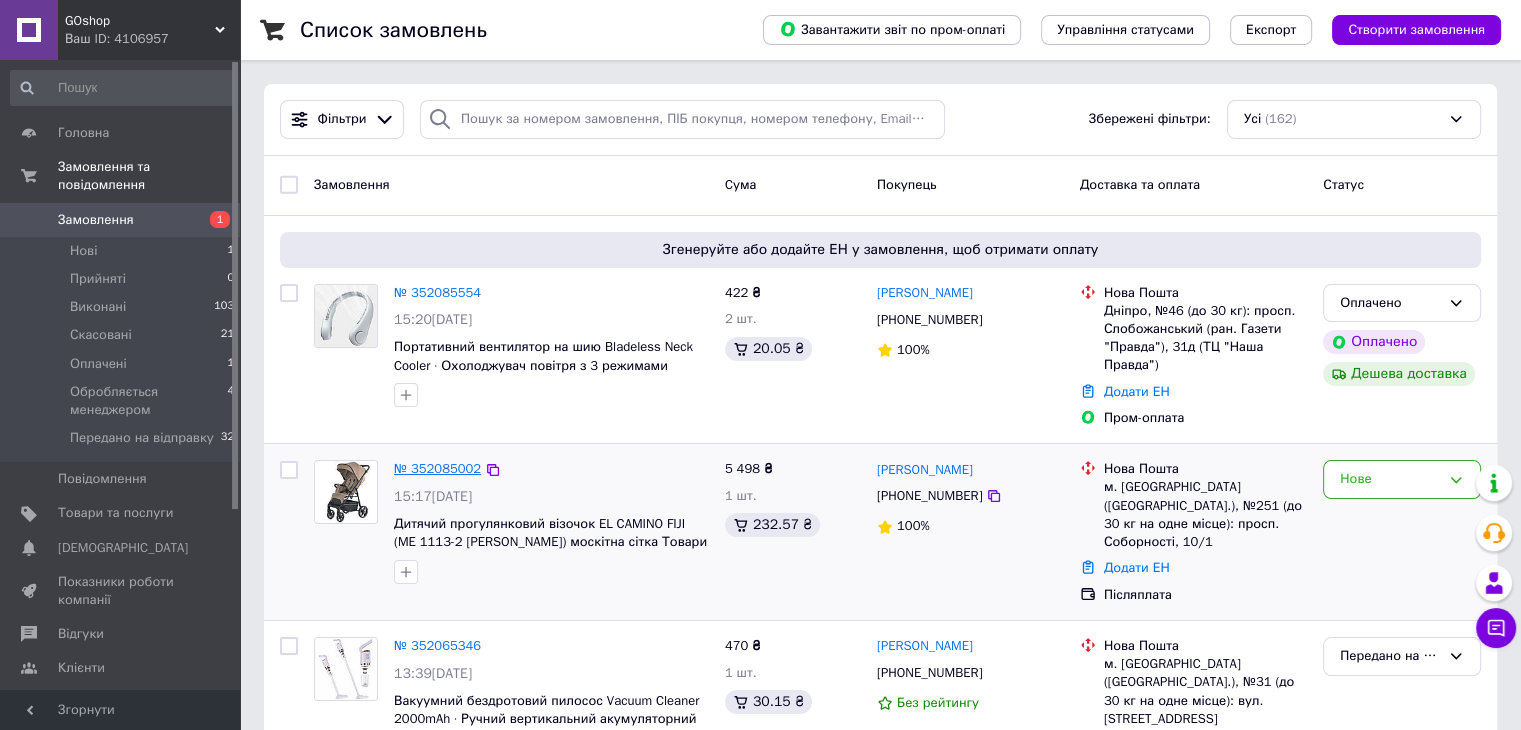 click on "№ 352085002" at bounding box center (437, 468) 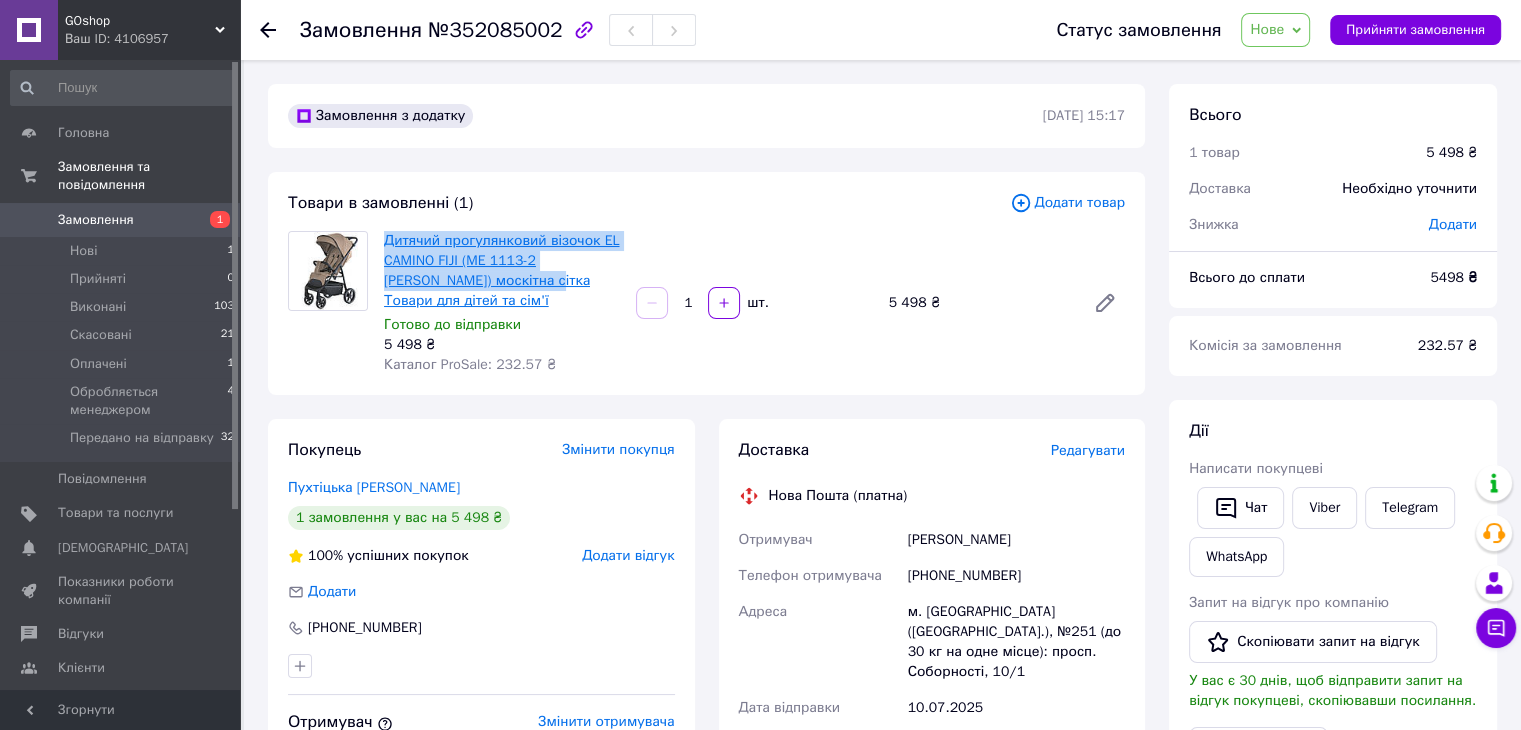 drag, startPoint x: 376, startPoint y: 237, endPoint x: 472, endPoint y: 281, distance: 105.60303 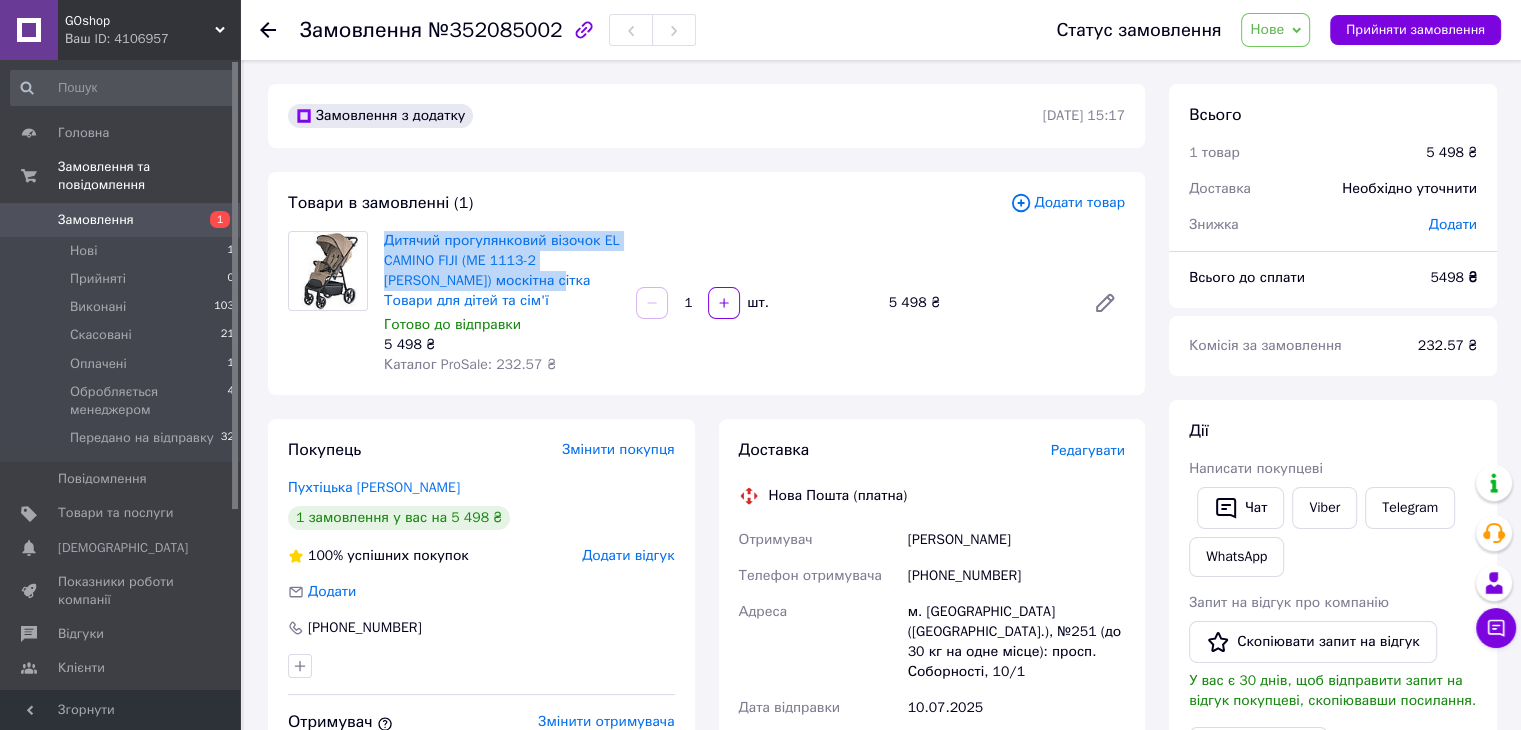 copy on "Дитячий прогулянковий візочок EL CAMINO FIJI (ME 1113-2 Tan Beige) москітна сітка" 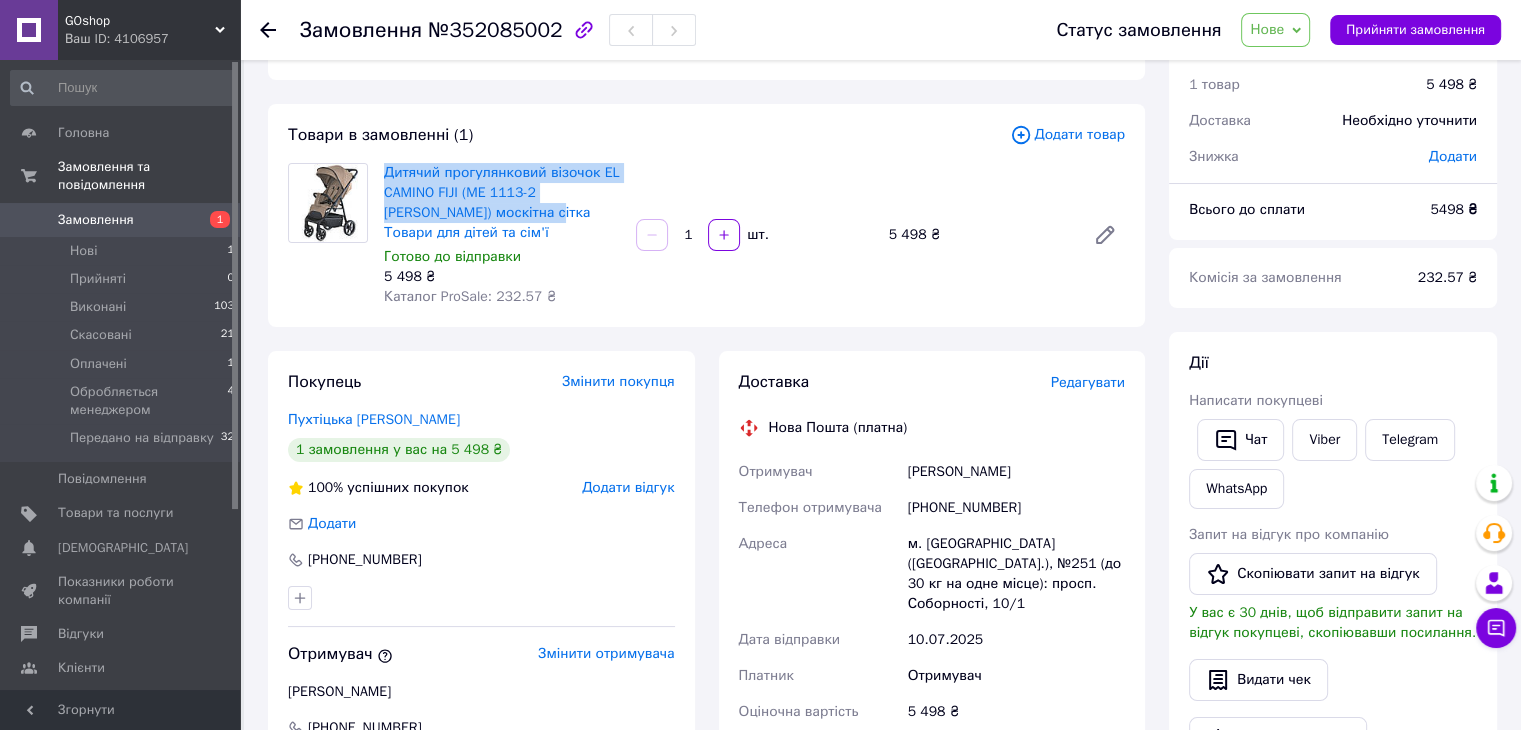 scroll, scrollTop: 0, scrollLeft: 0, axis: both 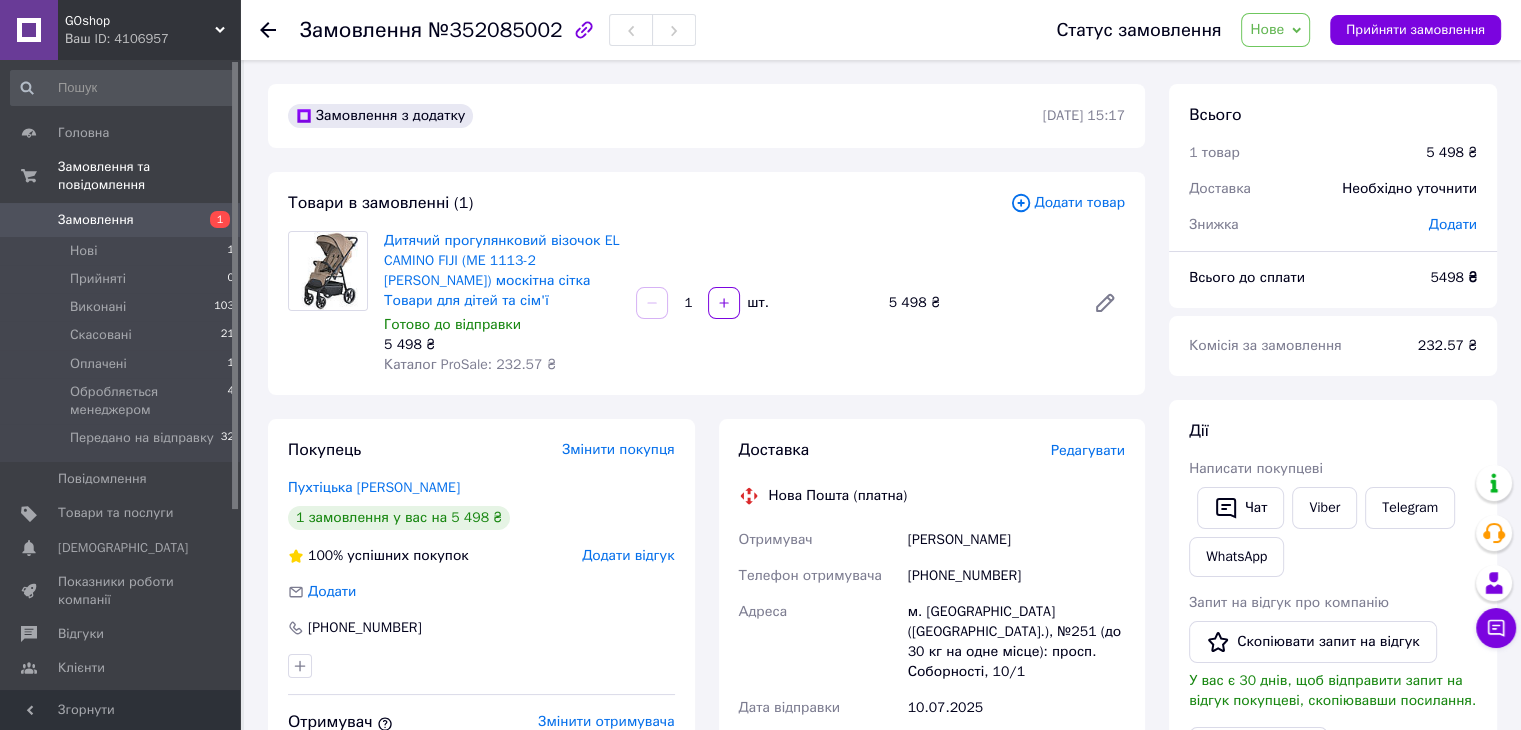 click on "5 498 ₴" at bounding box center (979, 303) 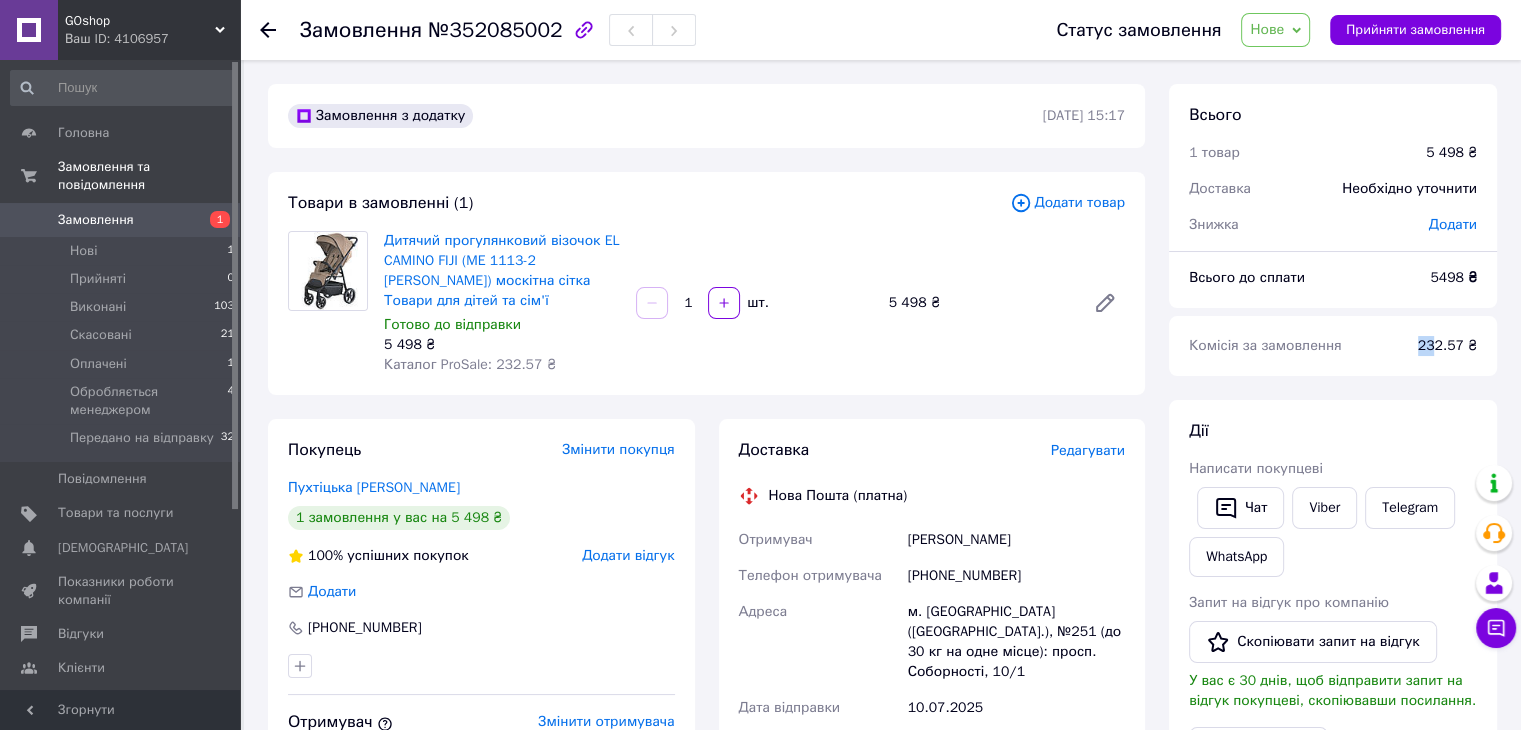 click on "232.57 ₴" at bounding box center [1447, 346] 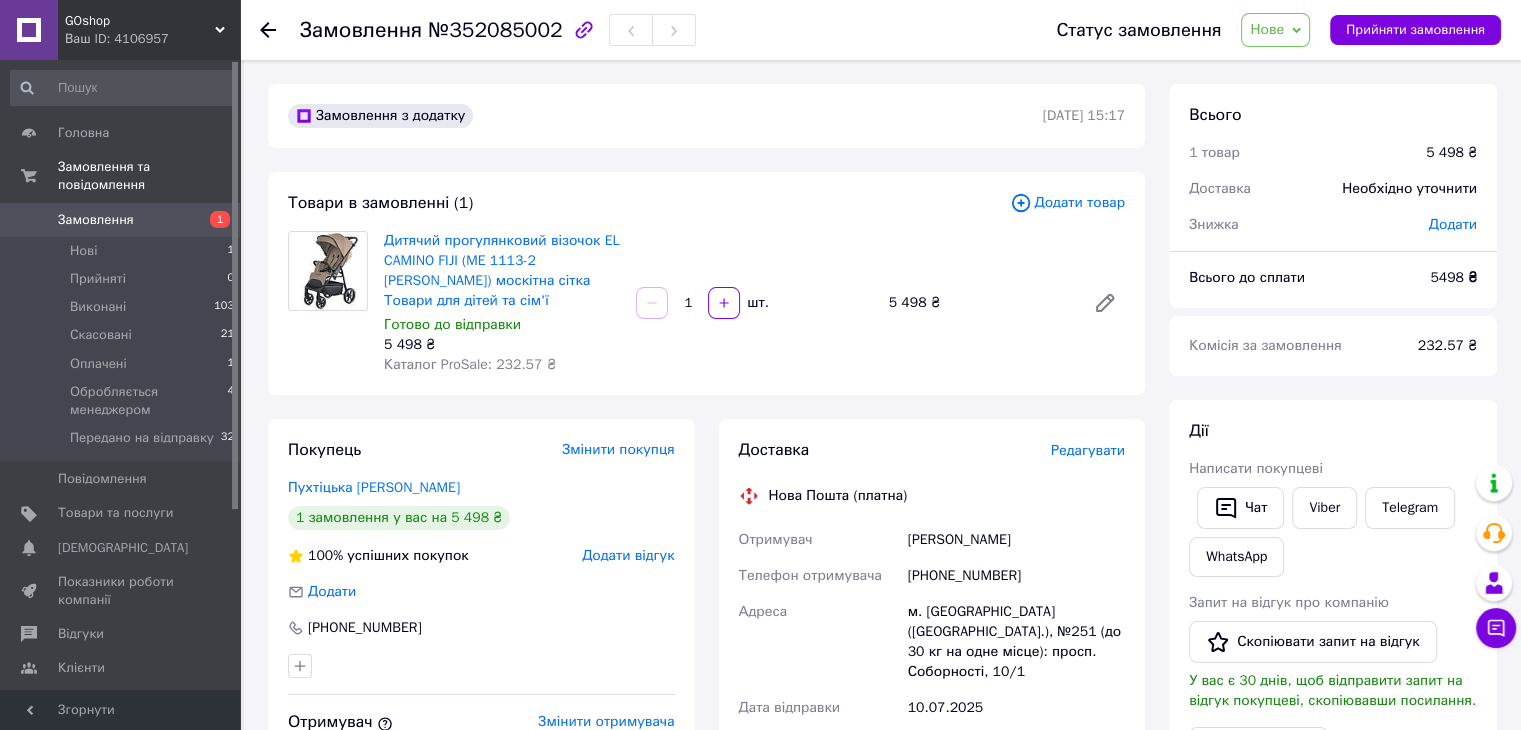 click on "232.57 ₴" at bounding box center (1447, 345) 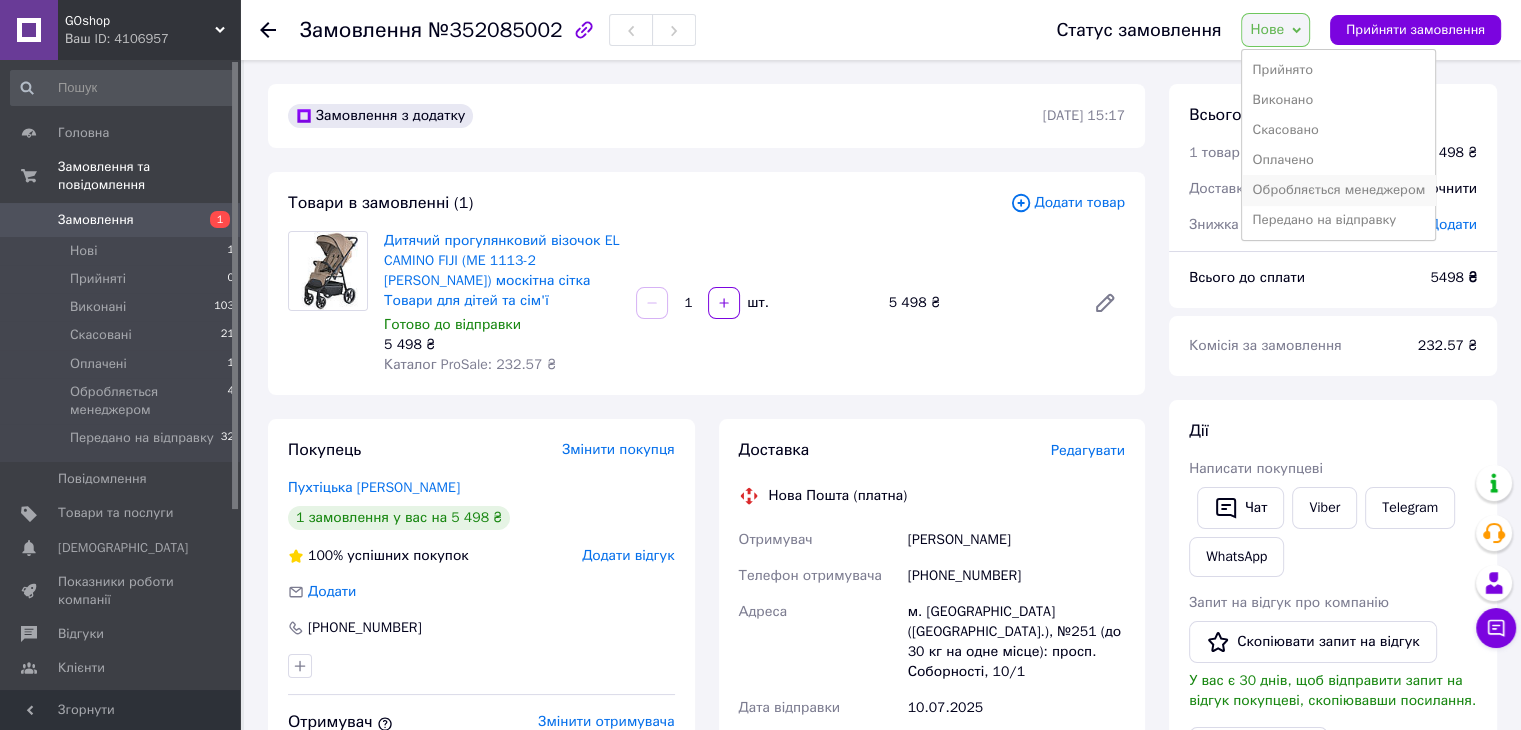 click on "Обробляється менеджером" at bounding box center [1338, 190] 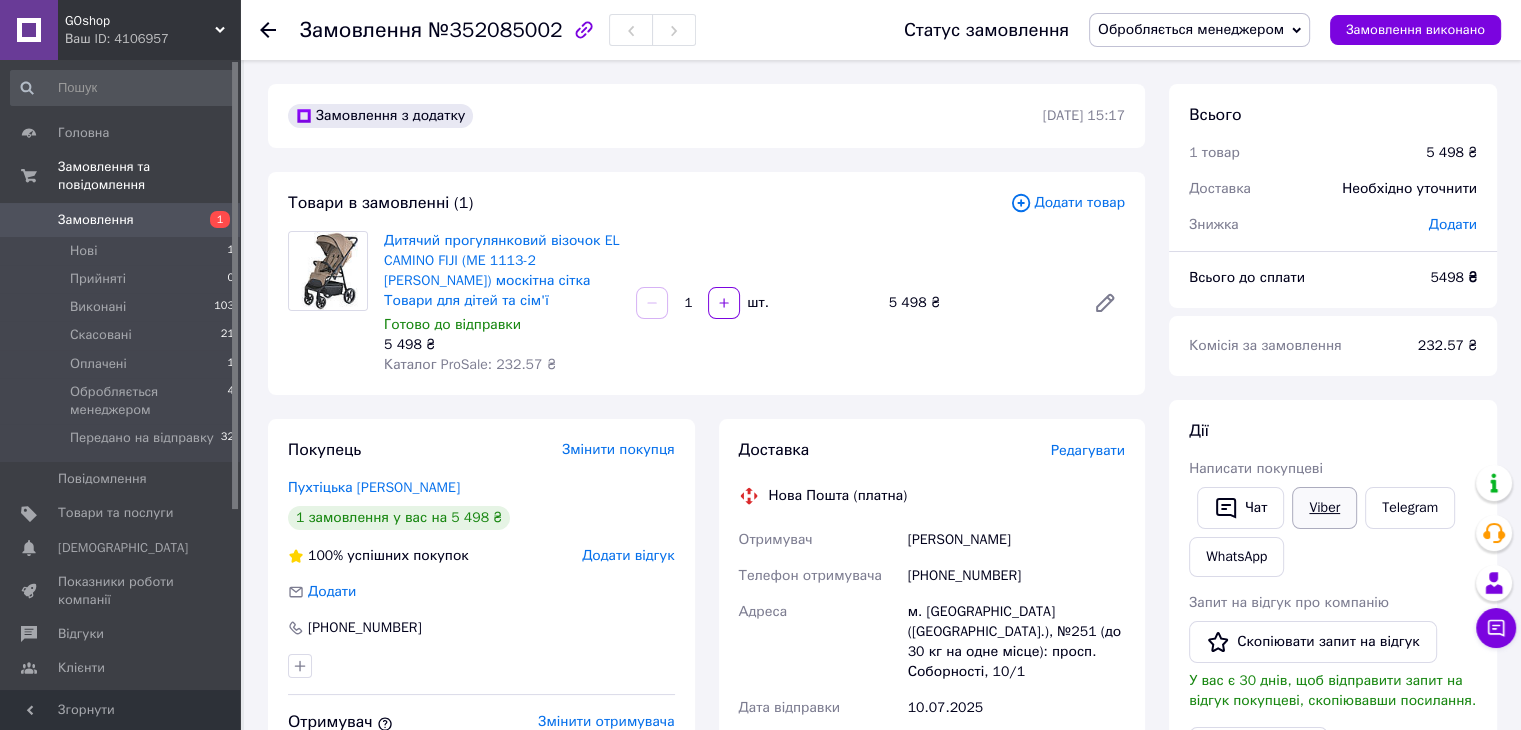 click on "Viber" at bounding box center (1324, 508) 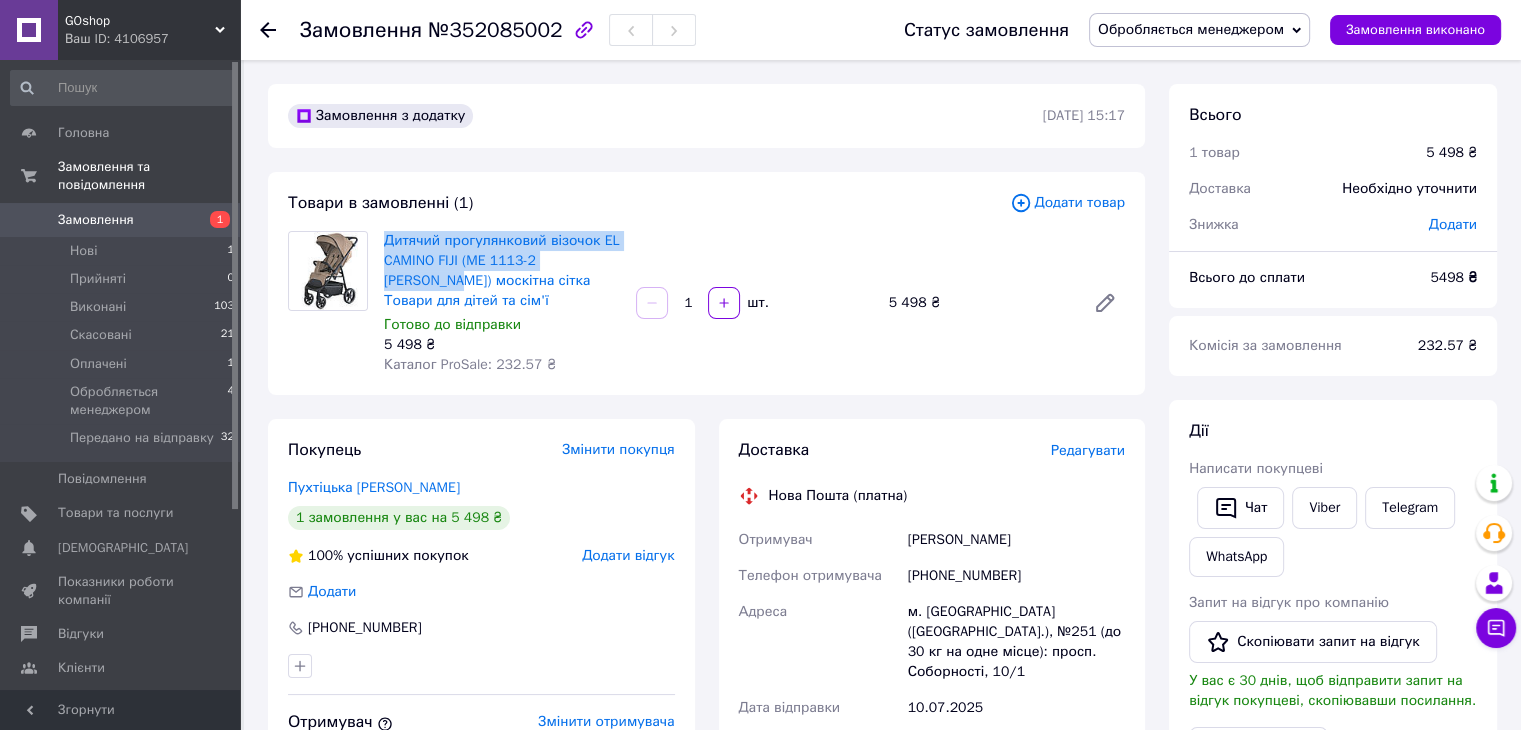 drag, startPoint x: 376, startPoint y: 242, endPoint x: 608, endPoint y: 253, distance: 232.26064 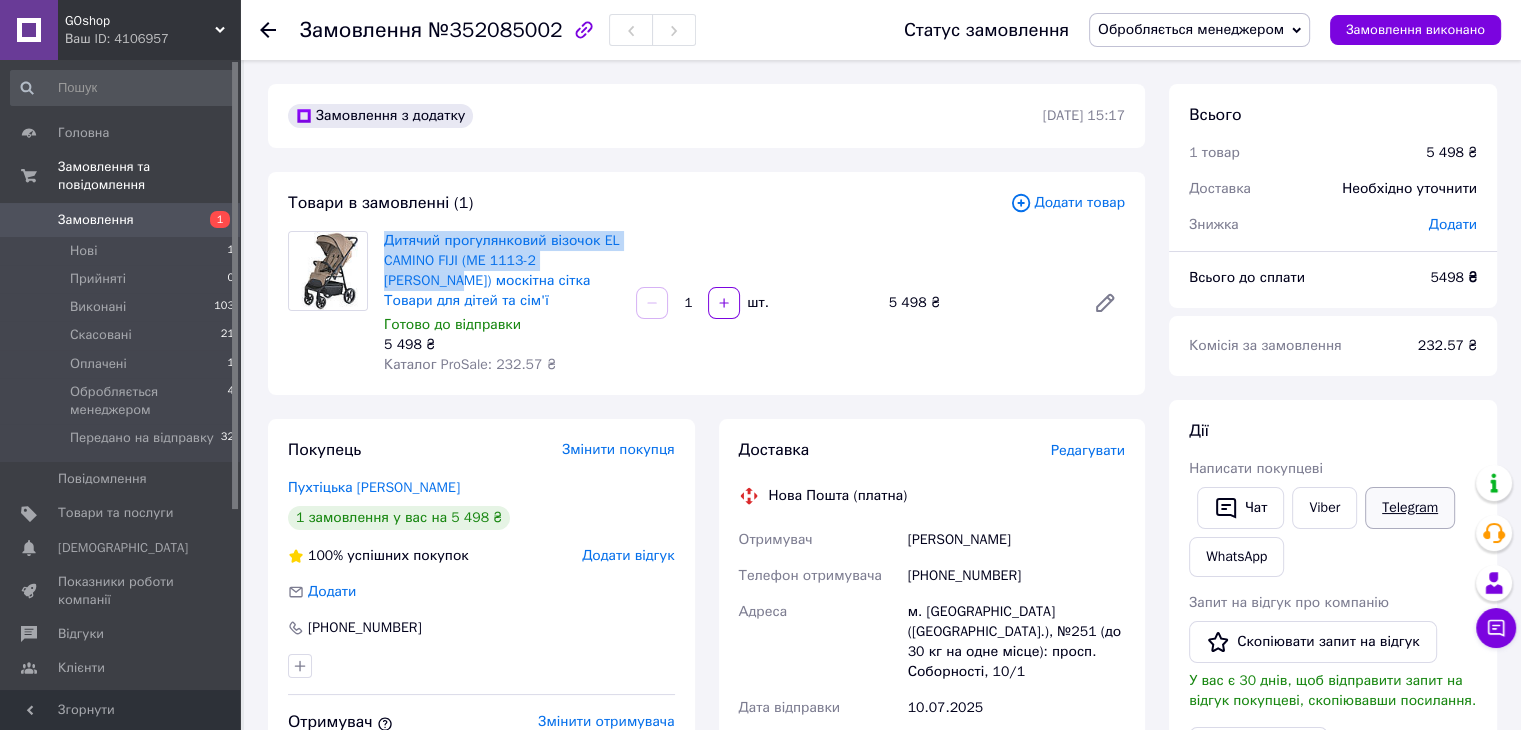 click on "Telegram" at bounding box center (1410, 508) 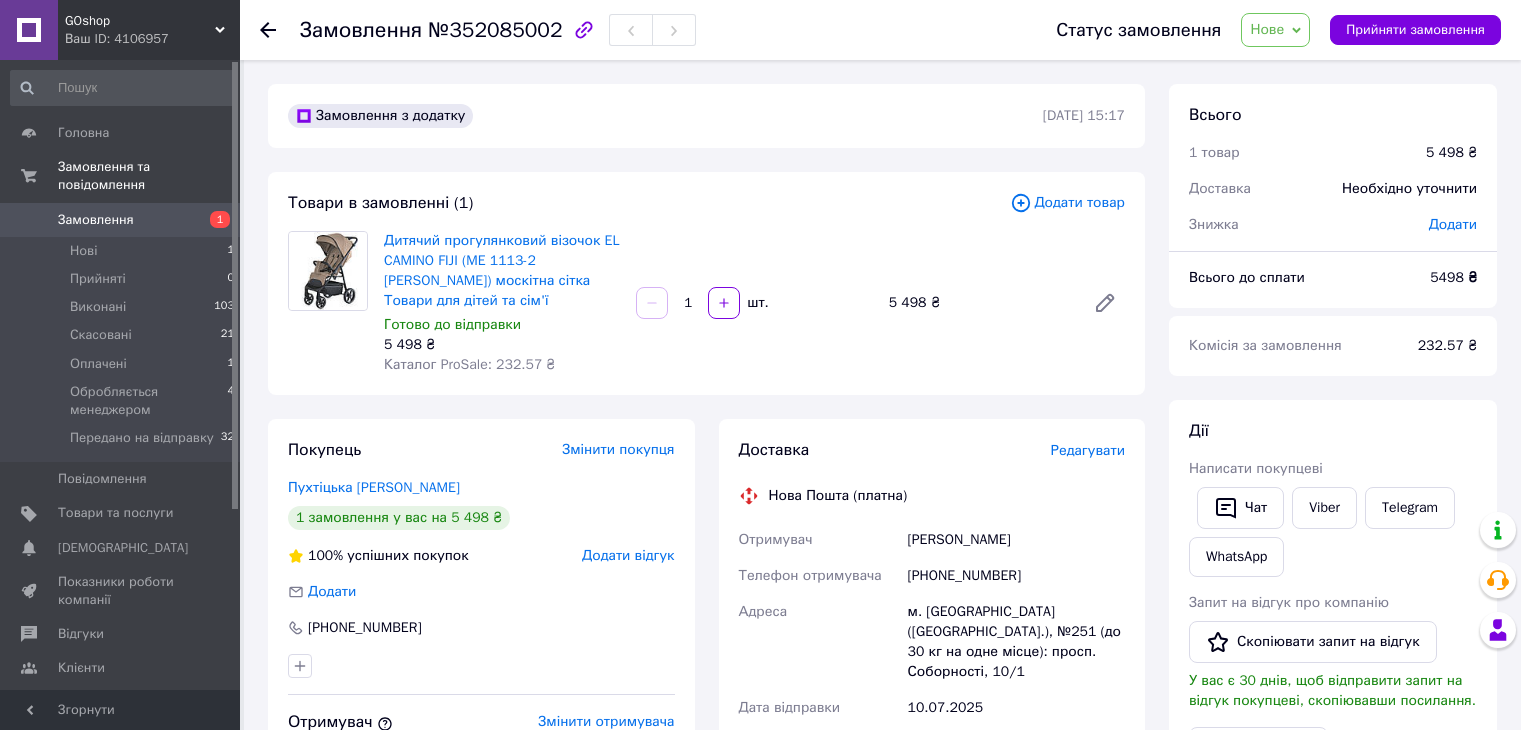 scroll, scrollTop: 0, scrollLeft: 0, axis: both 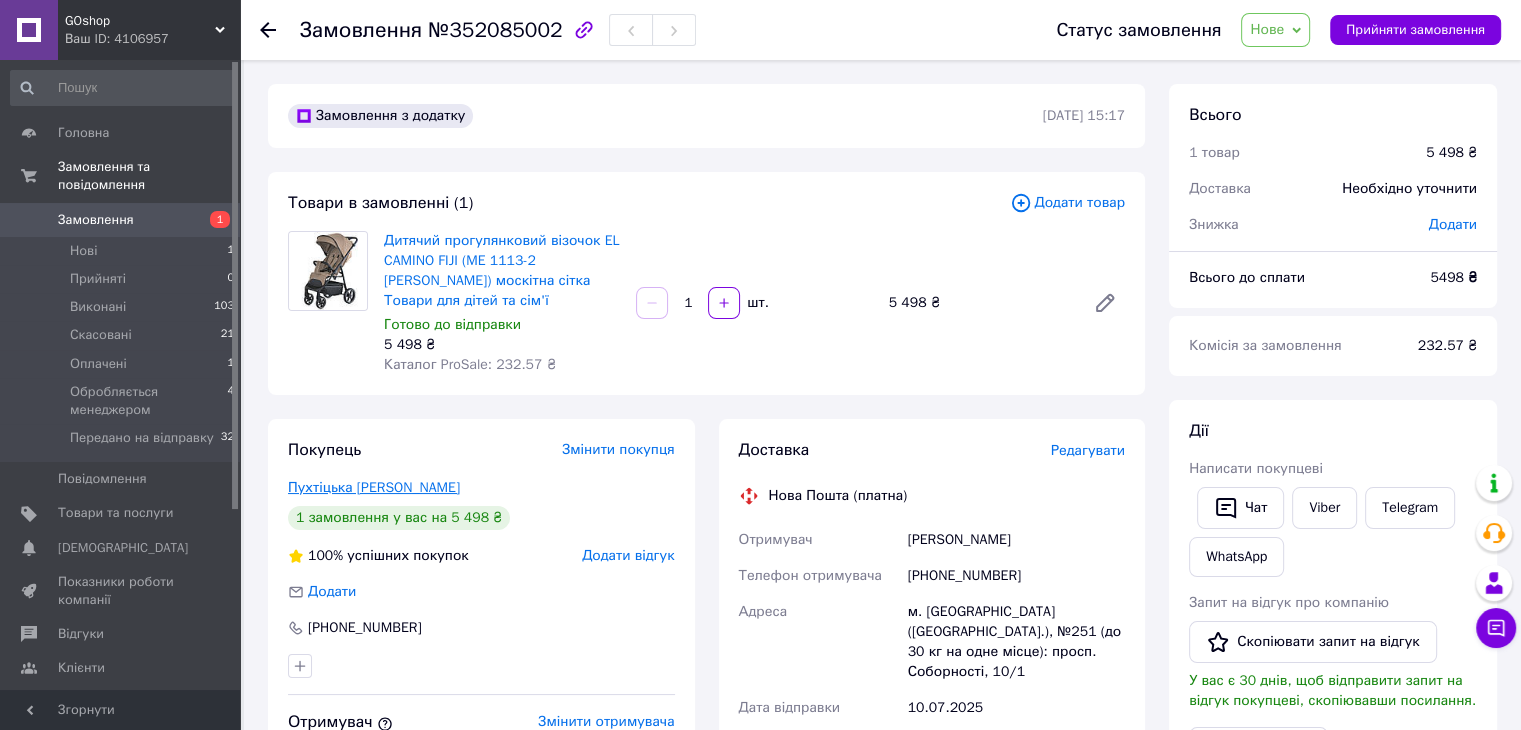 click on "Пухтіцька [PERSON_NAME]" at bounding box center [374, 487] 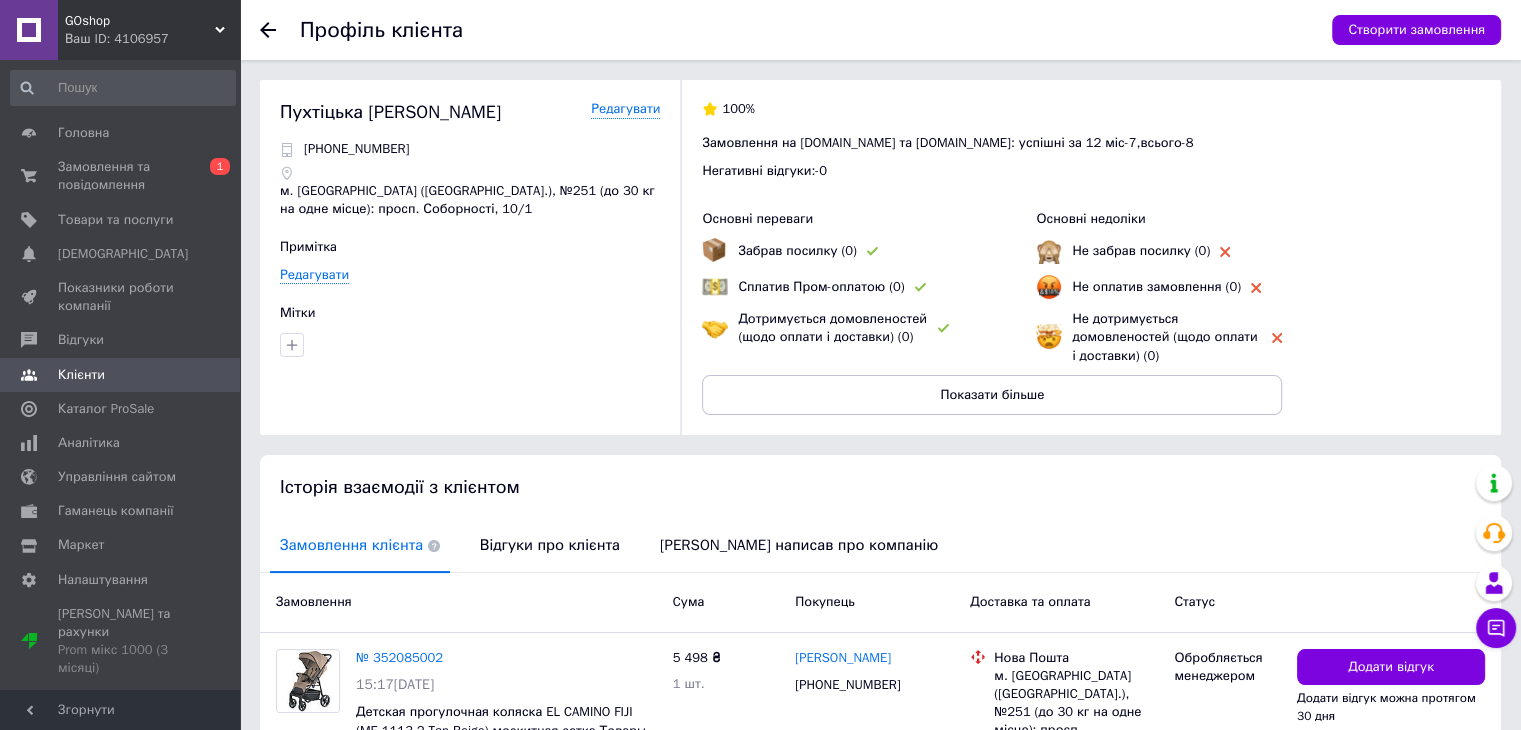 click 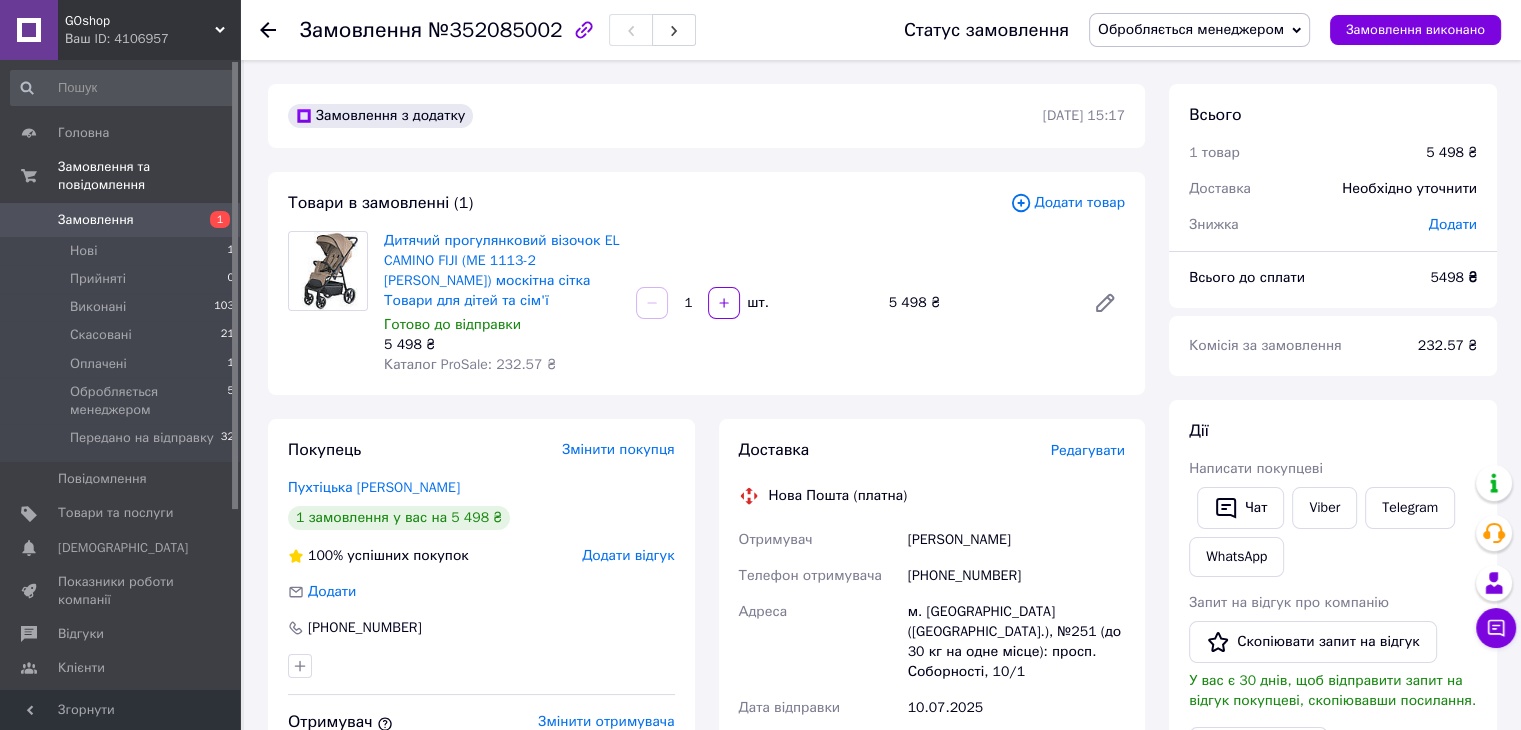 click on "Замовлення 1" at bounding box center [123, 220] 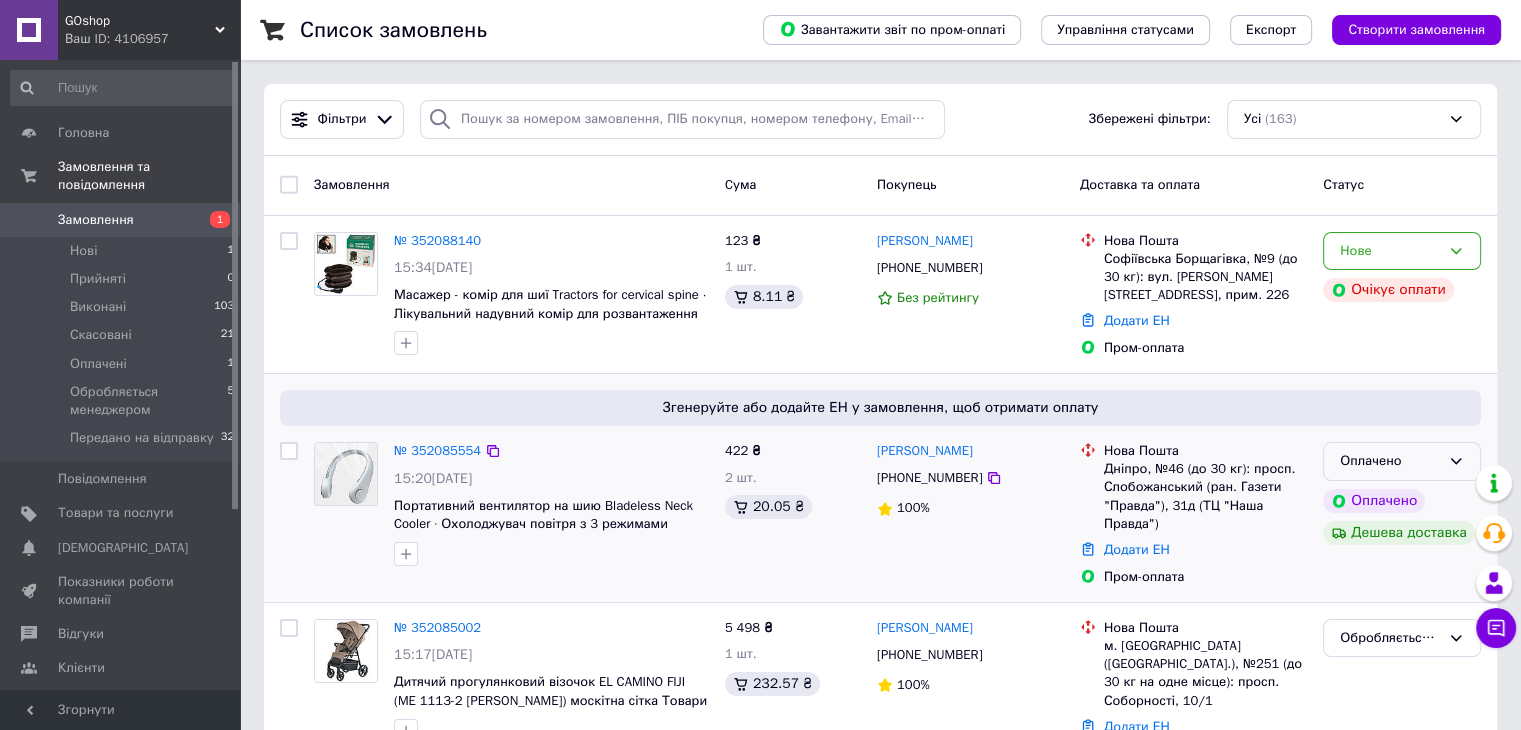 click on "Оплачено" at bounding box center (1390, 461) 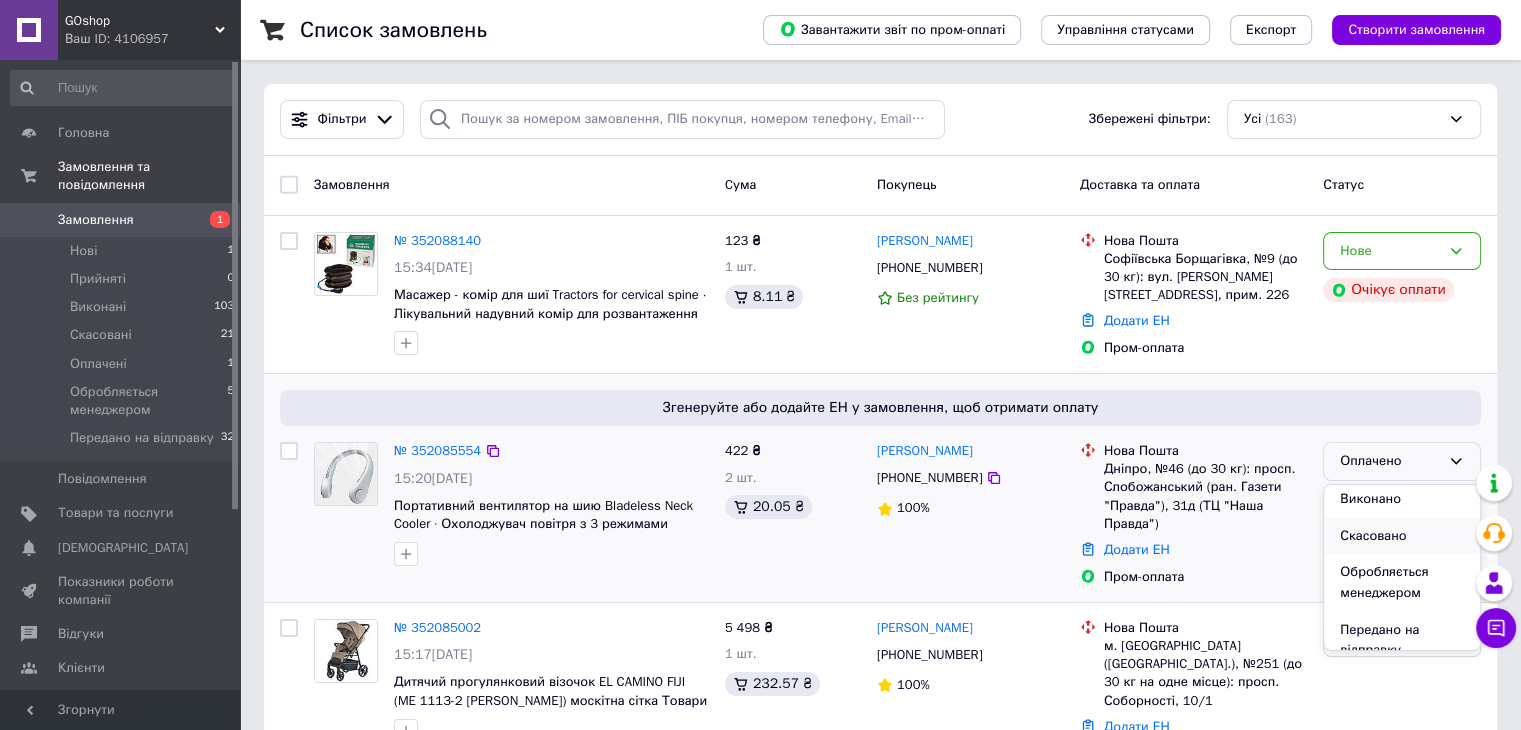 scroll, scrollTop: 58, scrollLeft: 0, axis: vertical 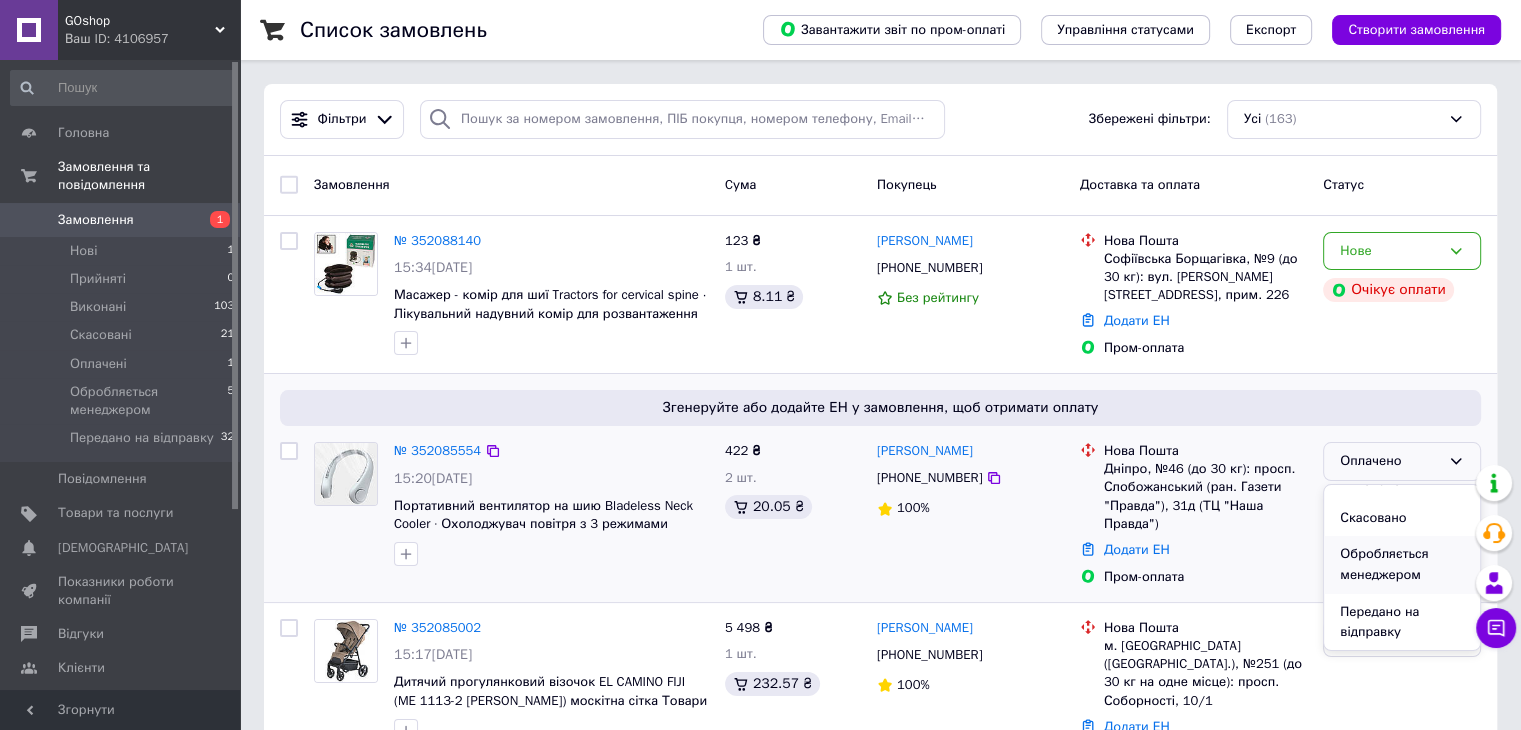click on "Обробляється менеджером" at bounding box center (1402, 564) 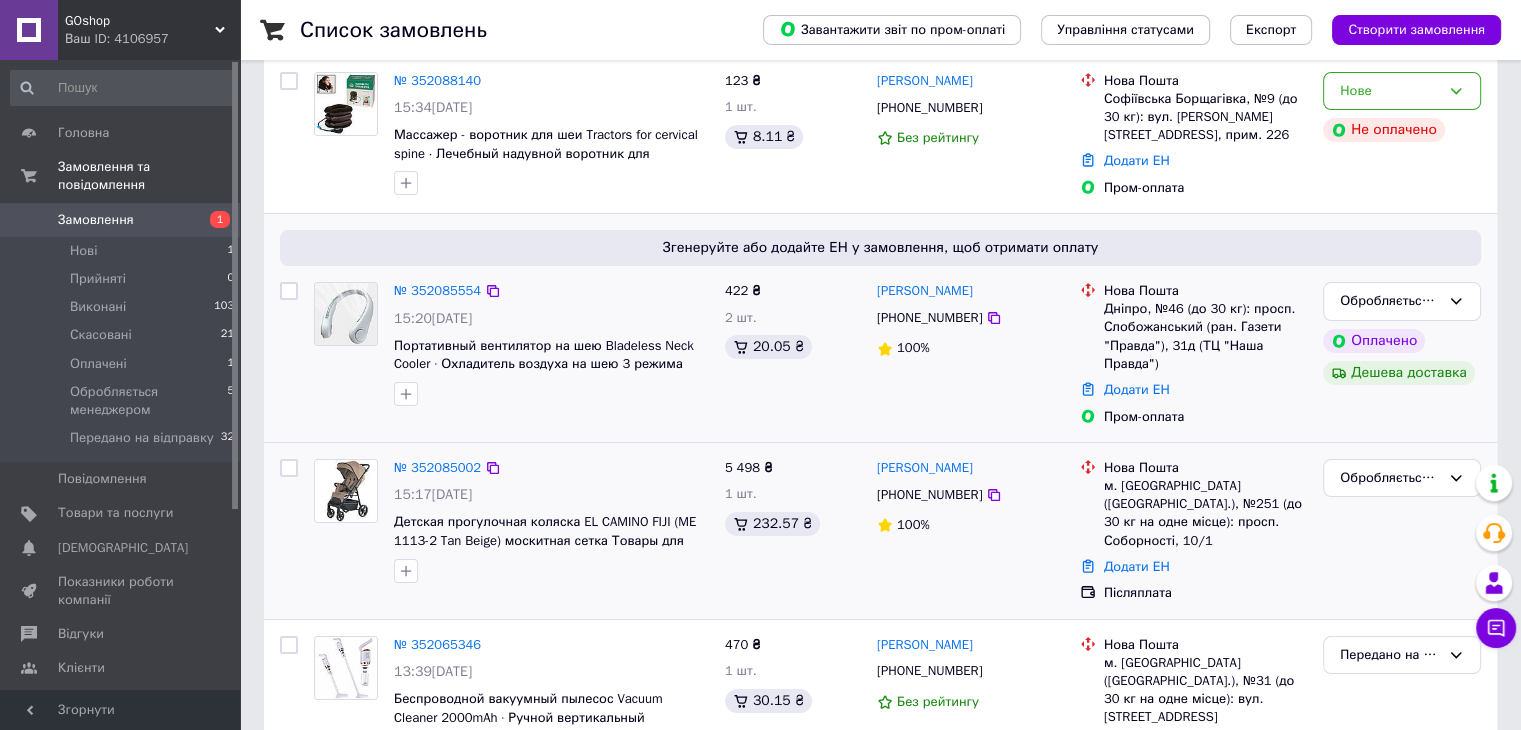 scroll, scrollTop: 266, scrollLeft: 0, axis: vertical 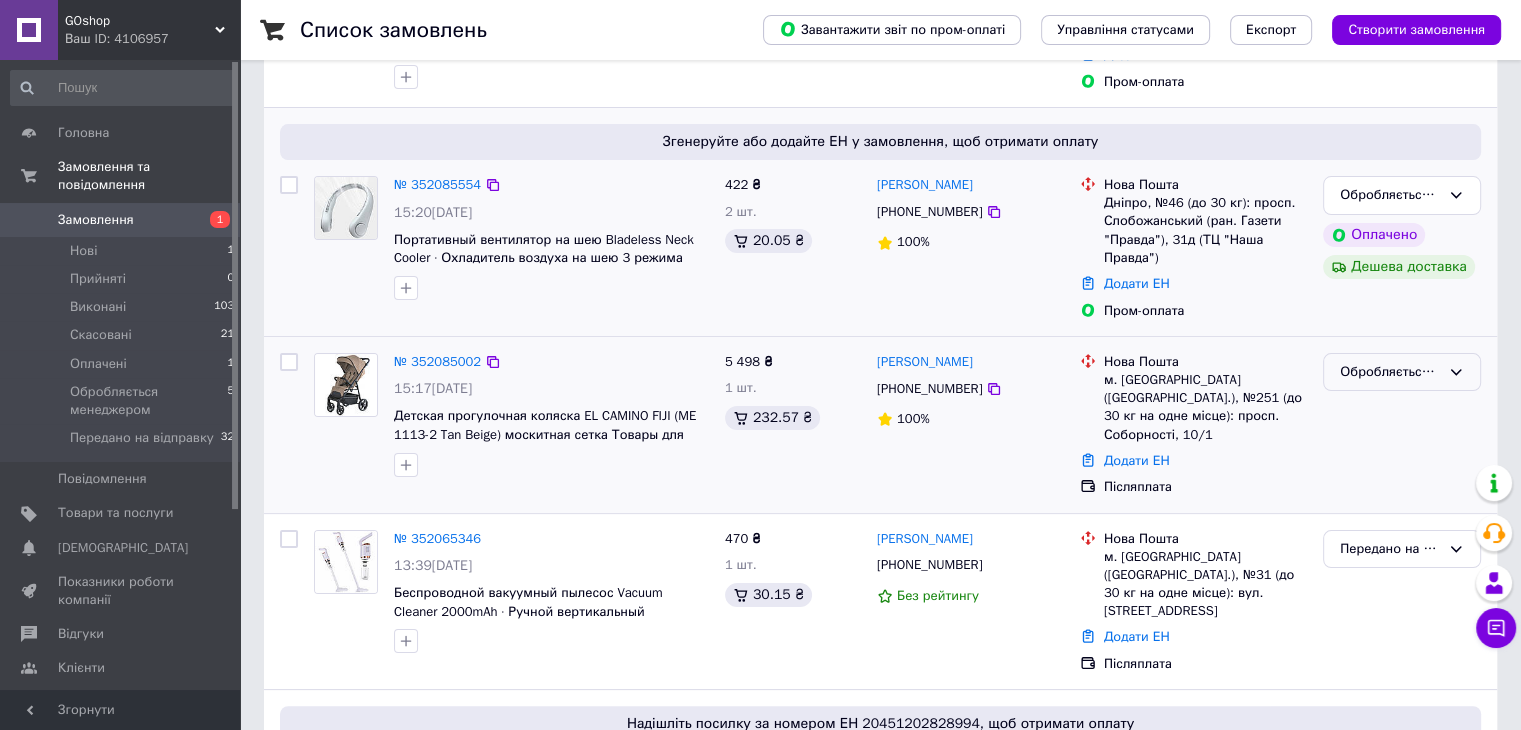 click on "Обробляється менеджером" at bounding box center (1390, 372) 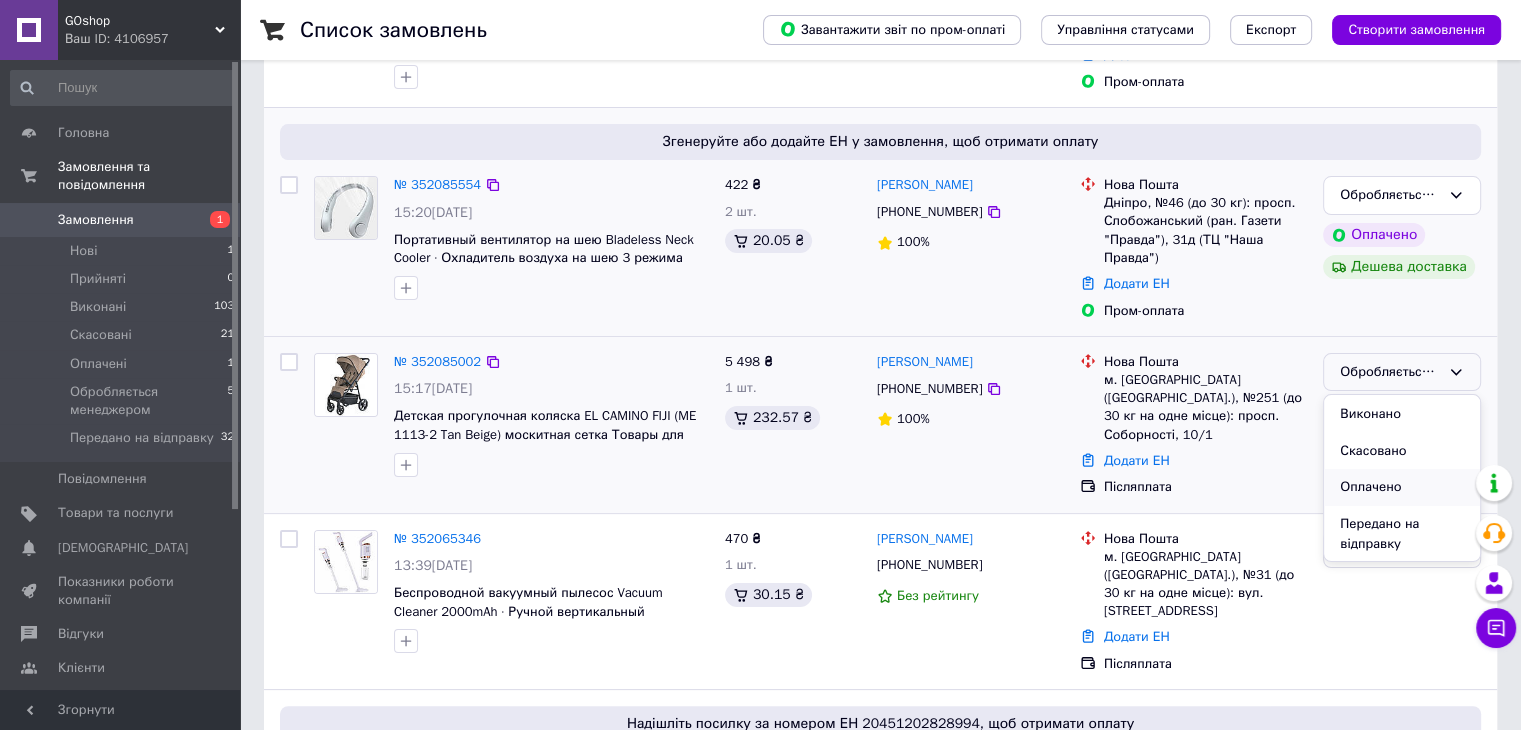 scroll, scrollTop: 37, scrollLeft: 0, axis: vertical 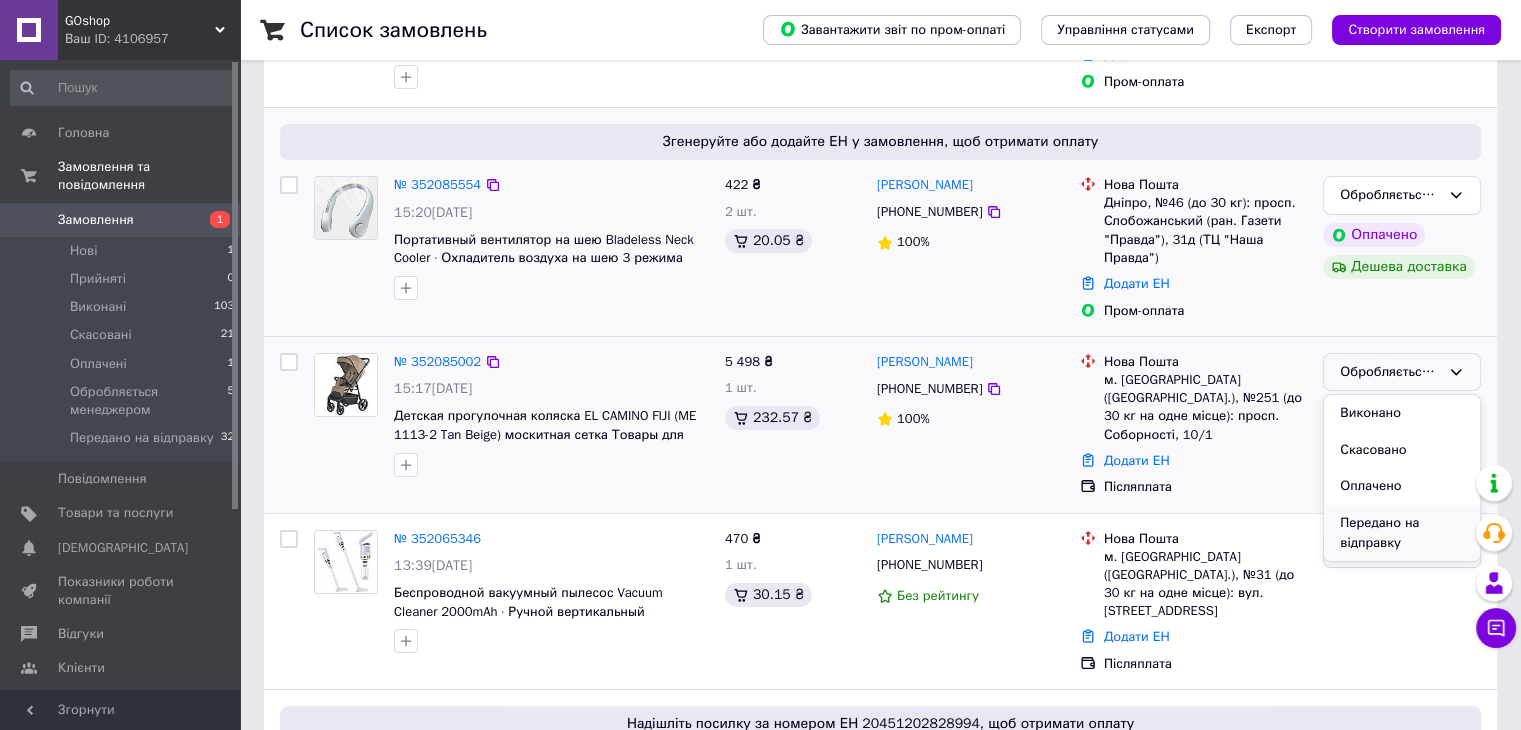 click on "Передано на відправку" at bounding box center (1402, 533) 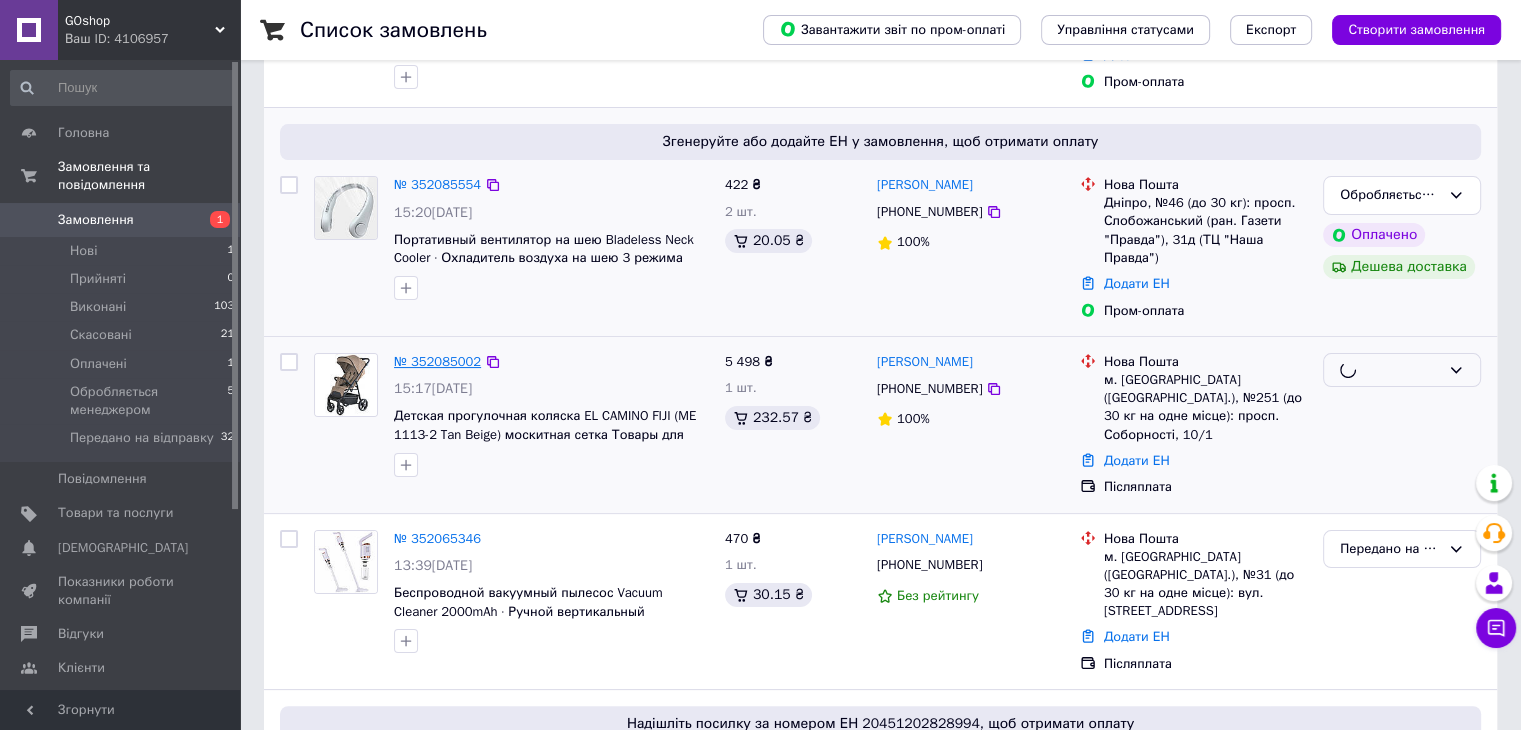 click on "№ 352085002" at bounding box center [437, 361] 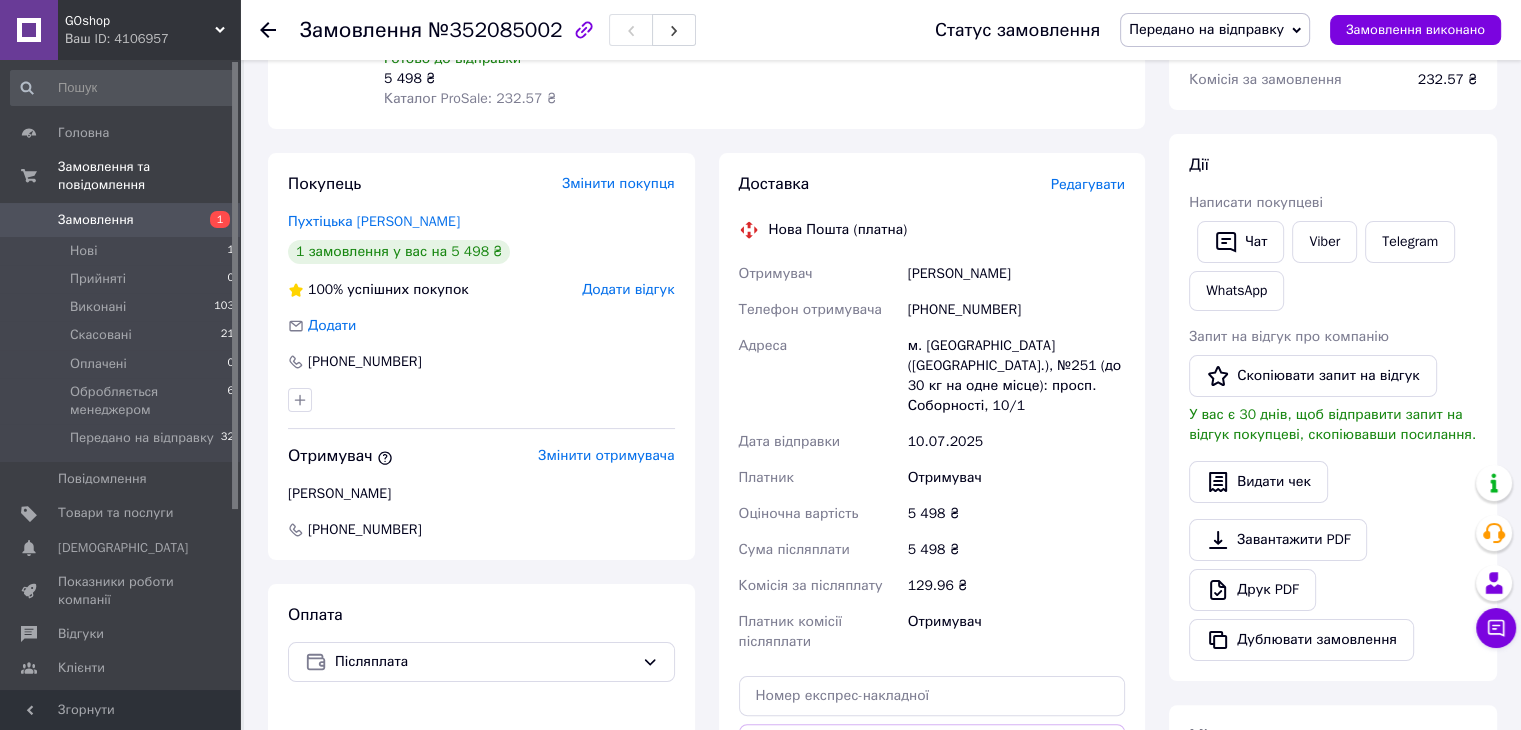 scroll, scrollTop: 0, scrollLeft: 0, axis: both 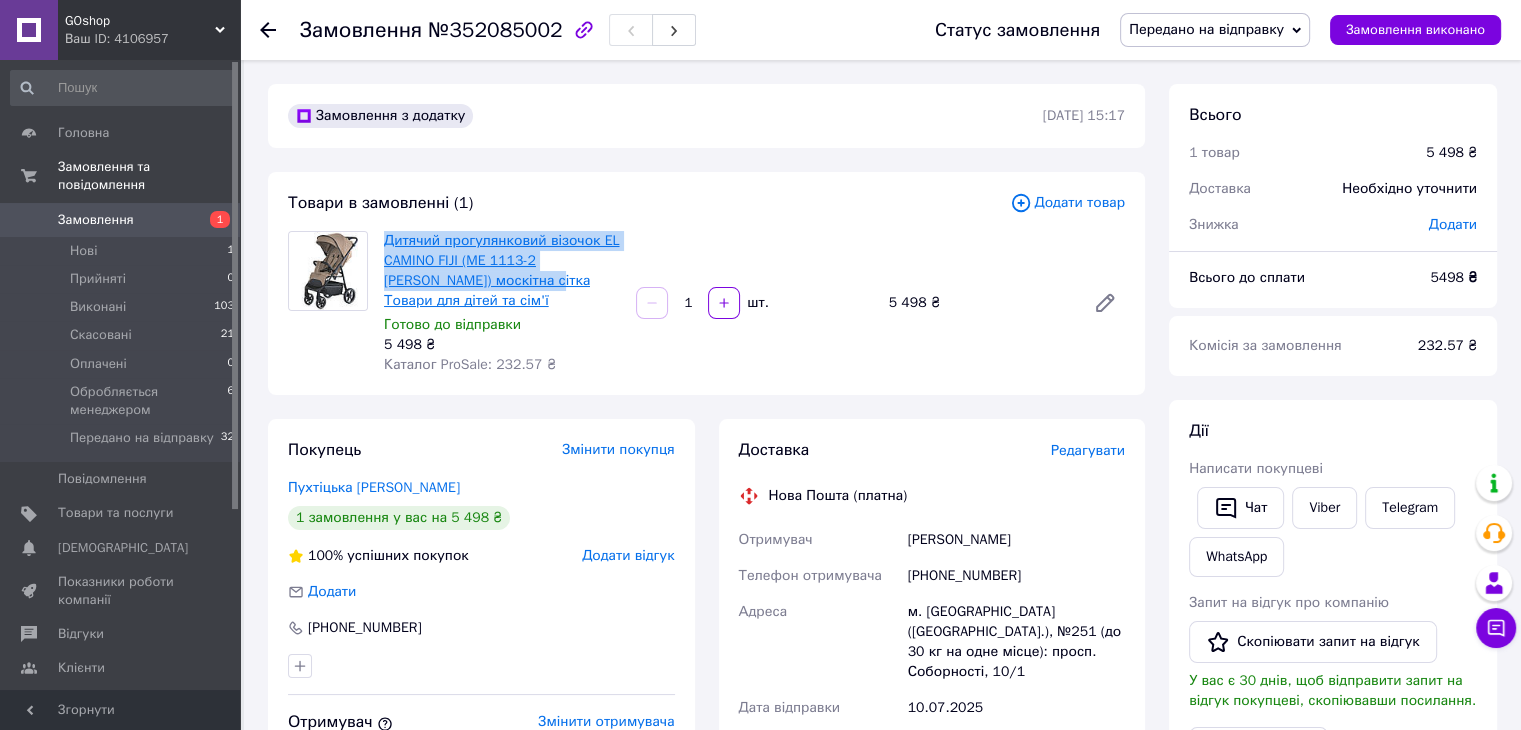 drag, startPoint x: 379, startPoint y: 233, endPoint x: 472, endPoint y: 278, distance: 103.315056 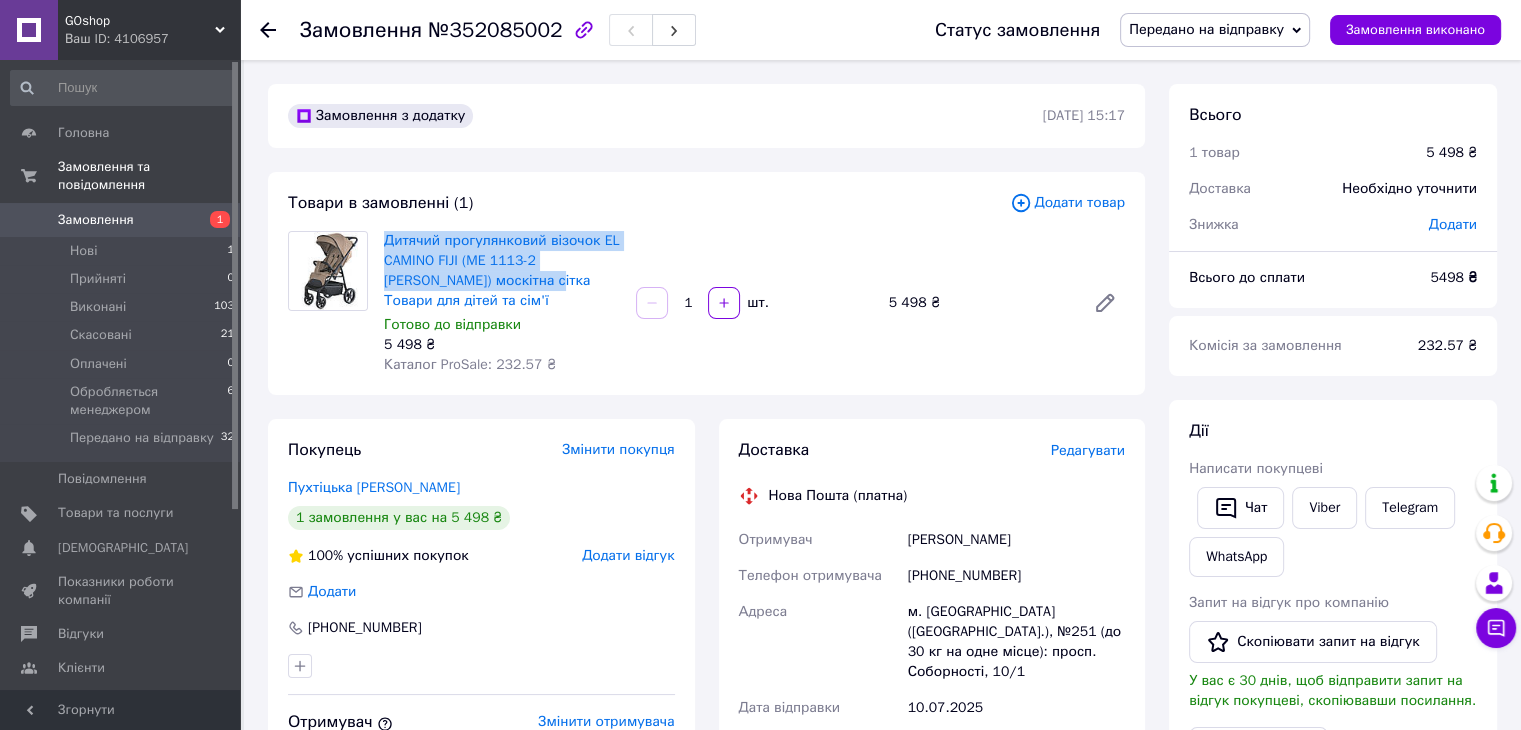copy on "Дитячий прогулянковий візочок EL CAMINO FIJI (ME 1113-2 Tan Beige) москітна сітка" 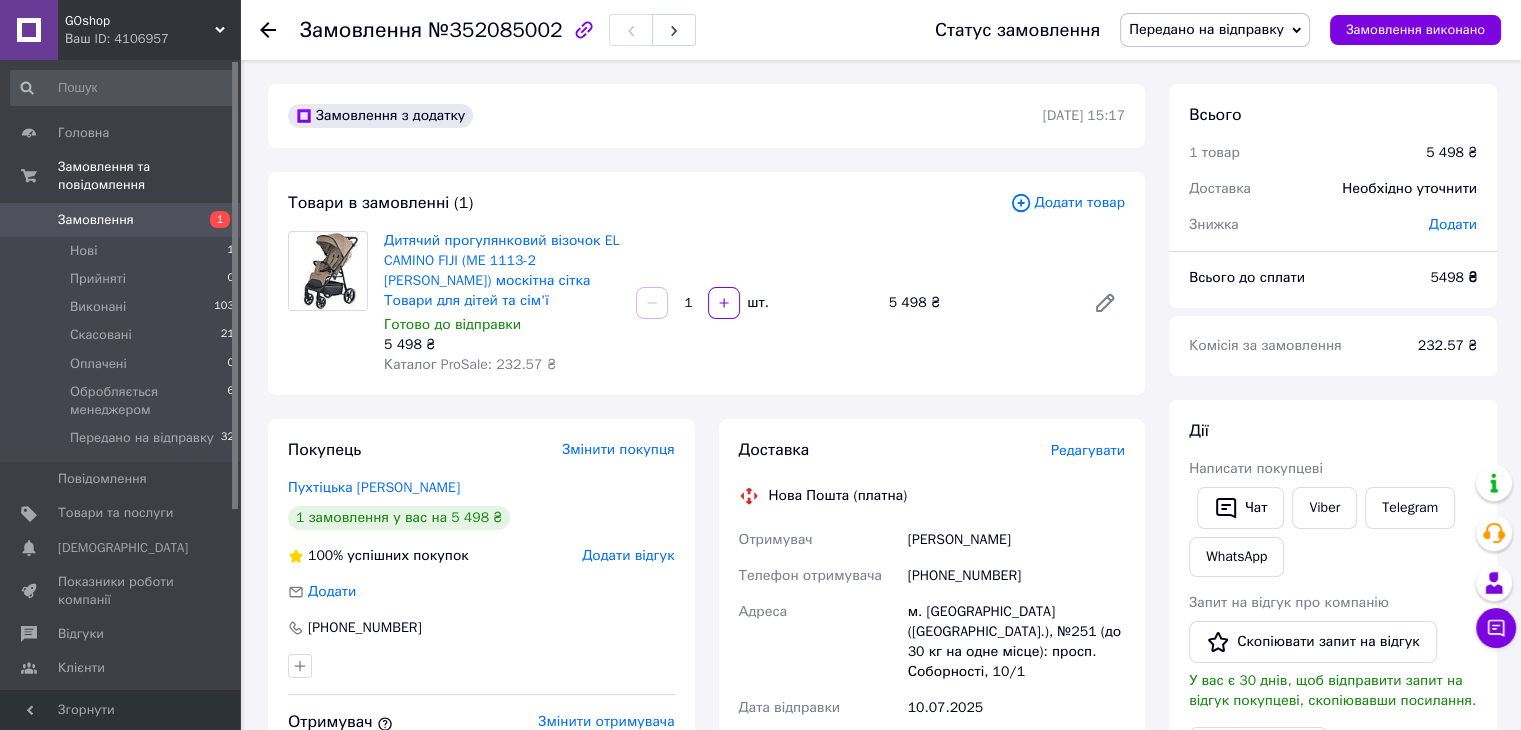 click on "5 498 ₴" at bounding box center [979, 303] 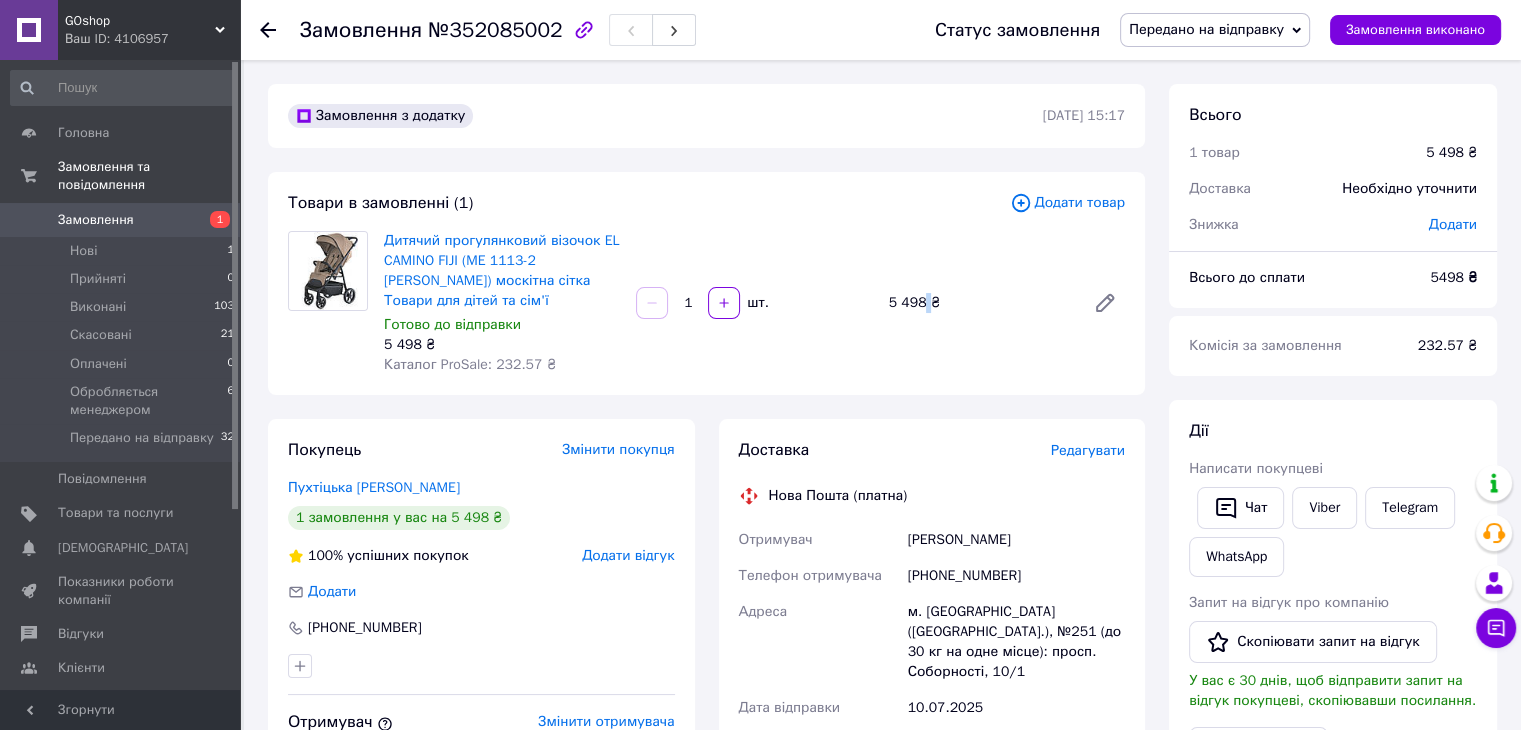 click on "5 498 ₴" at bounding box center [979, 303] 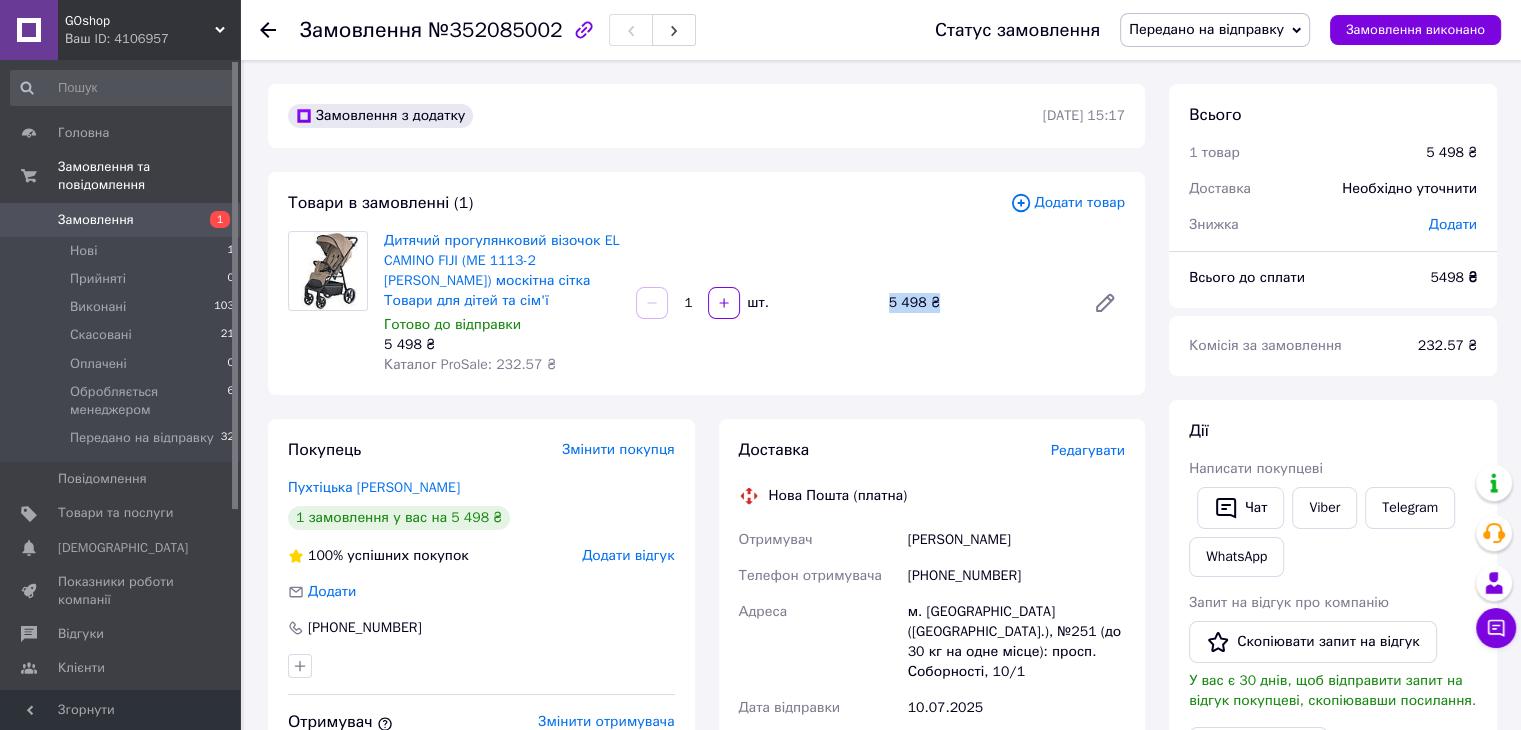 click on "5 498 ₴" at bounding box center [979, 303] 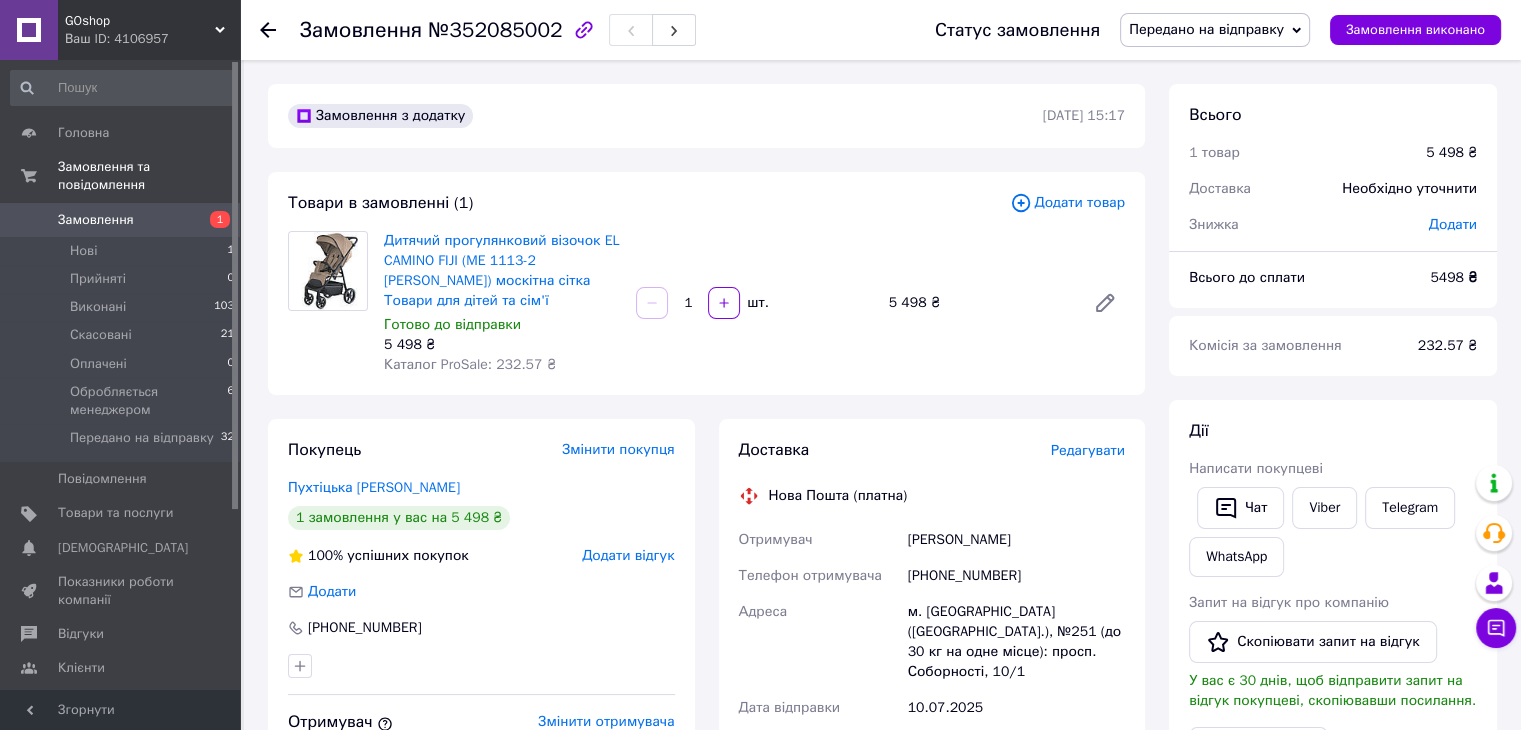 click on "Дитячий прогулянковий візочок EL CAMINO FIJI (ME 1113-2 Tan Beige) москітна сітка Товари для дітей та сім'ї Готово до відправки 5 498 ₴ Каталог ProSale: 232.57 ₴  1   шт. 5 498 ₴" at bounding box center (754, 303) 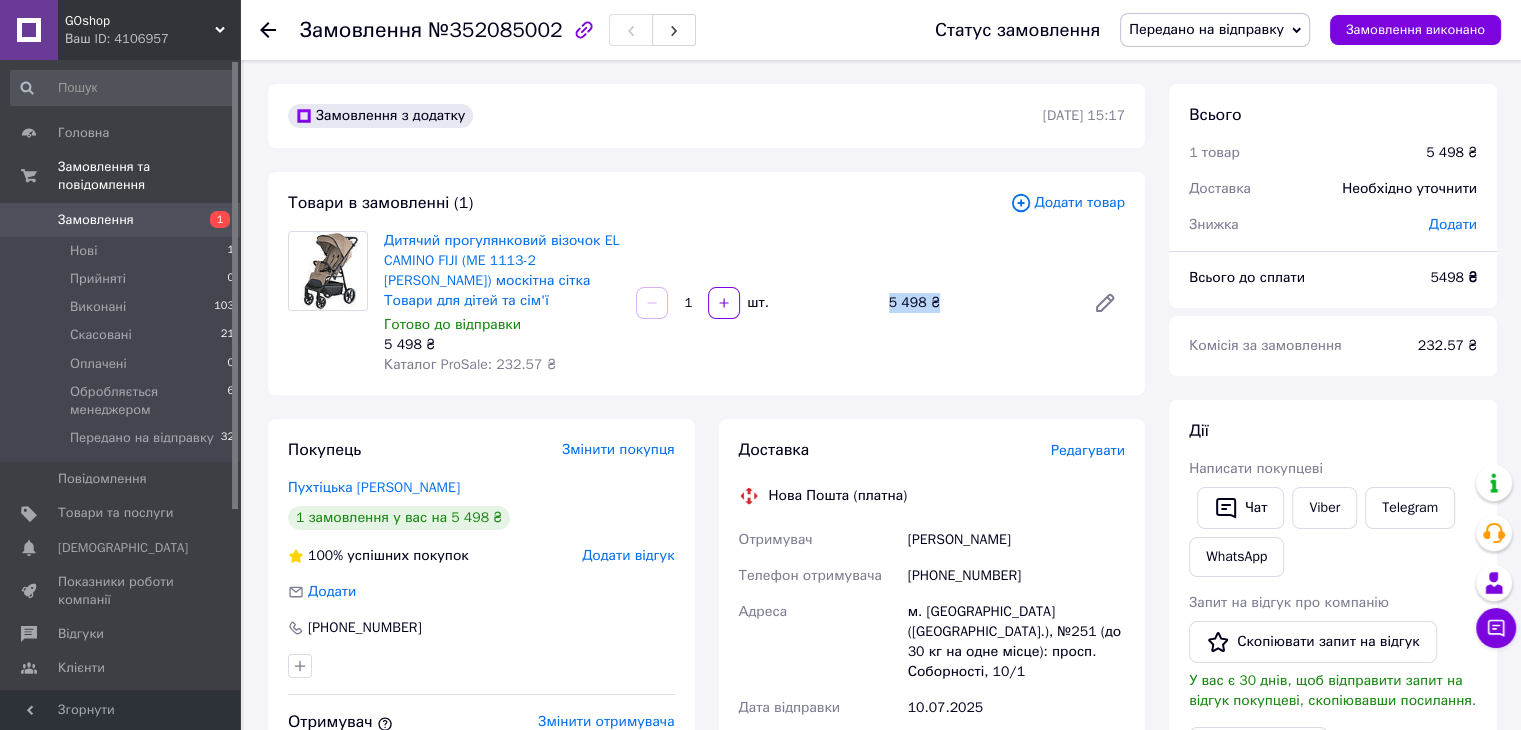 drag, startPoint x: 880, startPoint y: 305, endPoint x: 956, endPoint y: 305, distance: 76 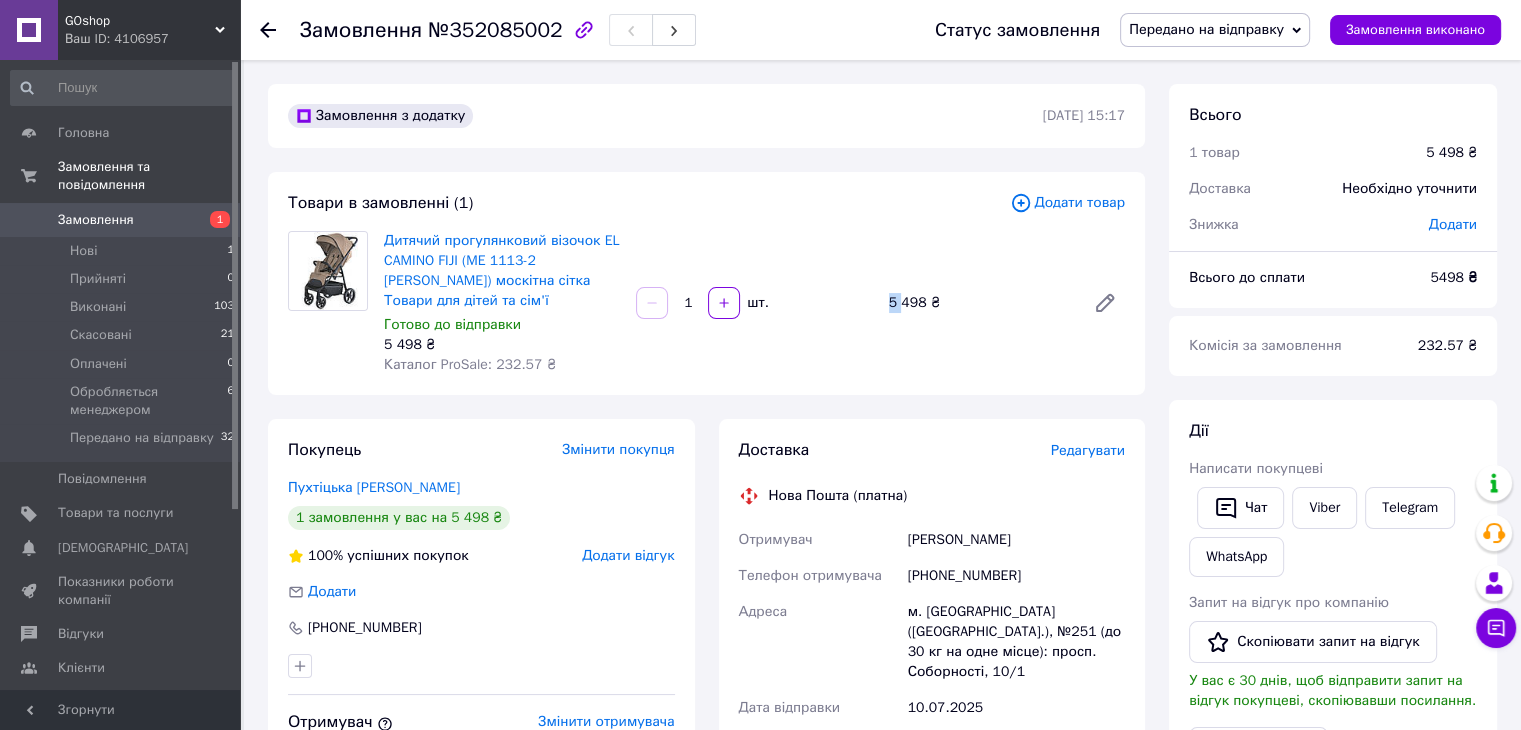 click on "5 498 ₴" at bounding box center (979, 303) 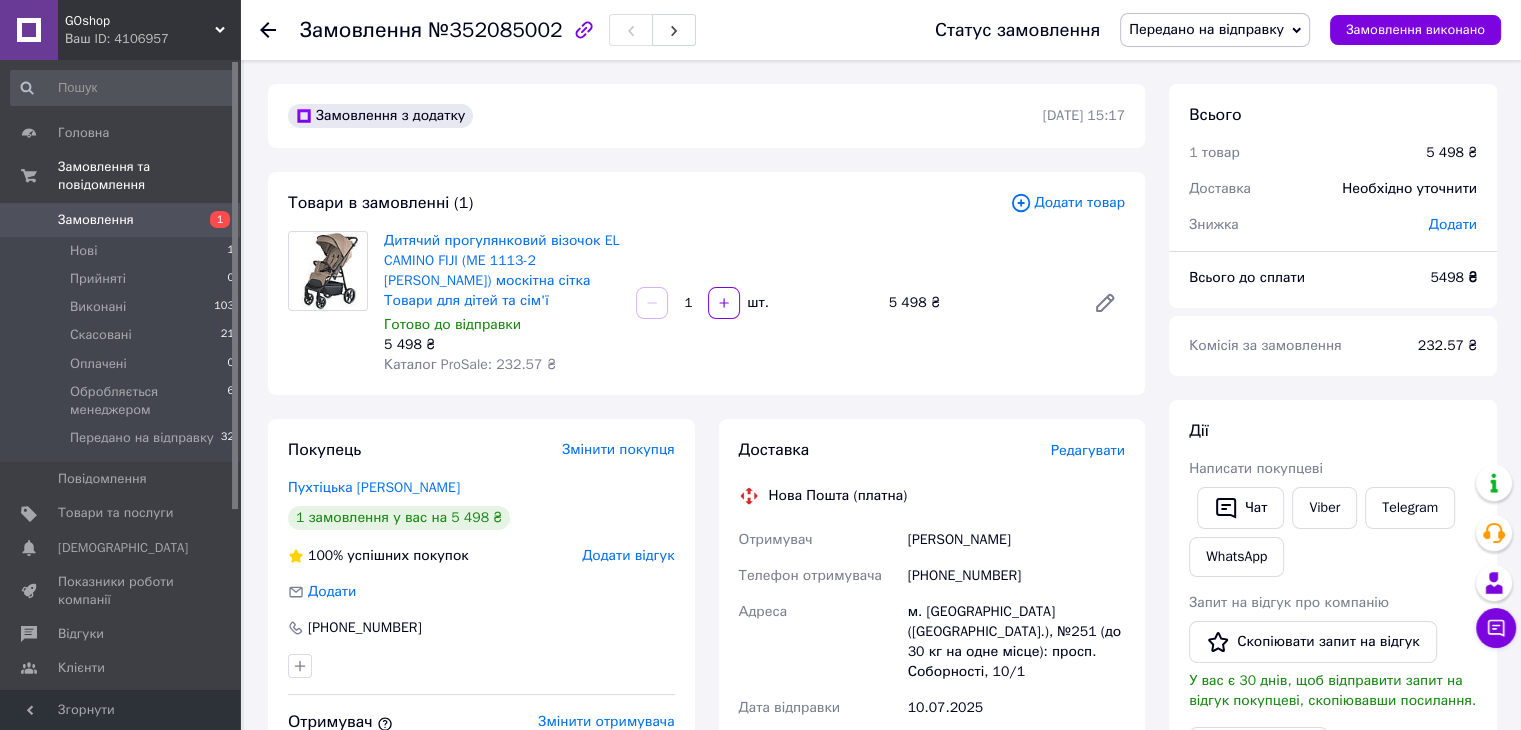 scroll, scrollTop: 133, scrollLeft: 0, axis: vertical 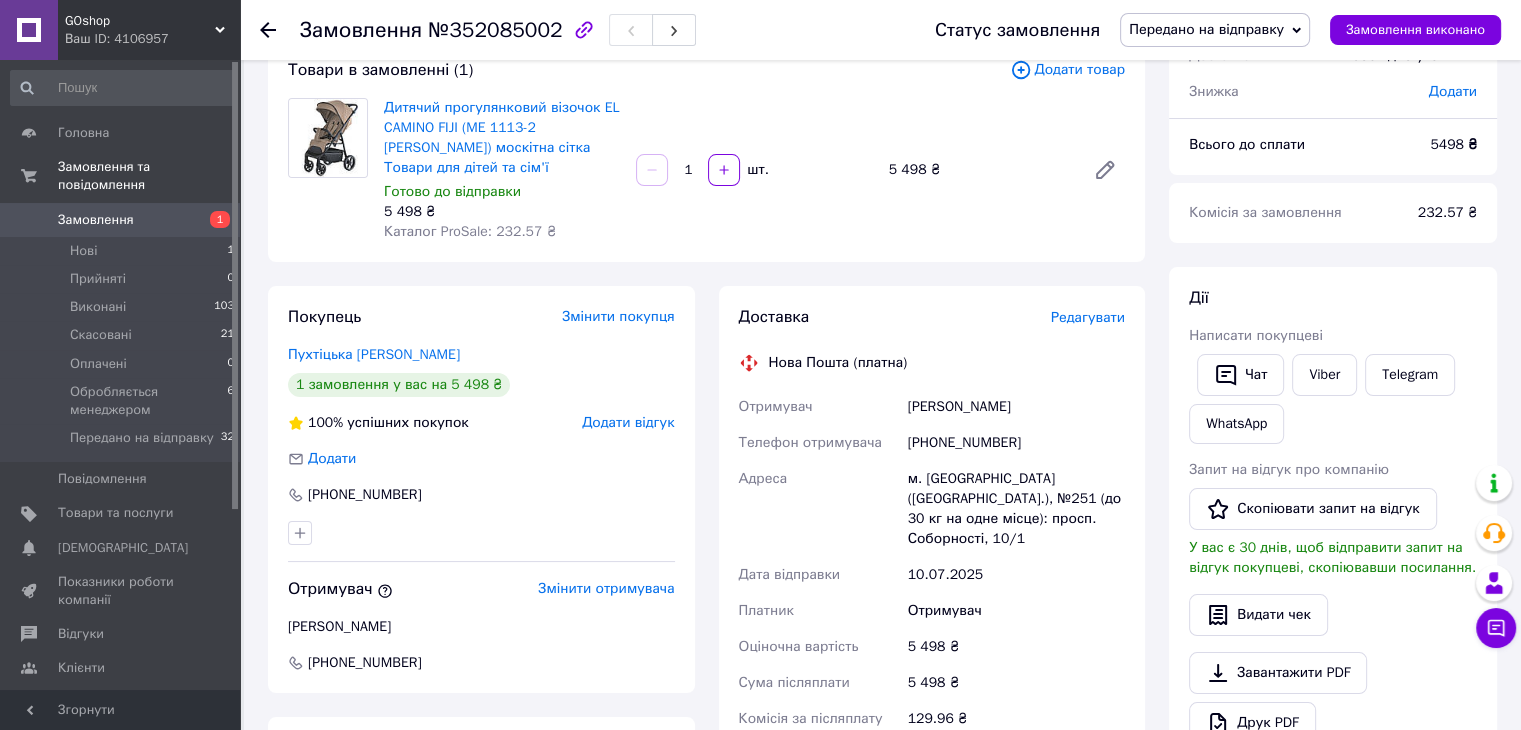 click on "м. [GEOGRAPHIC_DATA] ([GEOGRAPHIC_DATA].), №251 (до 30 кг на одне місце): просп. Соборності, 10/1" at bounding box center [1016, 509] 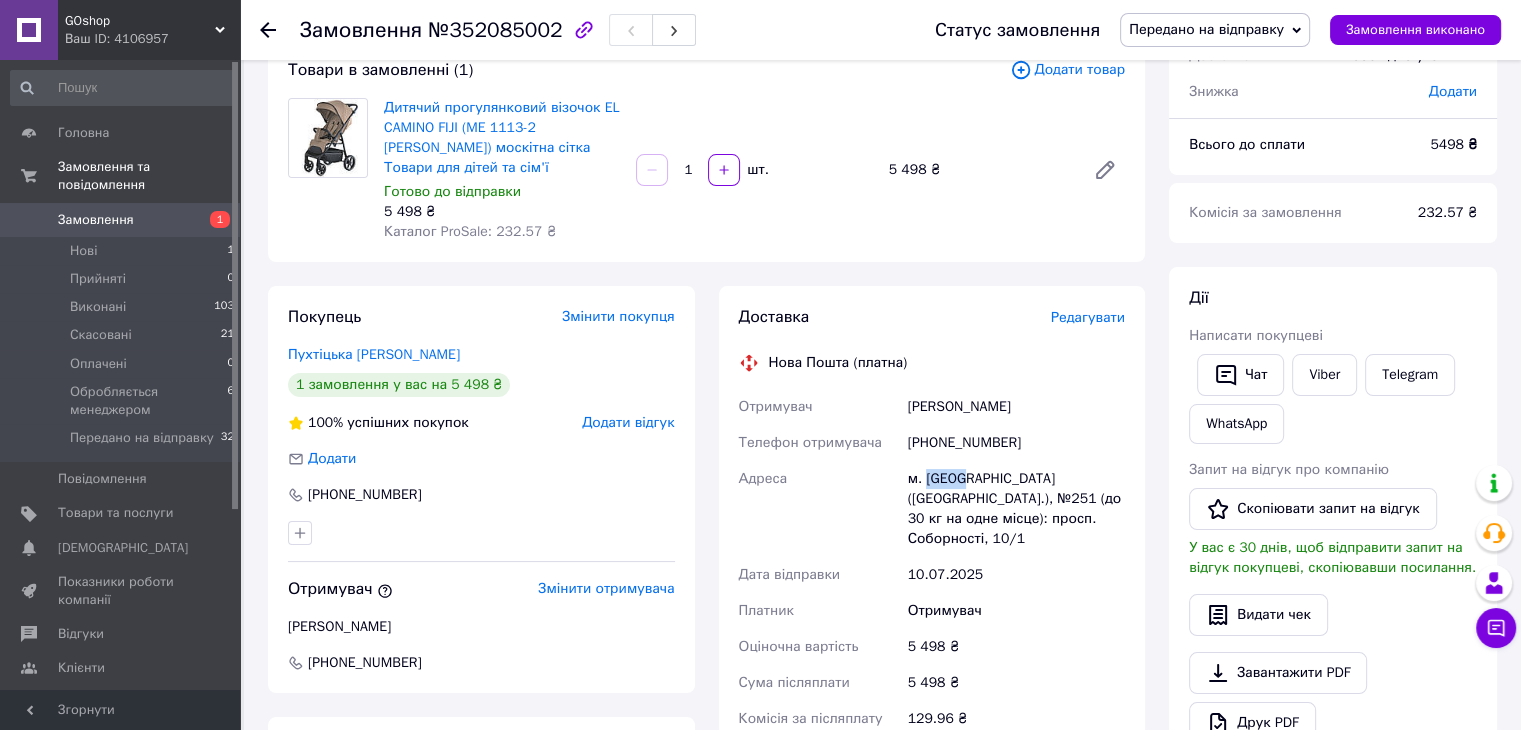 click on "м. [GEOGRAPHIC_DATA] ([GEOGRAPHIC_DATA].), №251 (до 30 кг на одне місце): просп. Соборності, 10/1" at bounding box center (1016, 509) 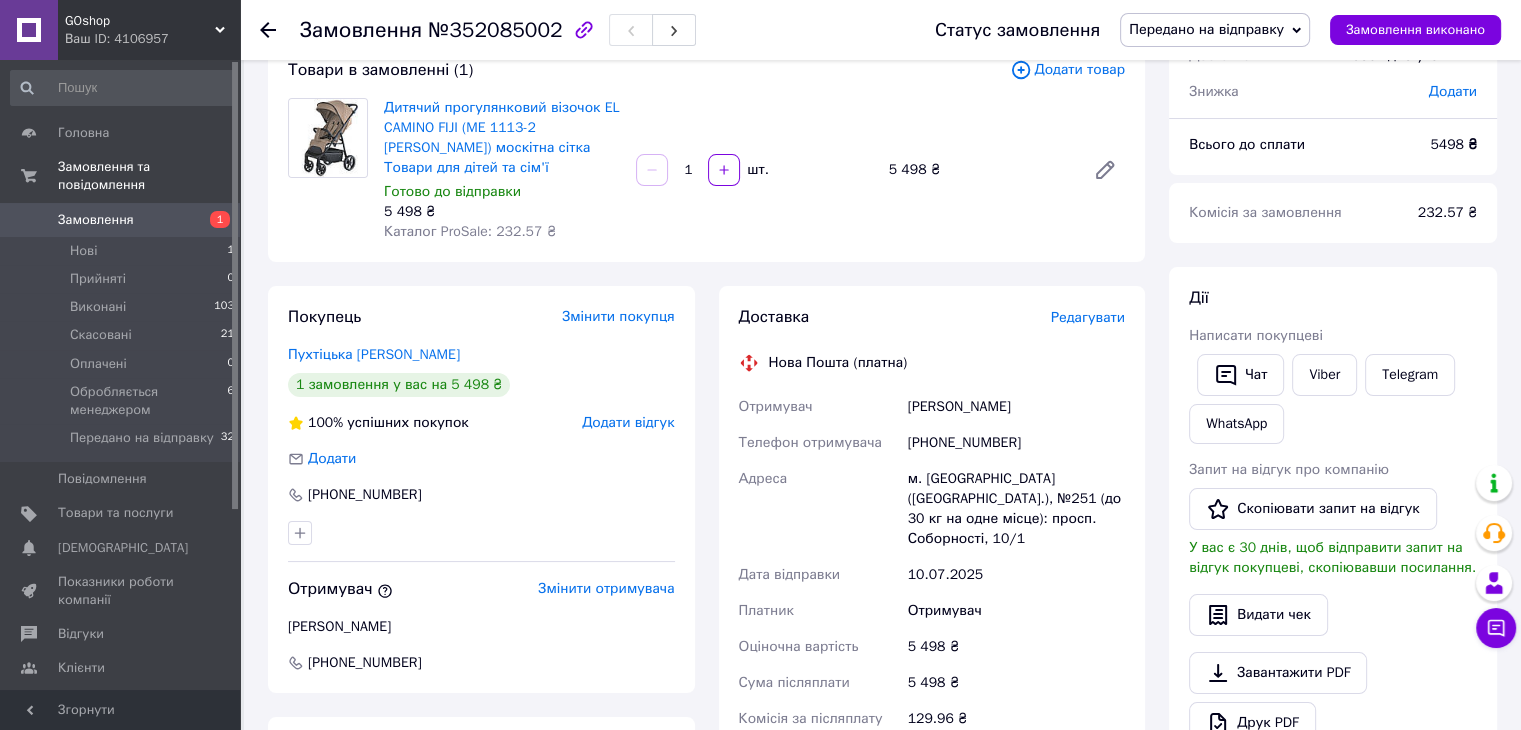 click on "Отримувач" at bounding box center (819, 407) 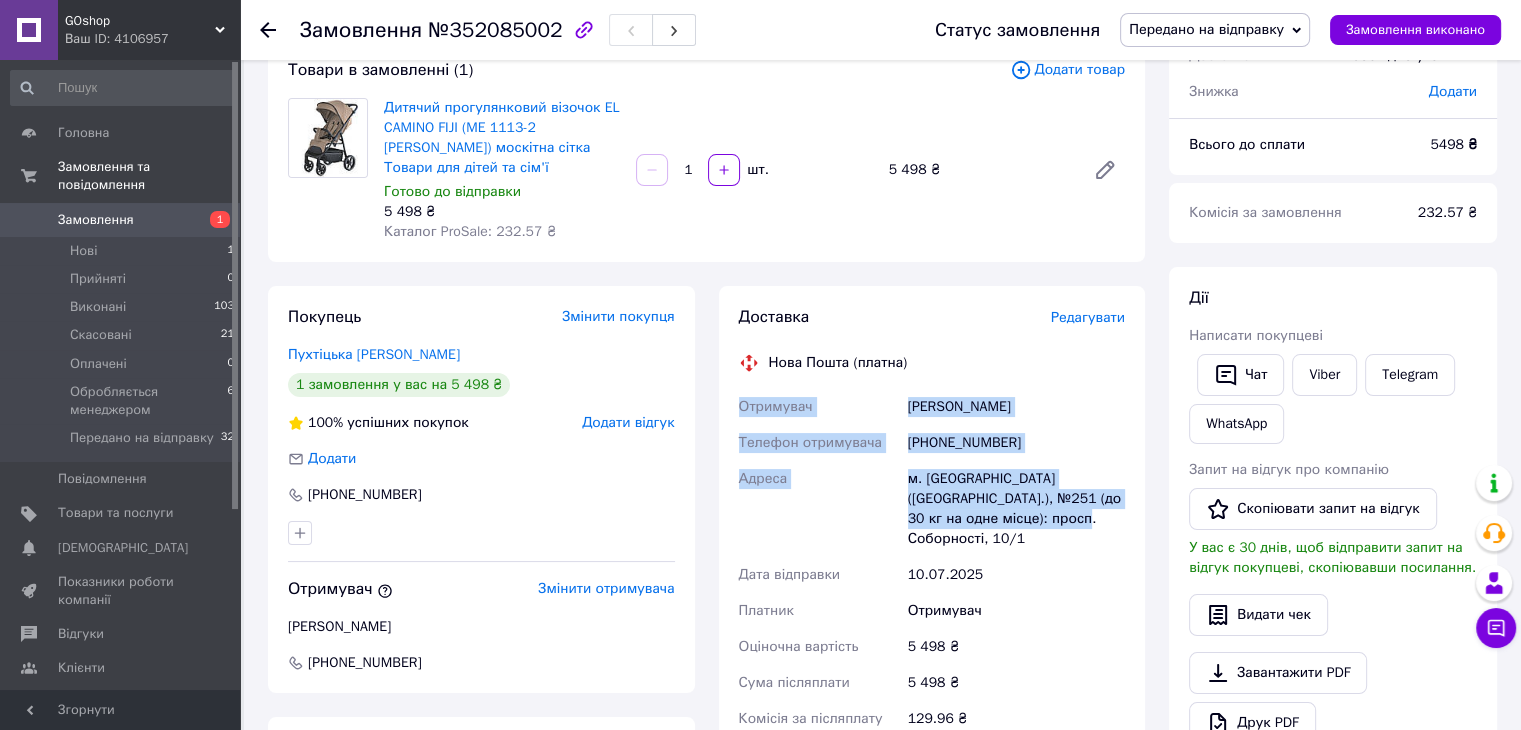 drag, startPoint x: 740, startPoint y: 405, endPoint x: 1026, endPoint y: 523, distance: 309.38647 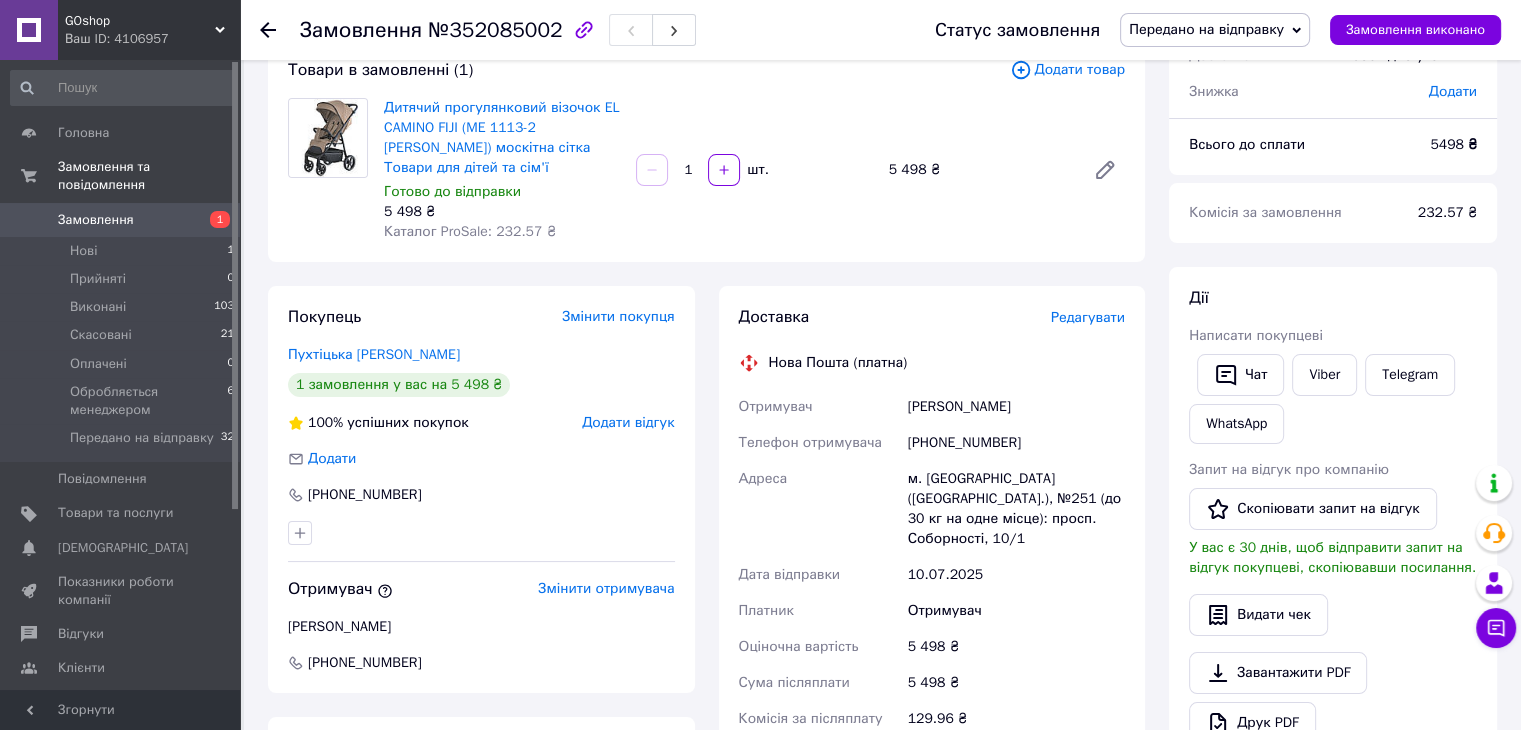 click on "Нова Пошта (платна)" at bounding box center (838, 363) 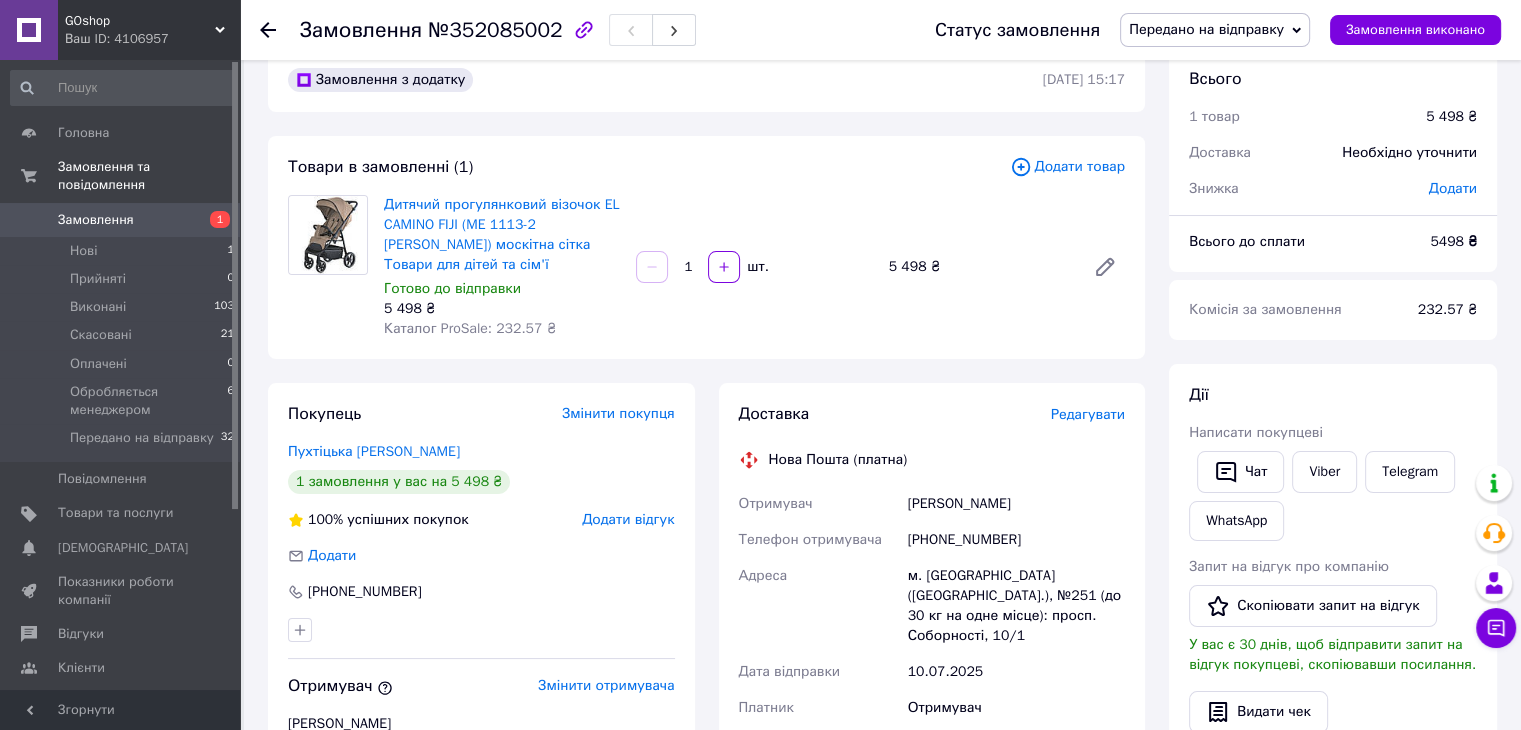 scroll, scrollTop: 0, scrollLeft: 0, axis: both 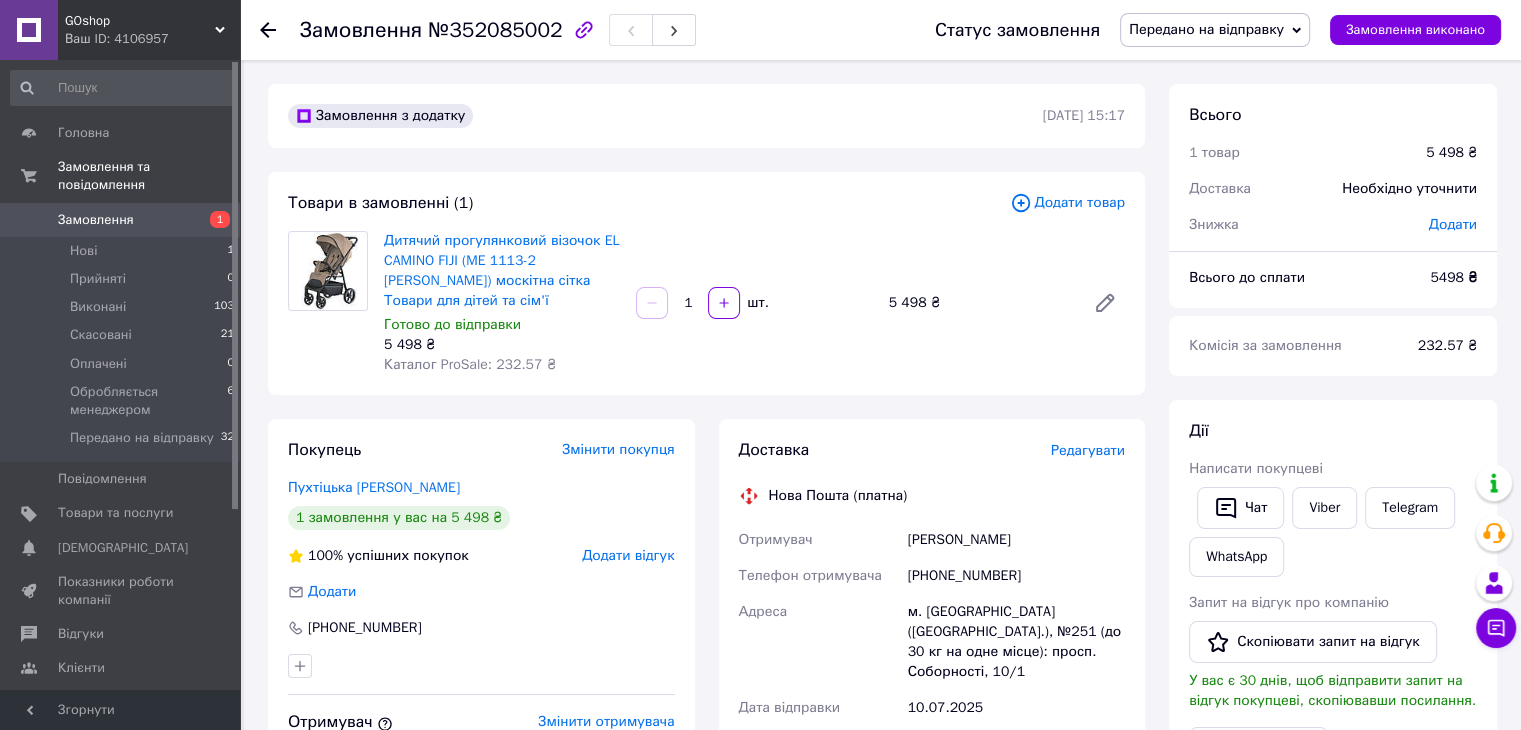 click on "Замовлення" at bounding box center [96, 220] 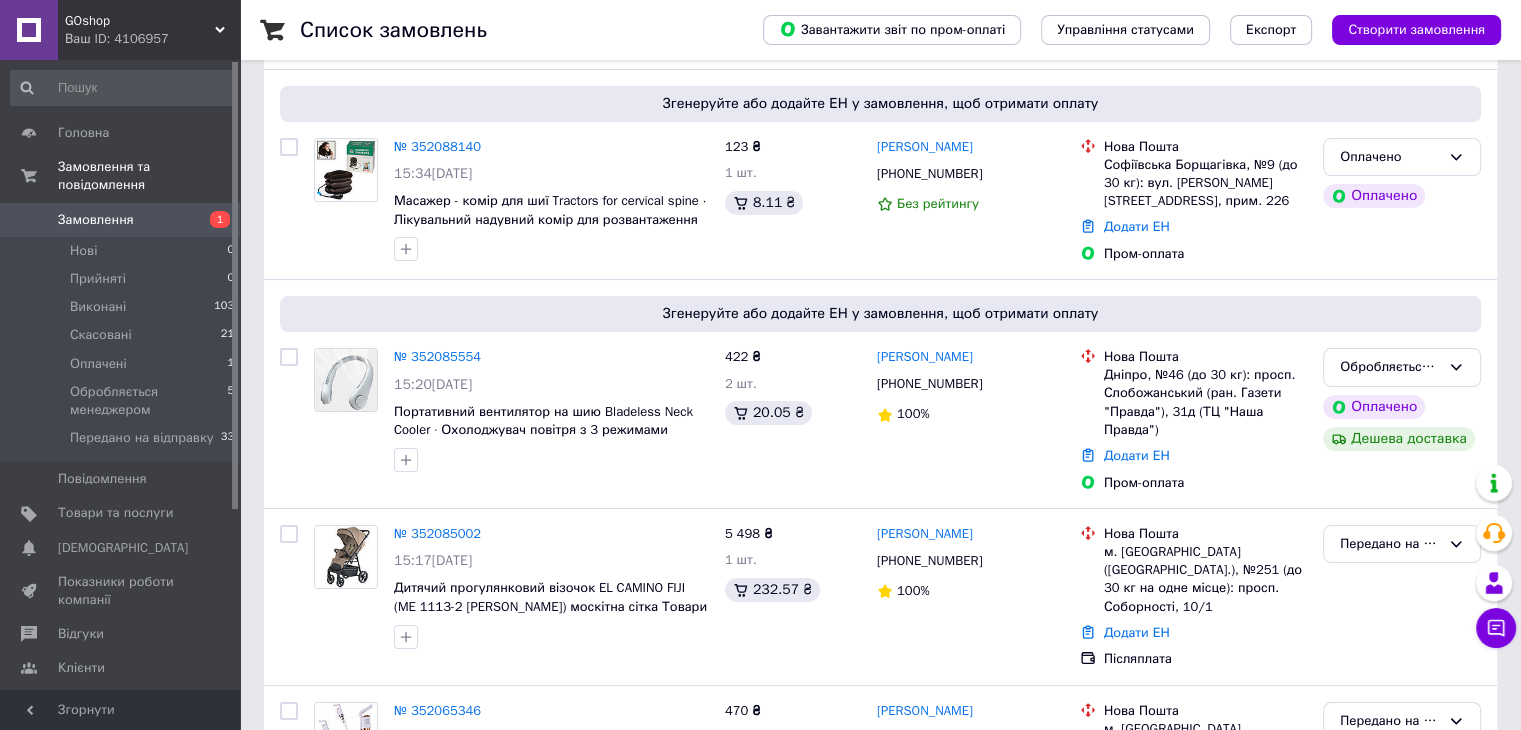 scroll, scrollTop: 266, scrollLeft: 0, axis: vertical 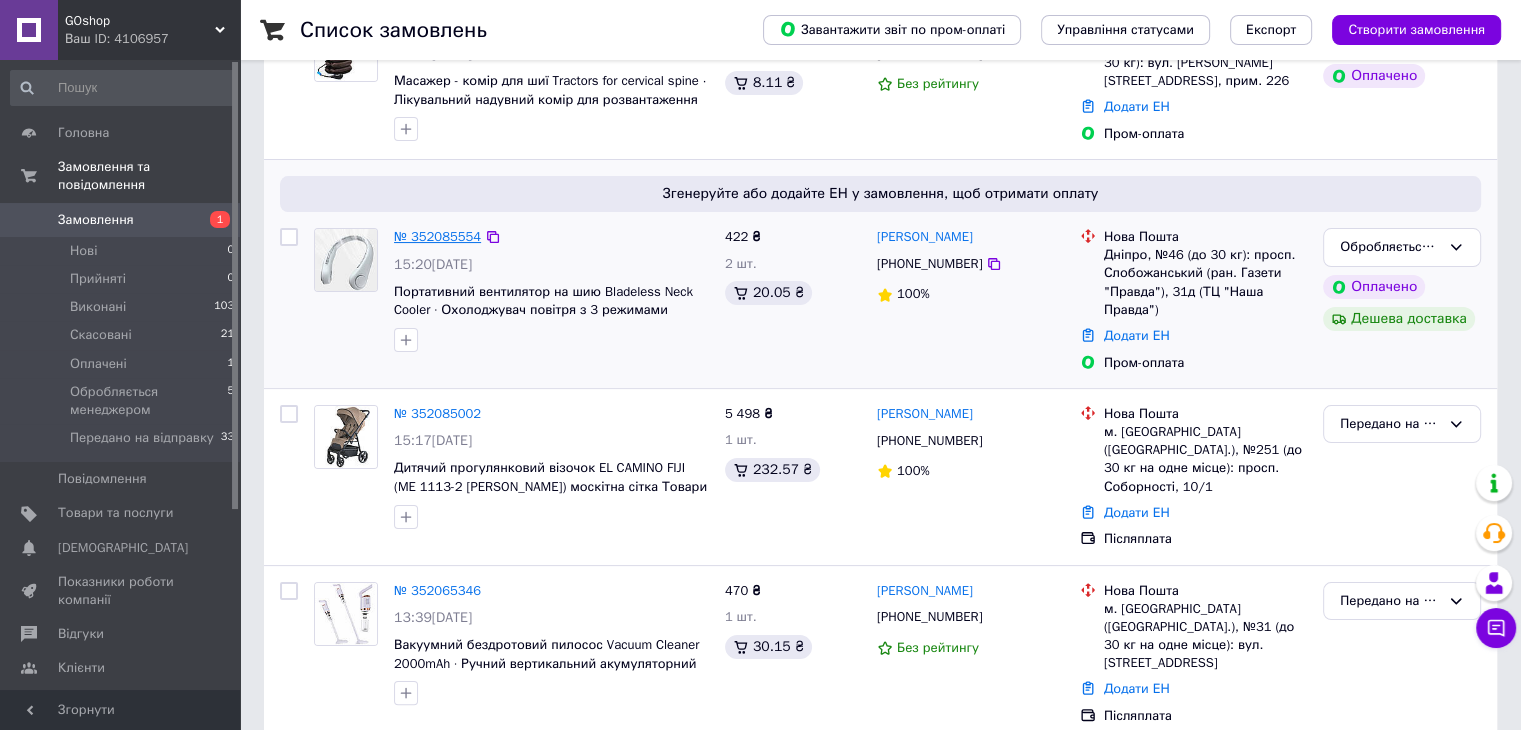 click on "№ 352085554" at bounding box center (437, 236) 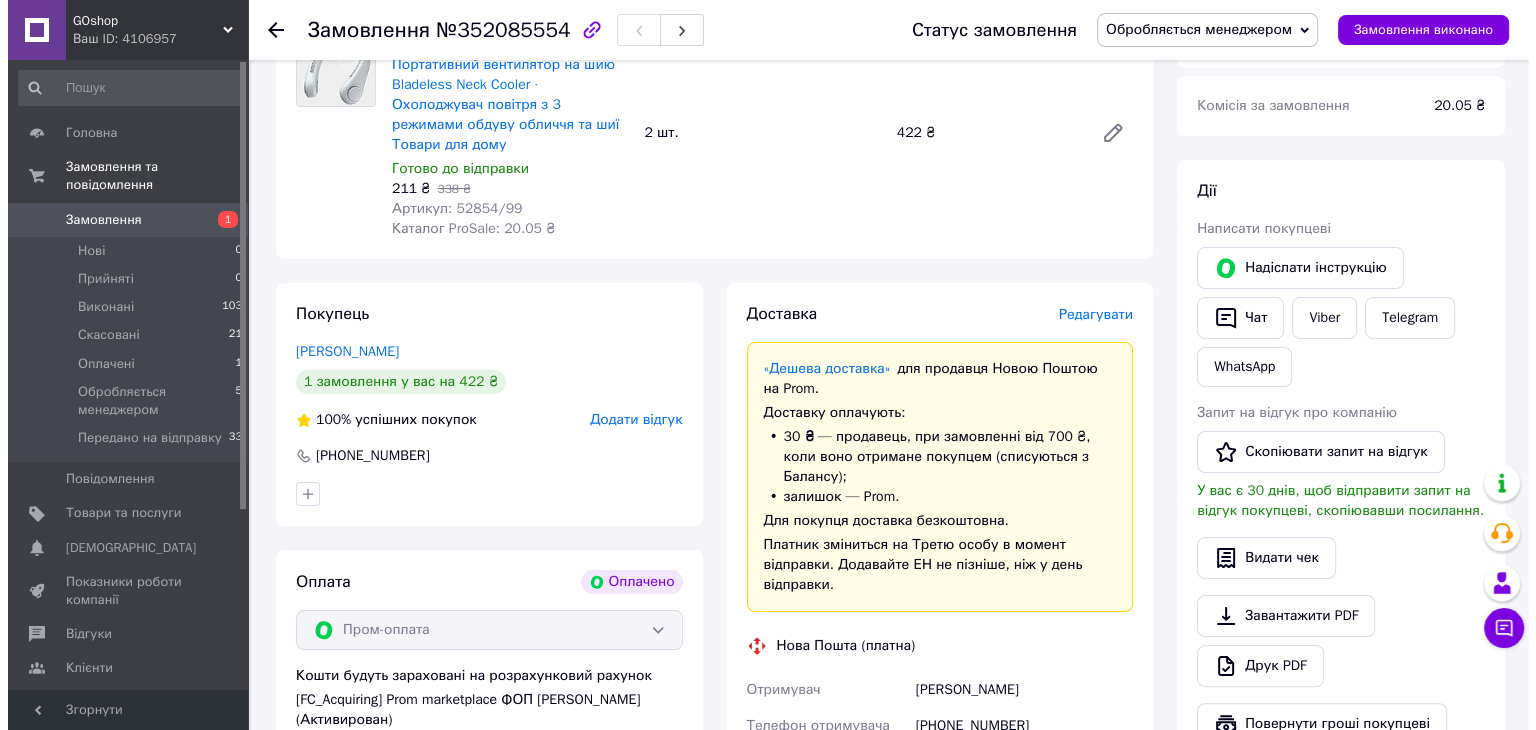 scroll, scrollTop: 132, scrollLeft: 0, axis: vertical 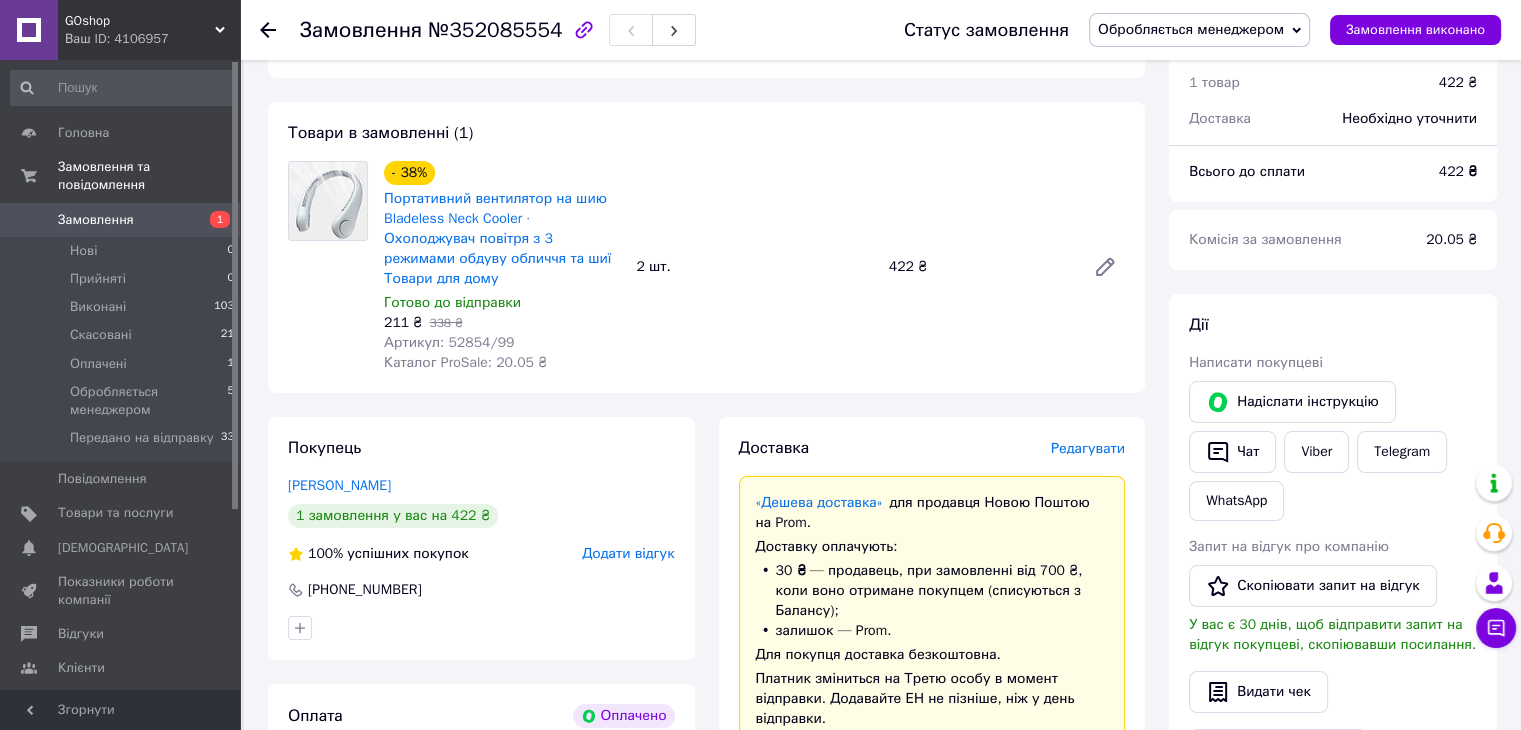 click on "Редагувати" at bounding box center (1088, 448) 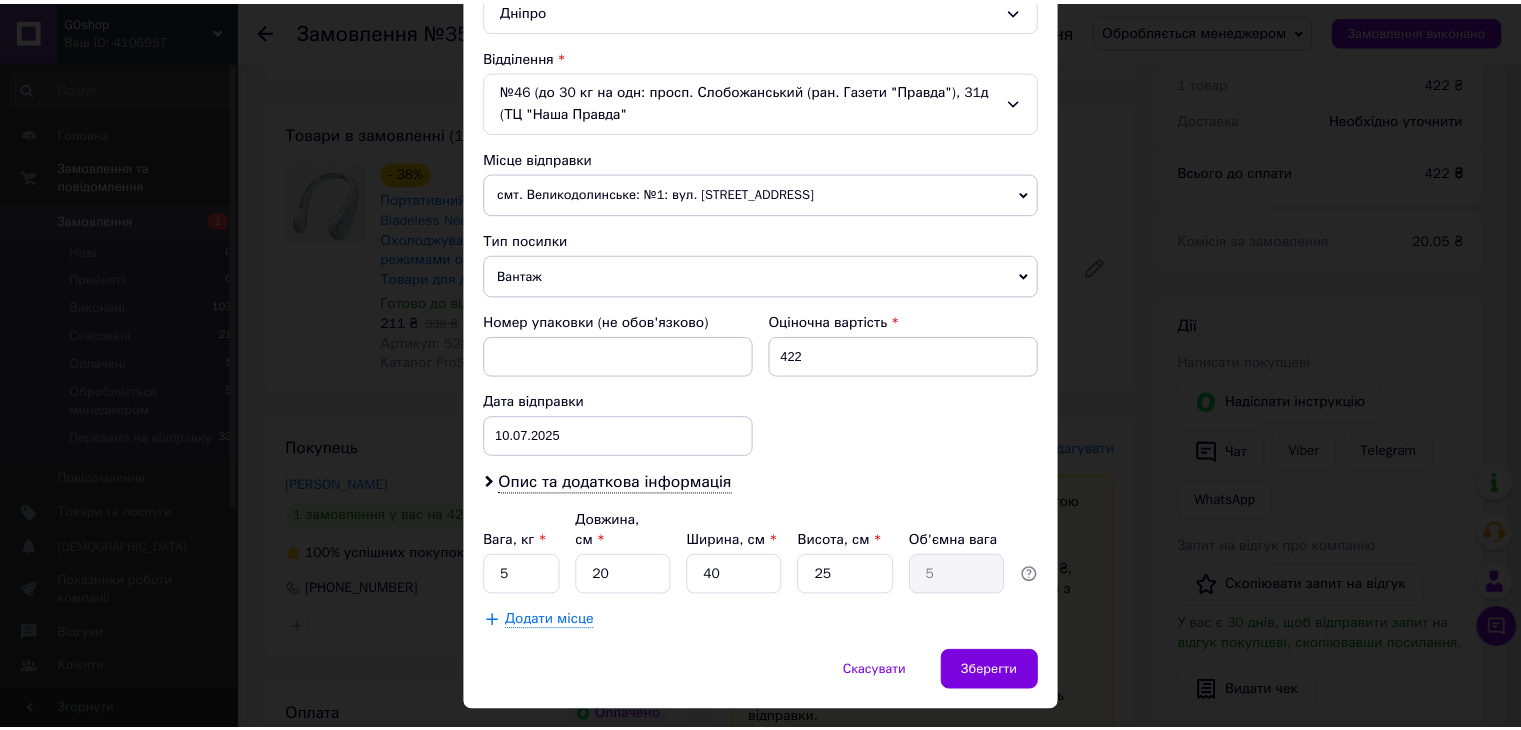 scroll, scrollTop: 615, scrollLeft: 0, axis: vertical 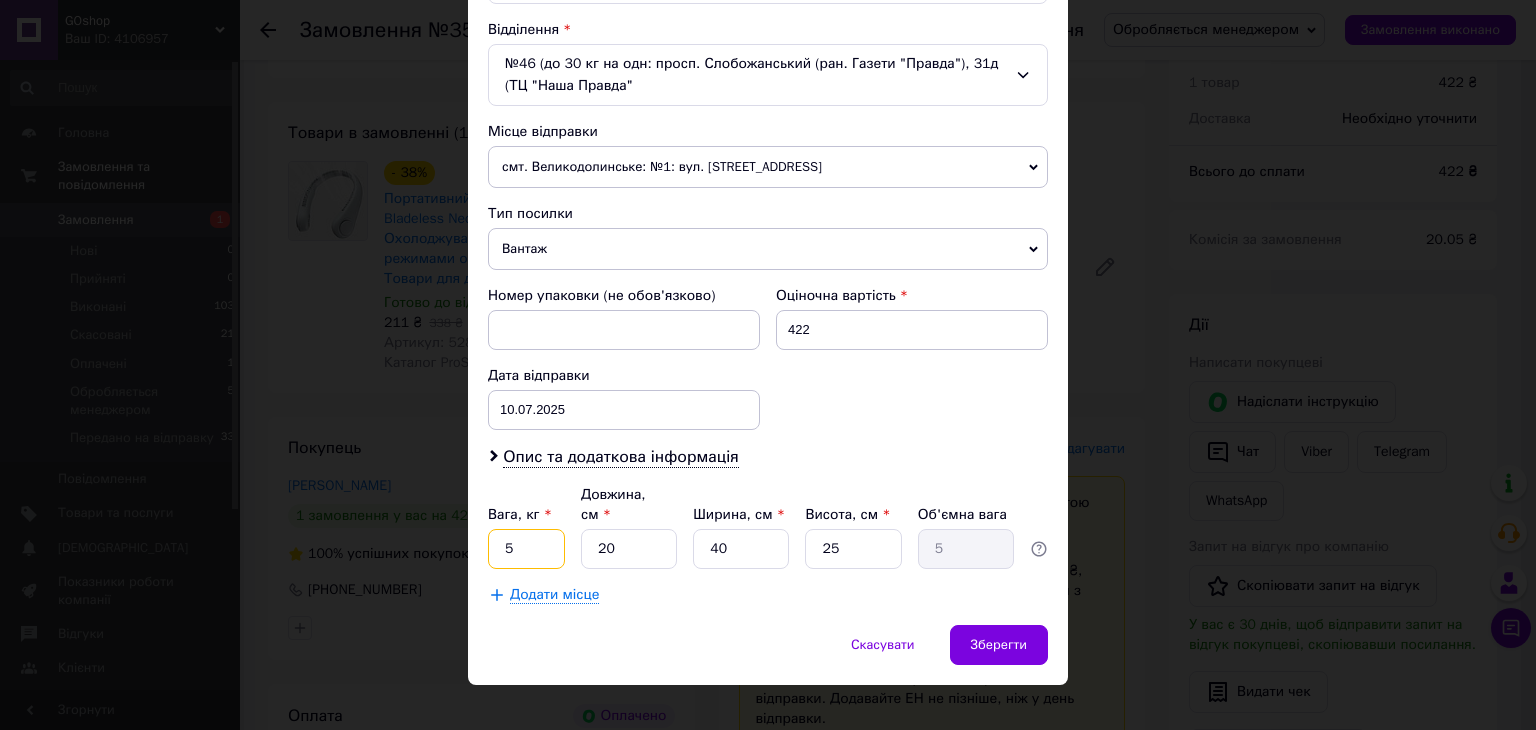click on "5" at bounding box center (526, 549) 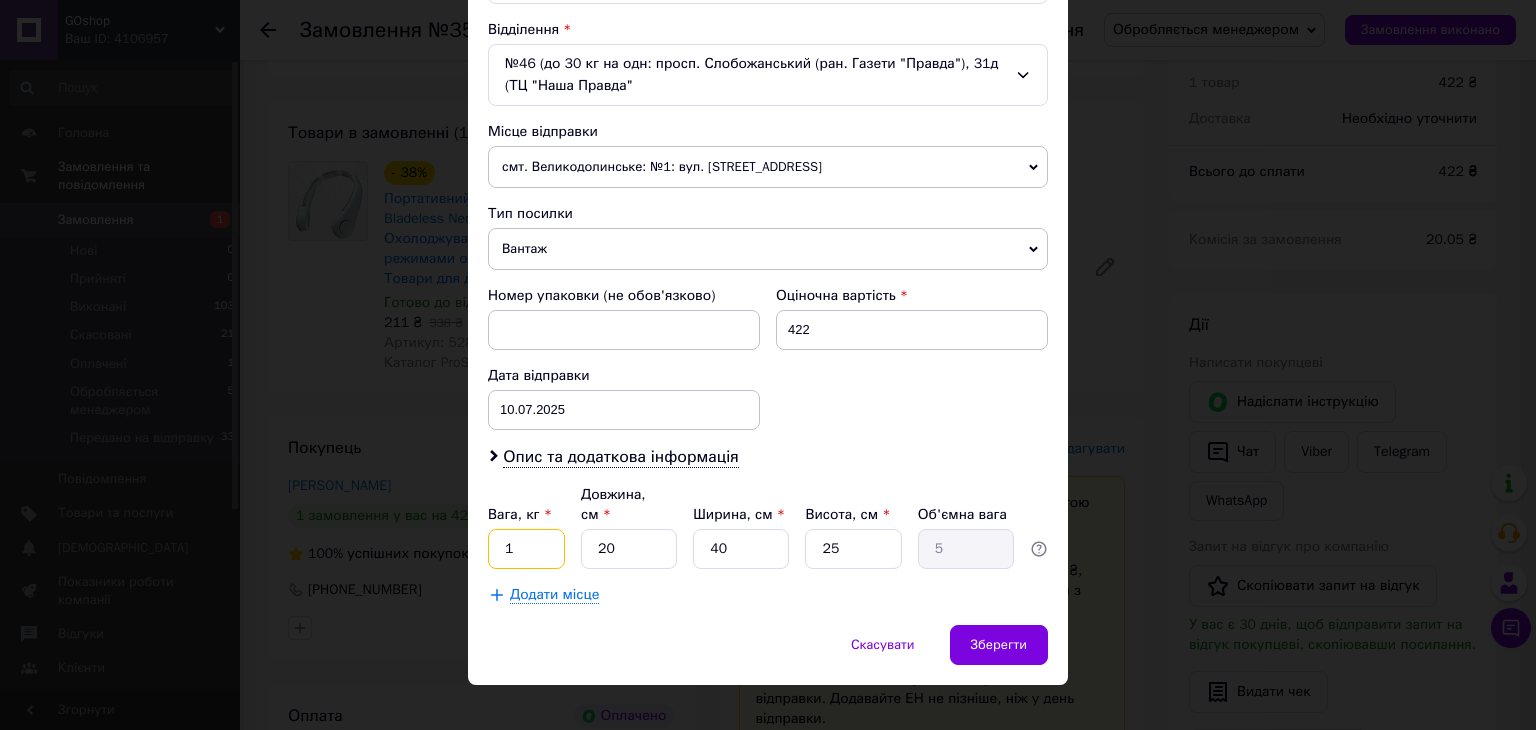 type on "1" 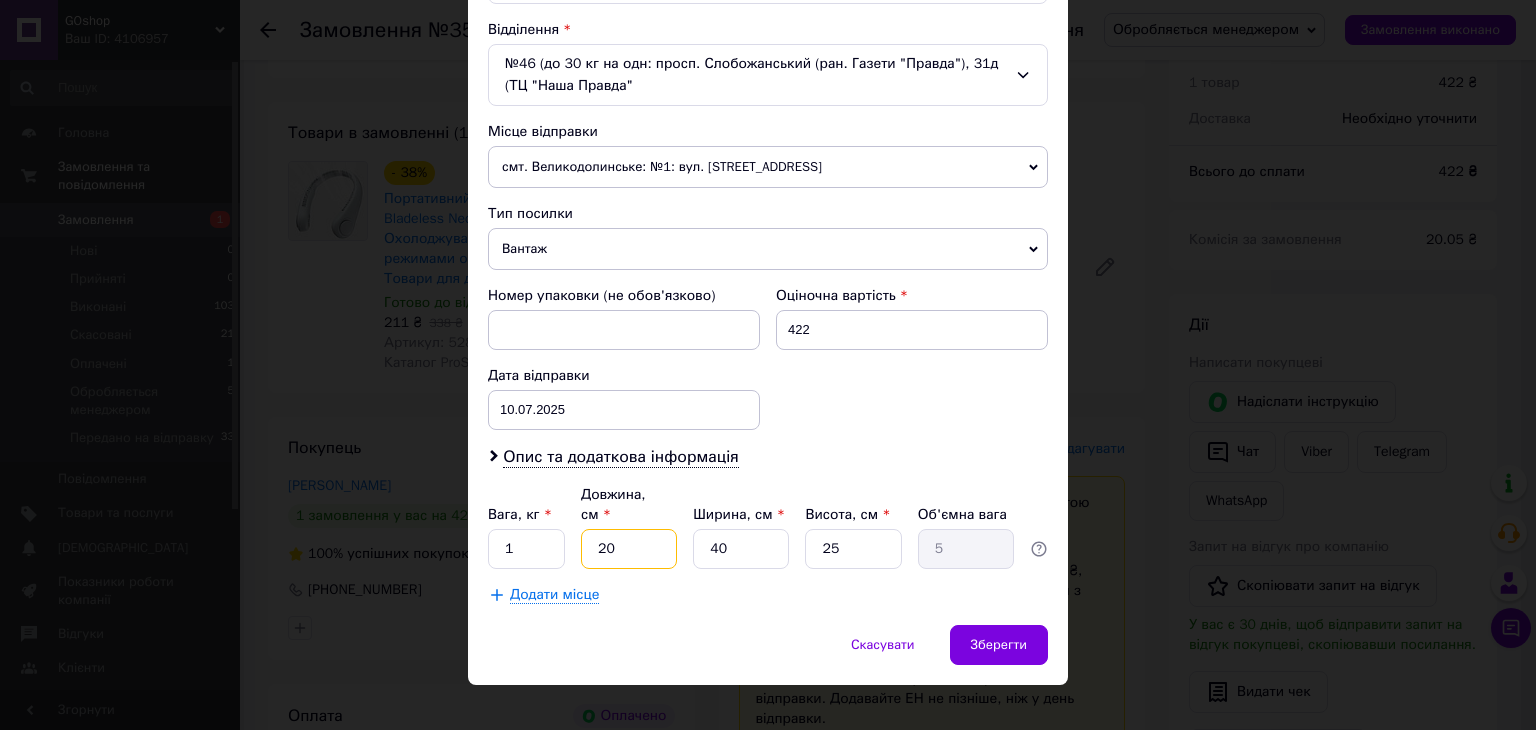 click on "20" at bounding box center [629, 549] 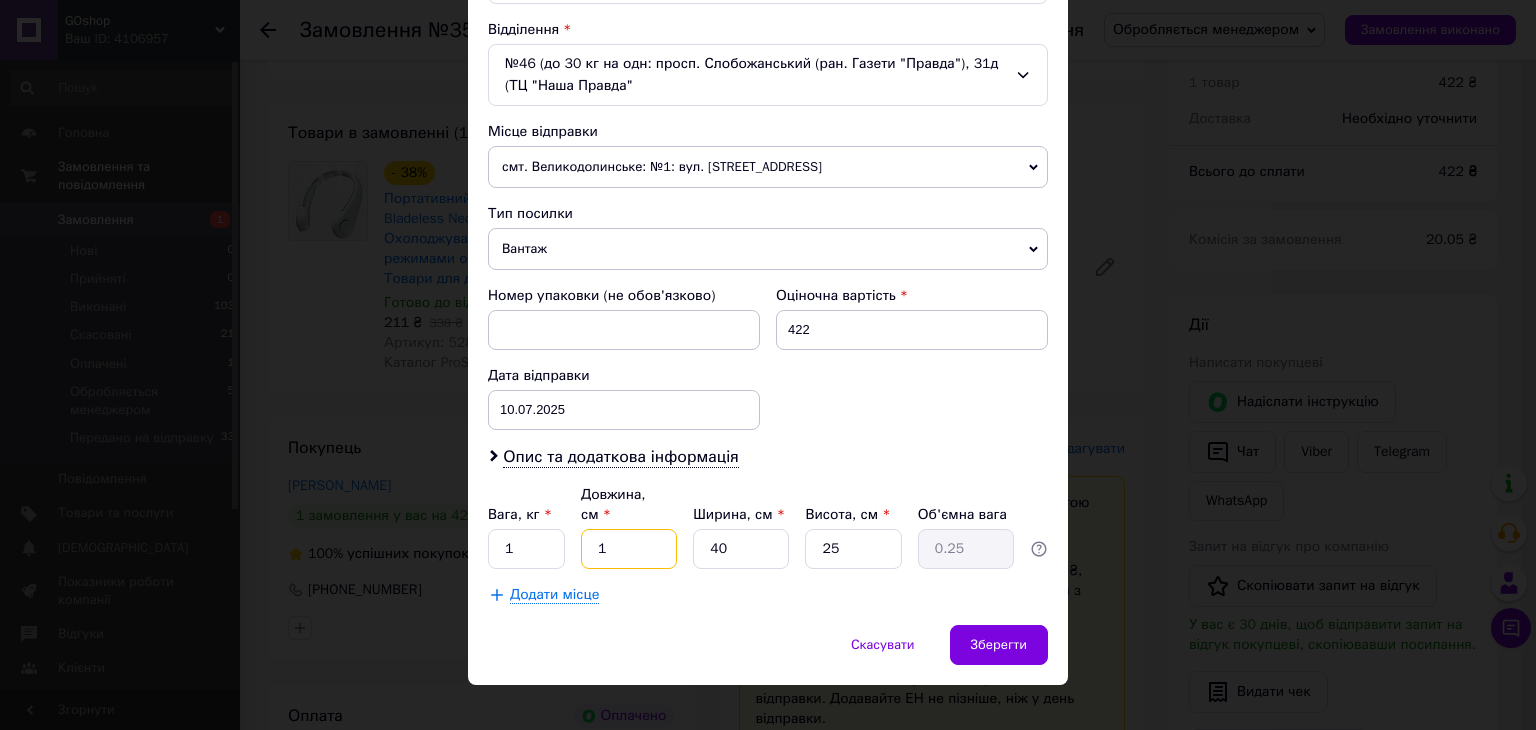 type on "15" 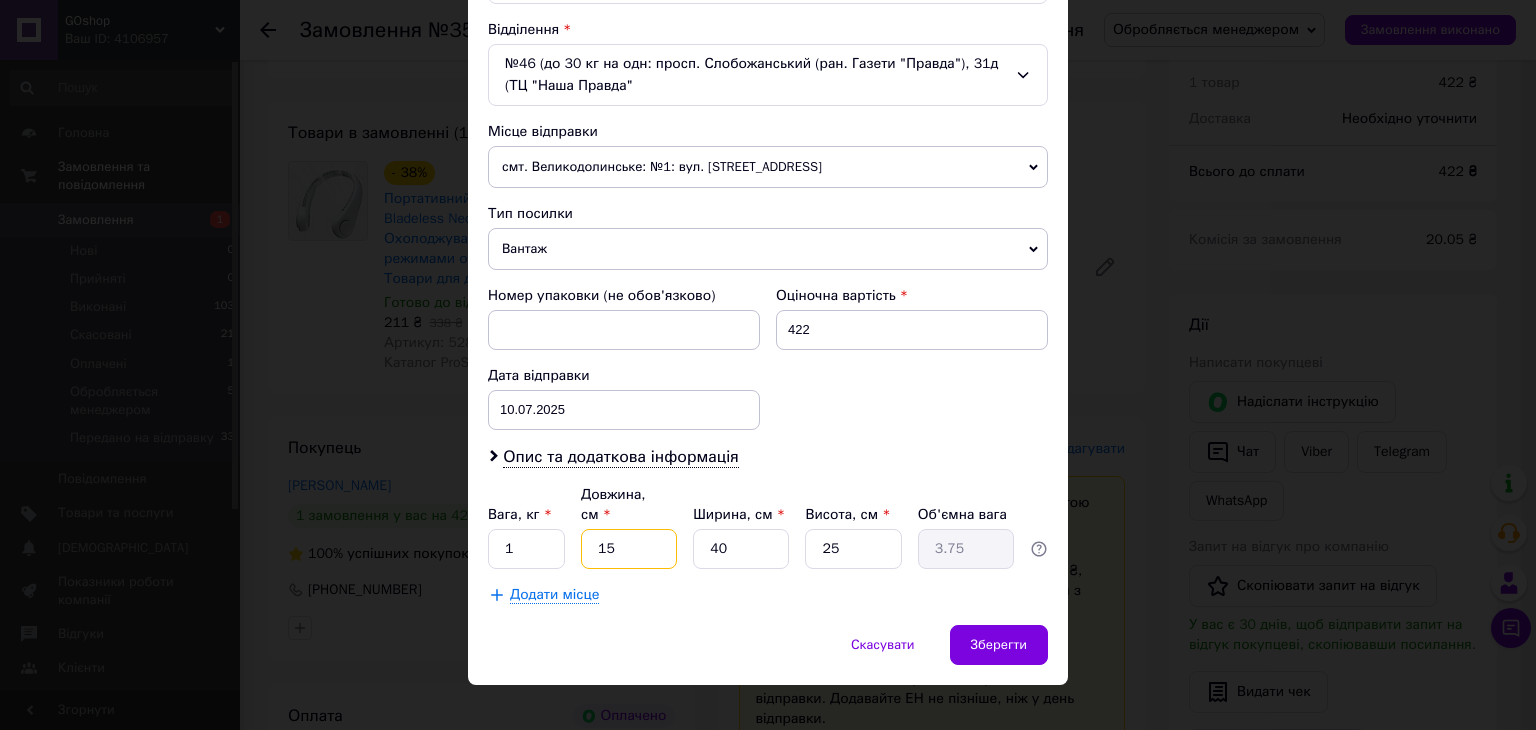 type on "15" 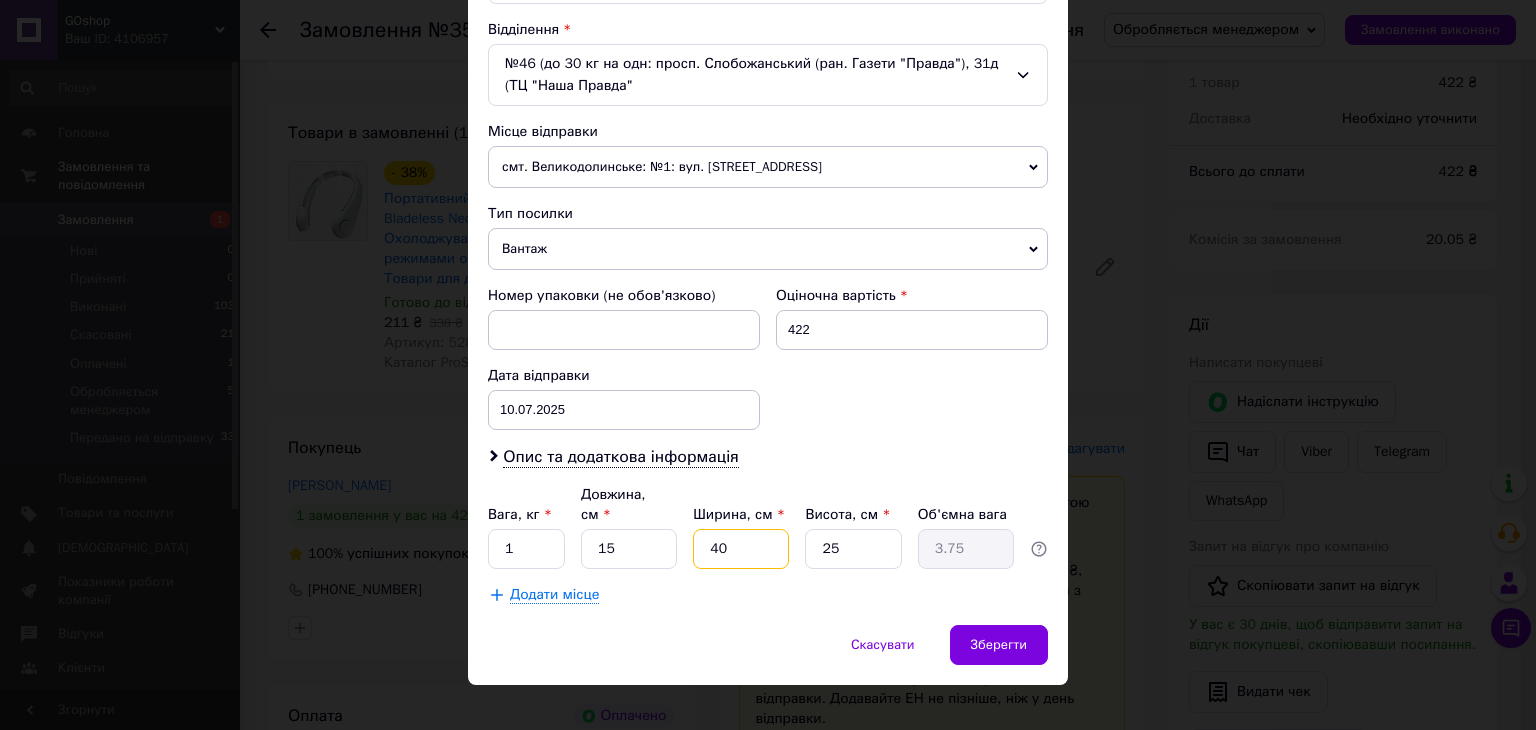 click on "40" at bounding box center [741, 549] 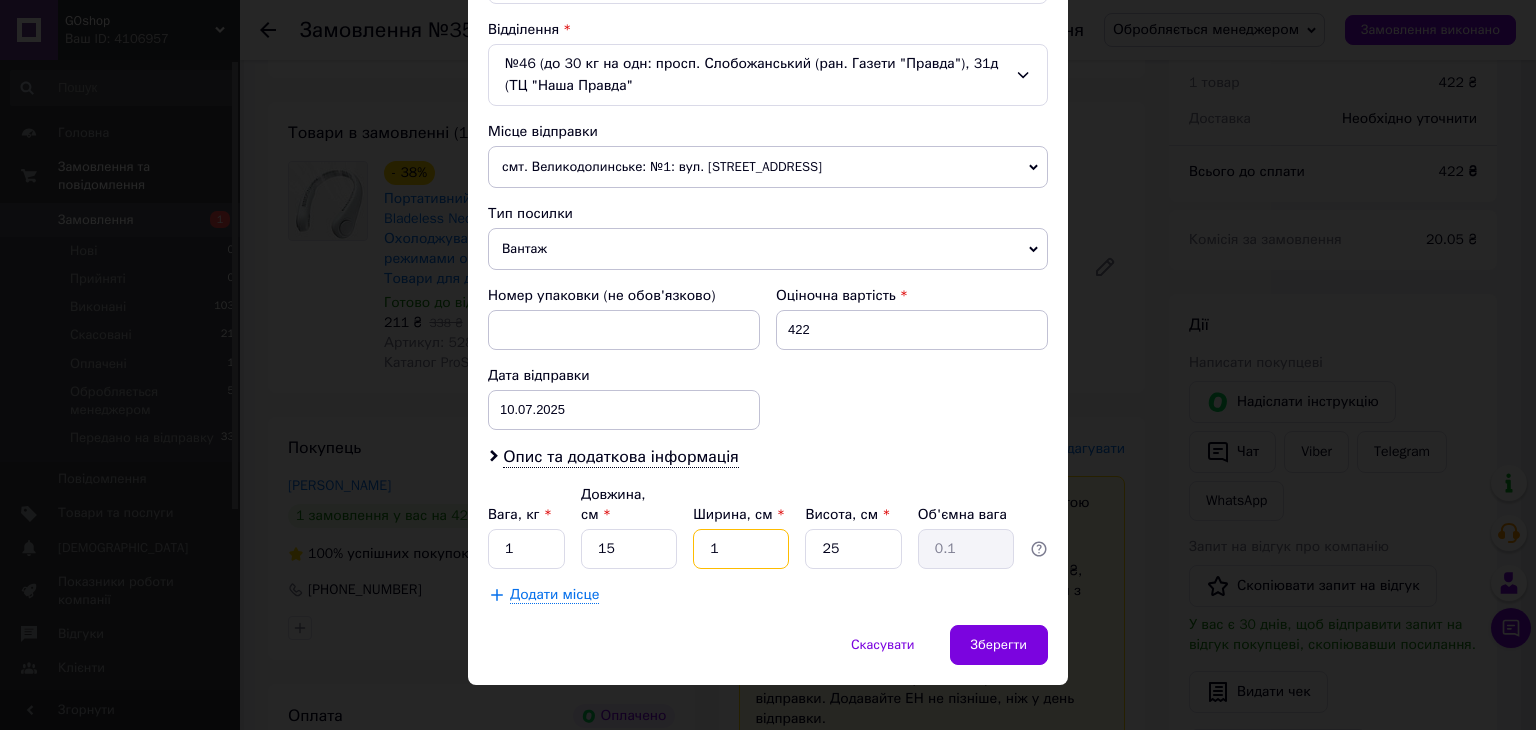 type on "15" 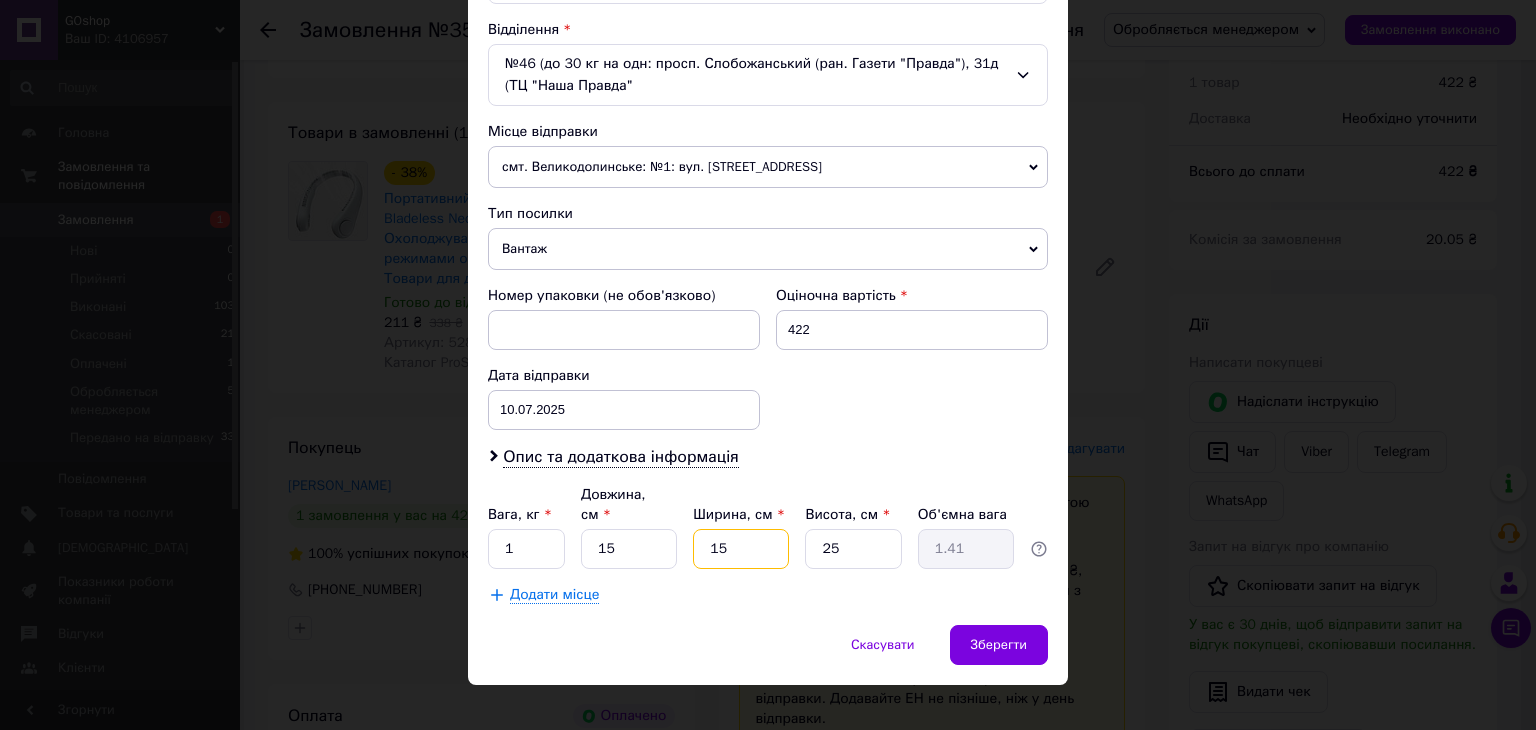 type on "15" 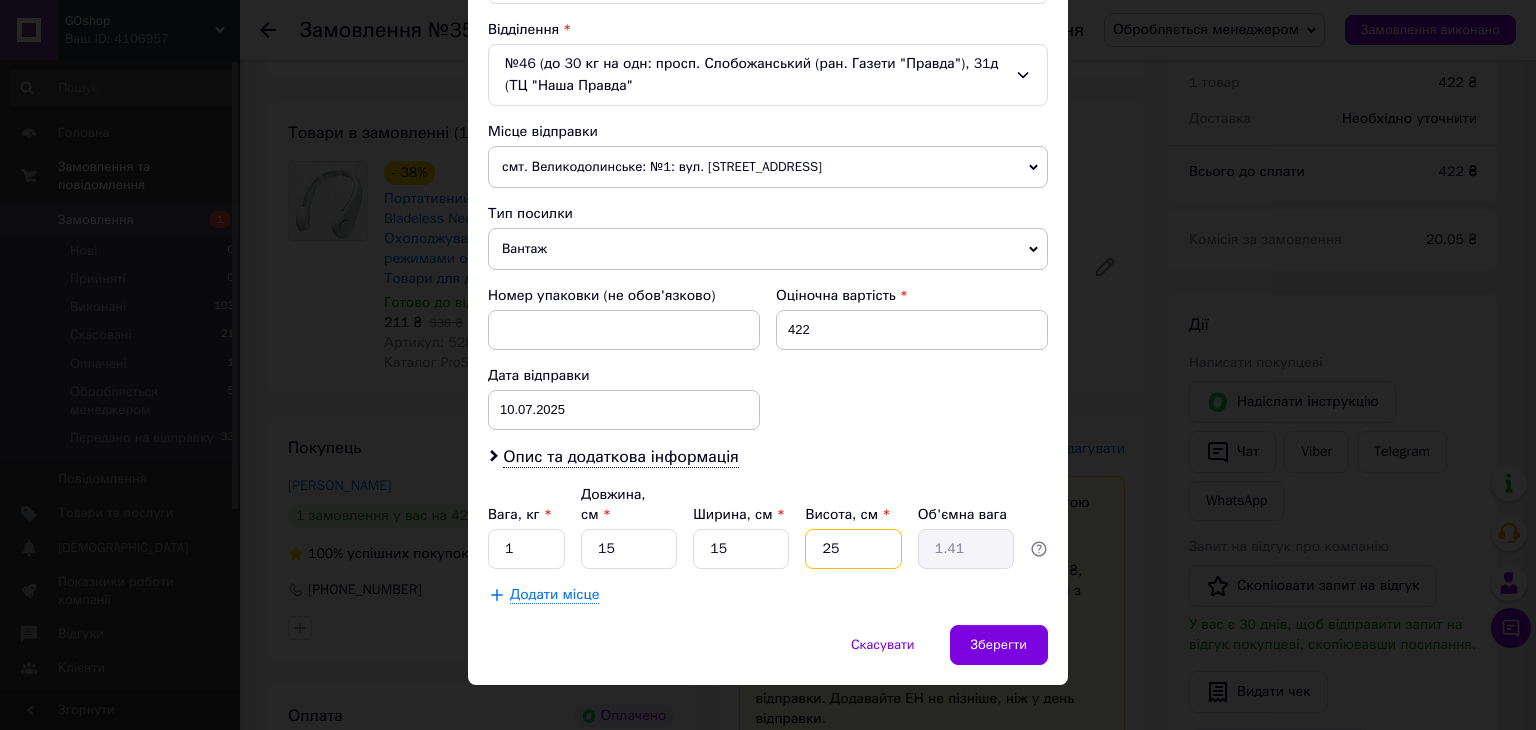 click on "25" at bounding box center (853, 549) 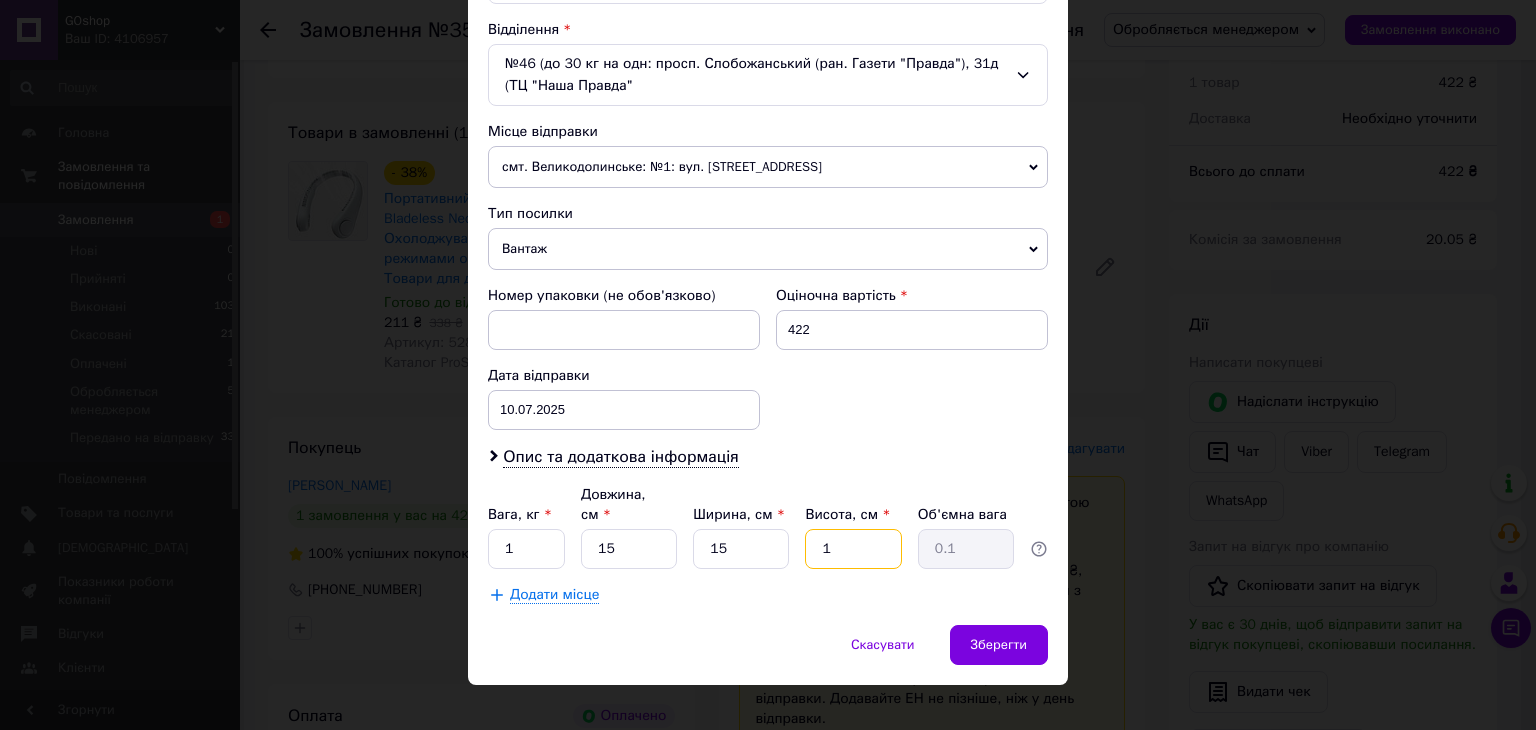 type on "15" 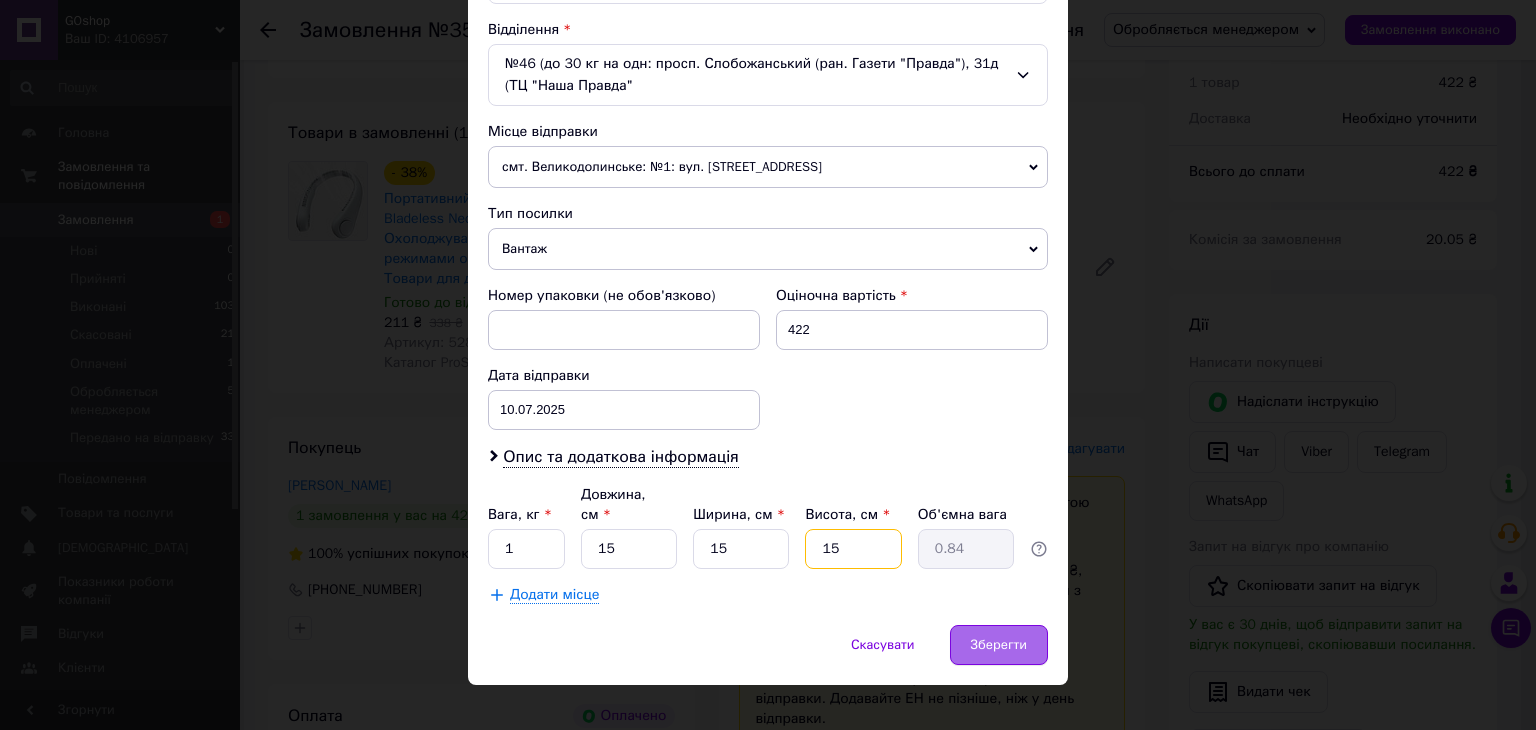 type on "15" 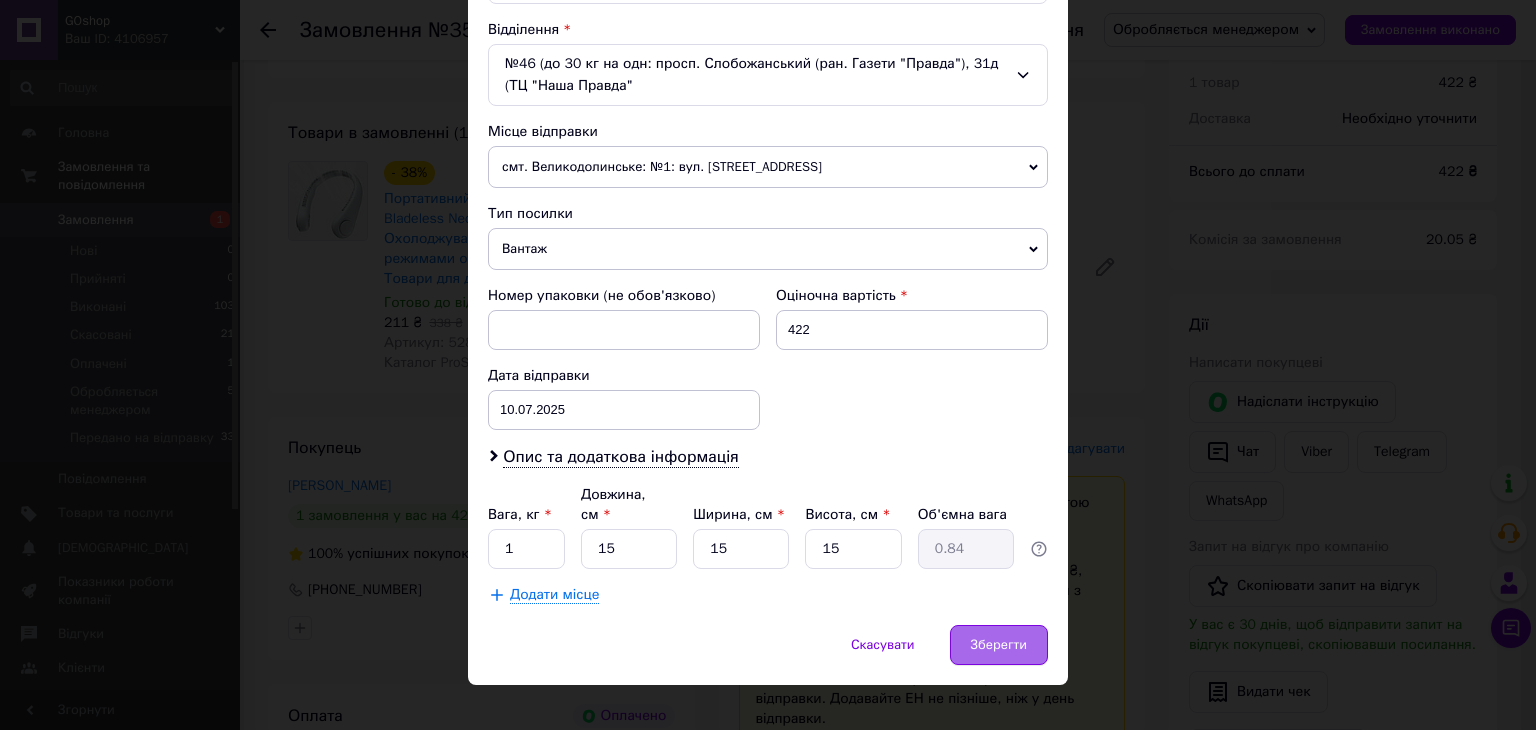 click on "Зберегти" at bounding box center [999, 645] 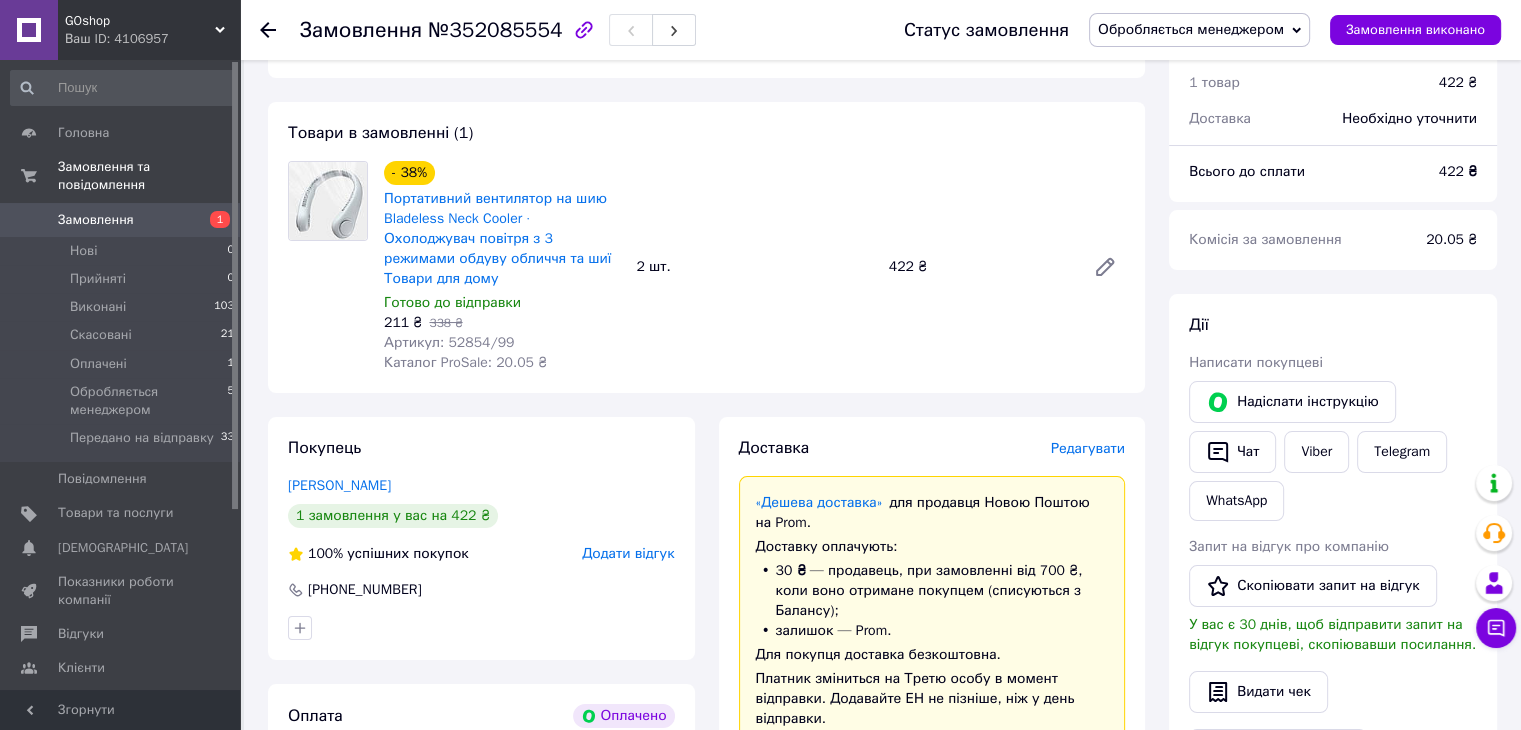 click on "Обробляється менеджером" at bounding box center (1191, 29) 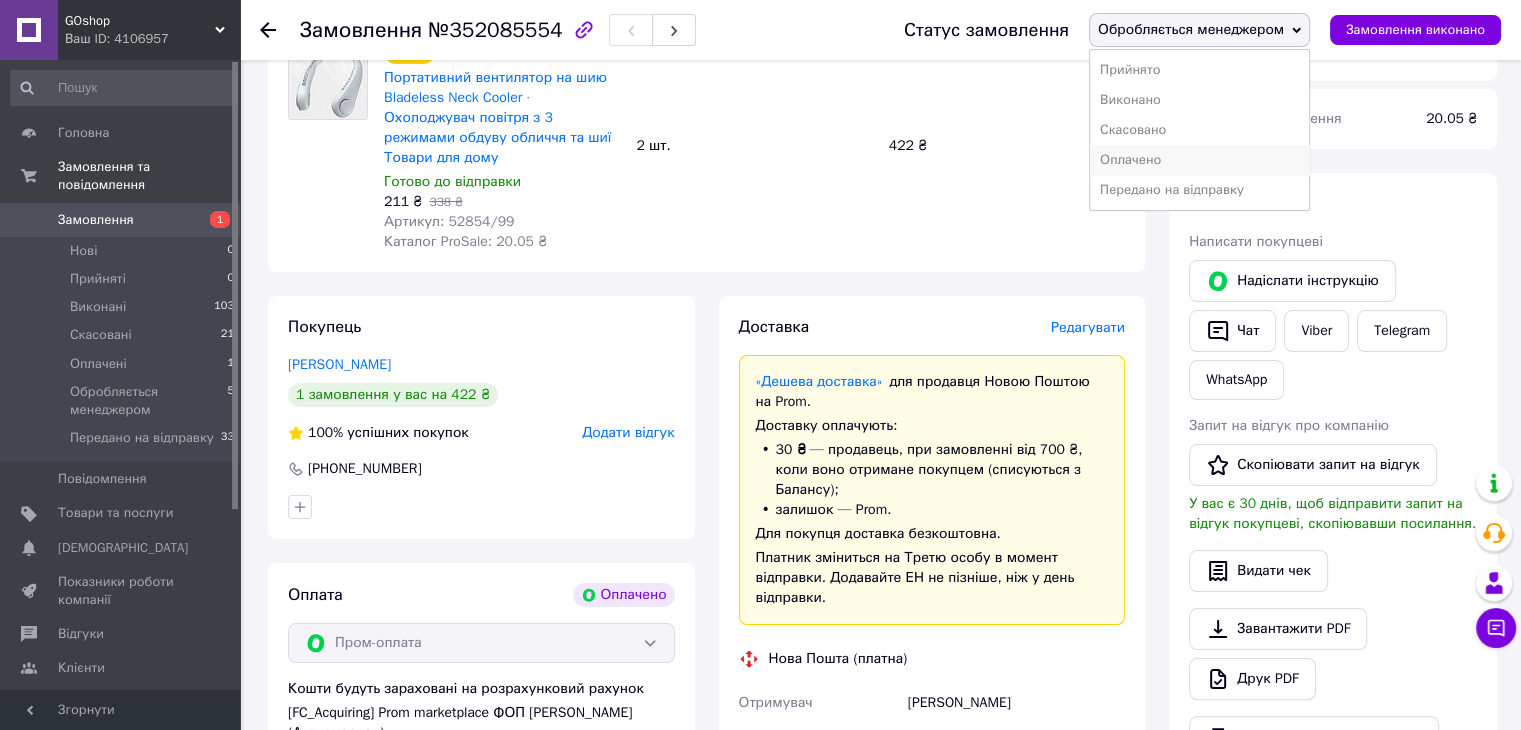 scroll, scrollTop: 400, scrollLeft: 0, axis: vertical 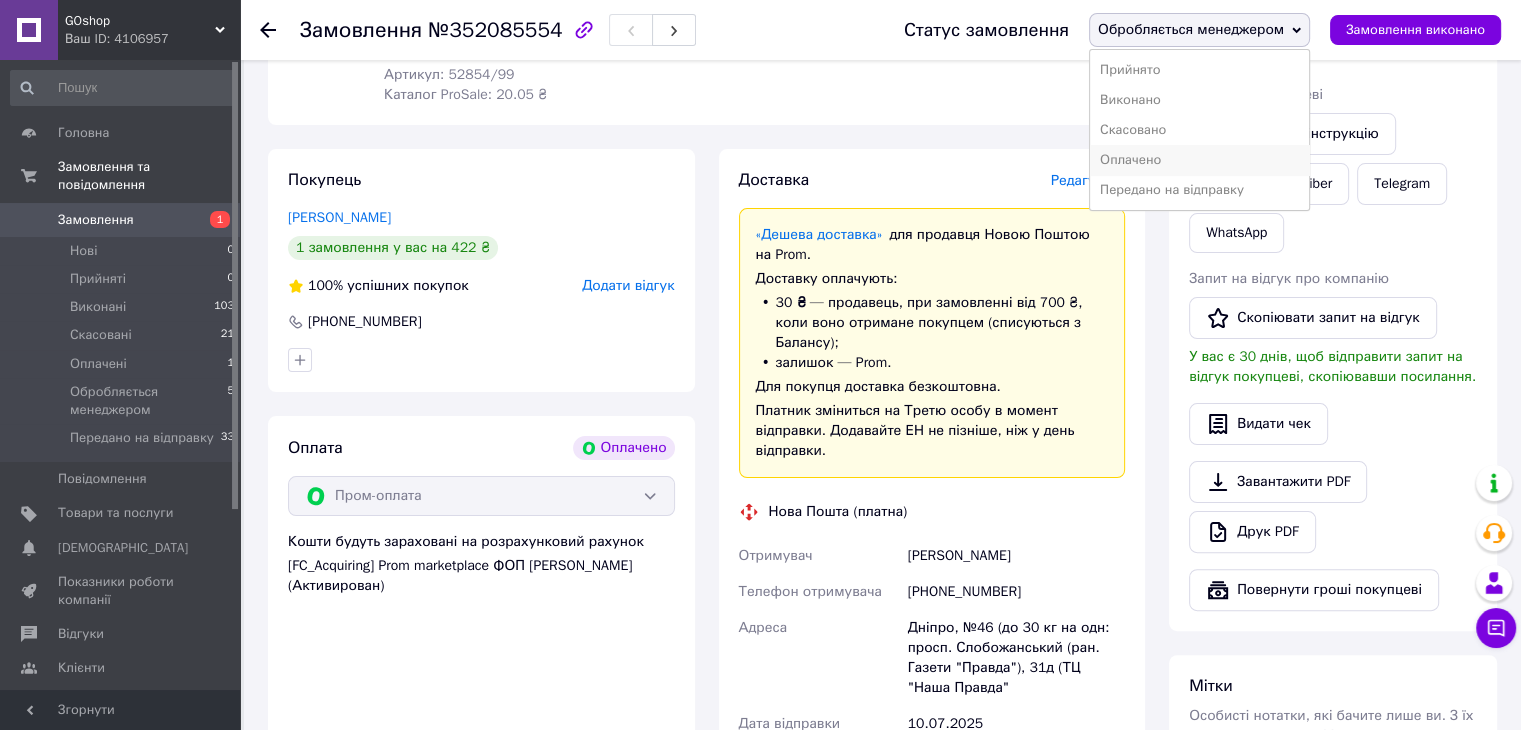 click on "Оплачено" at bounding box center (1199, 160) 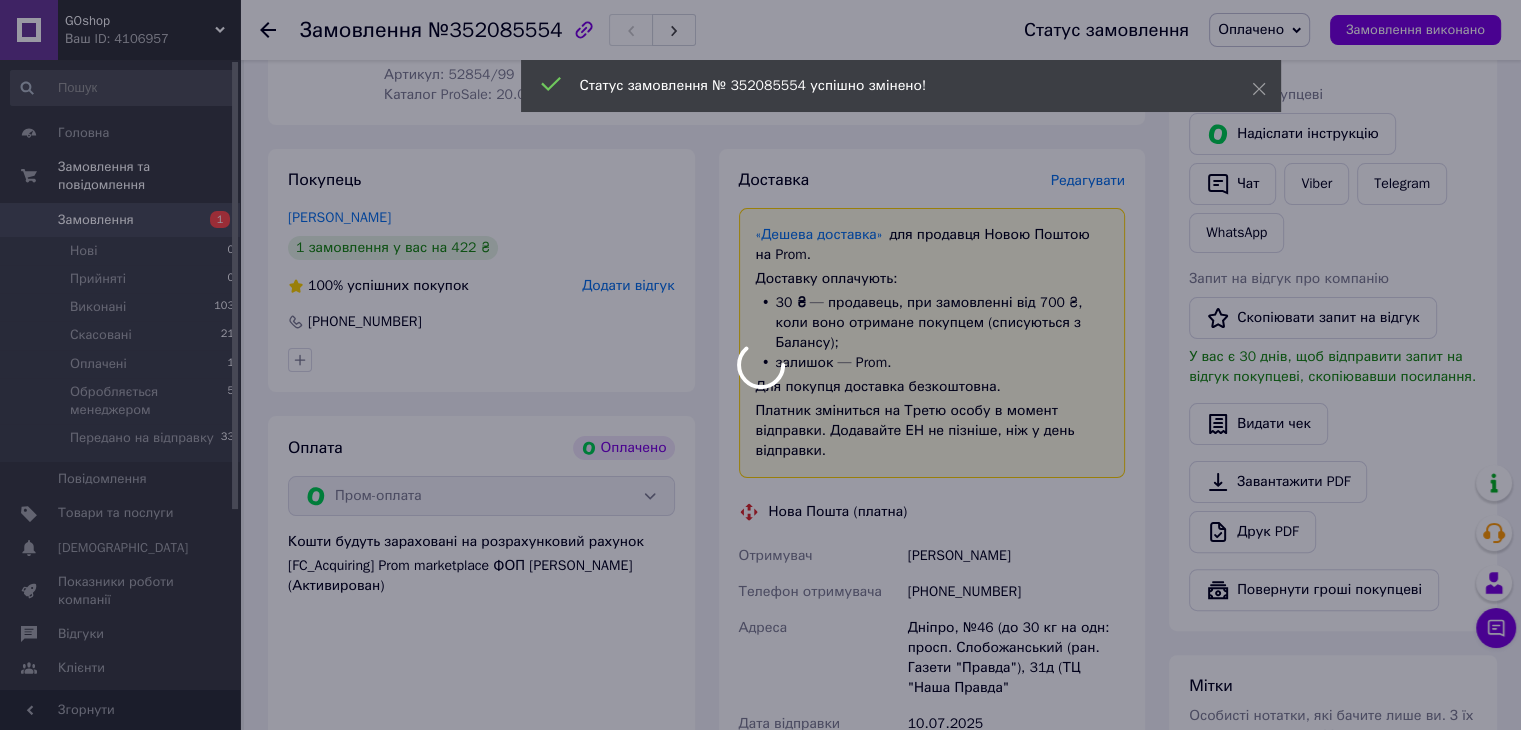 click at bounding box center [760, 365] 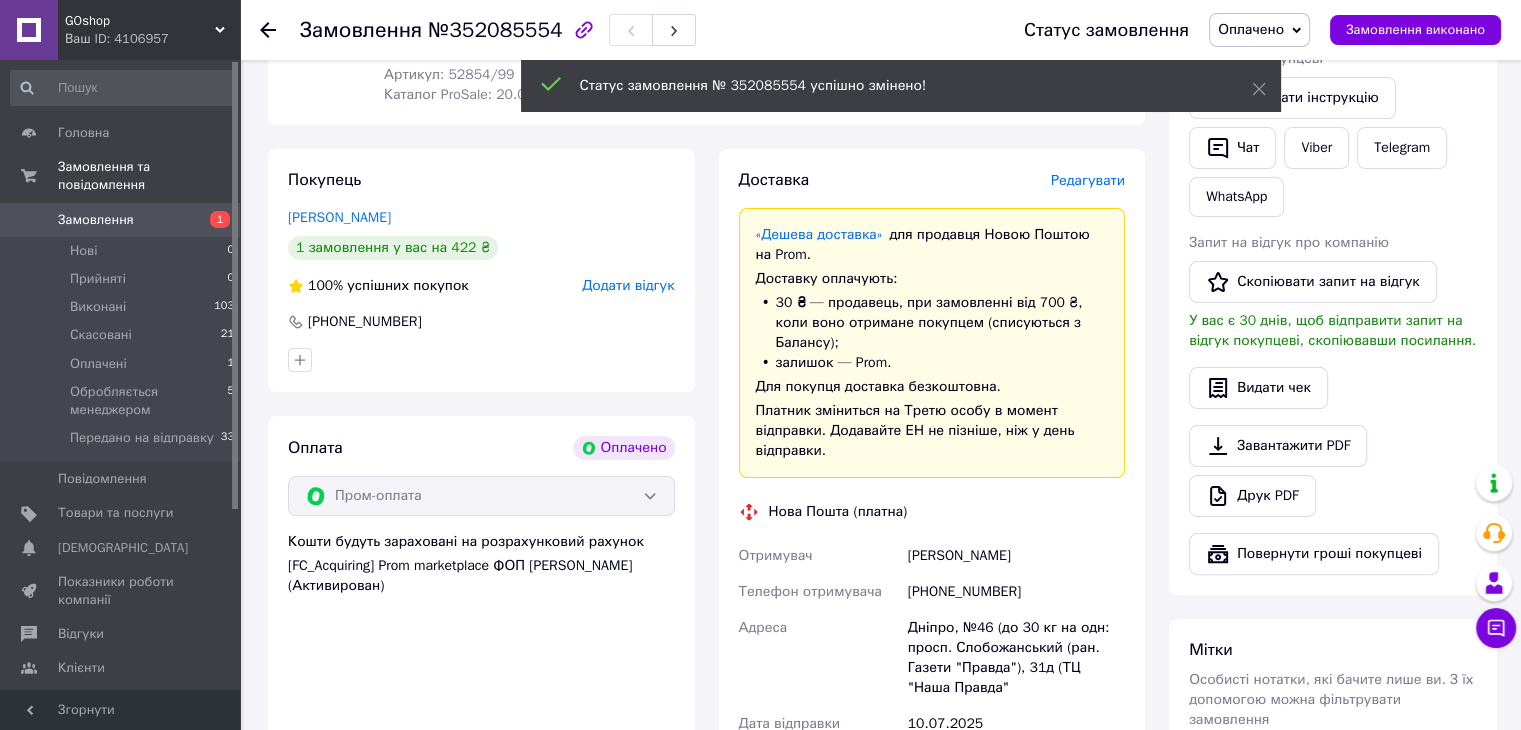click on "Оплачено" at bounding box center (1251, 29) 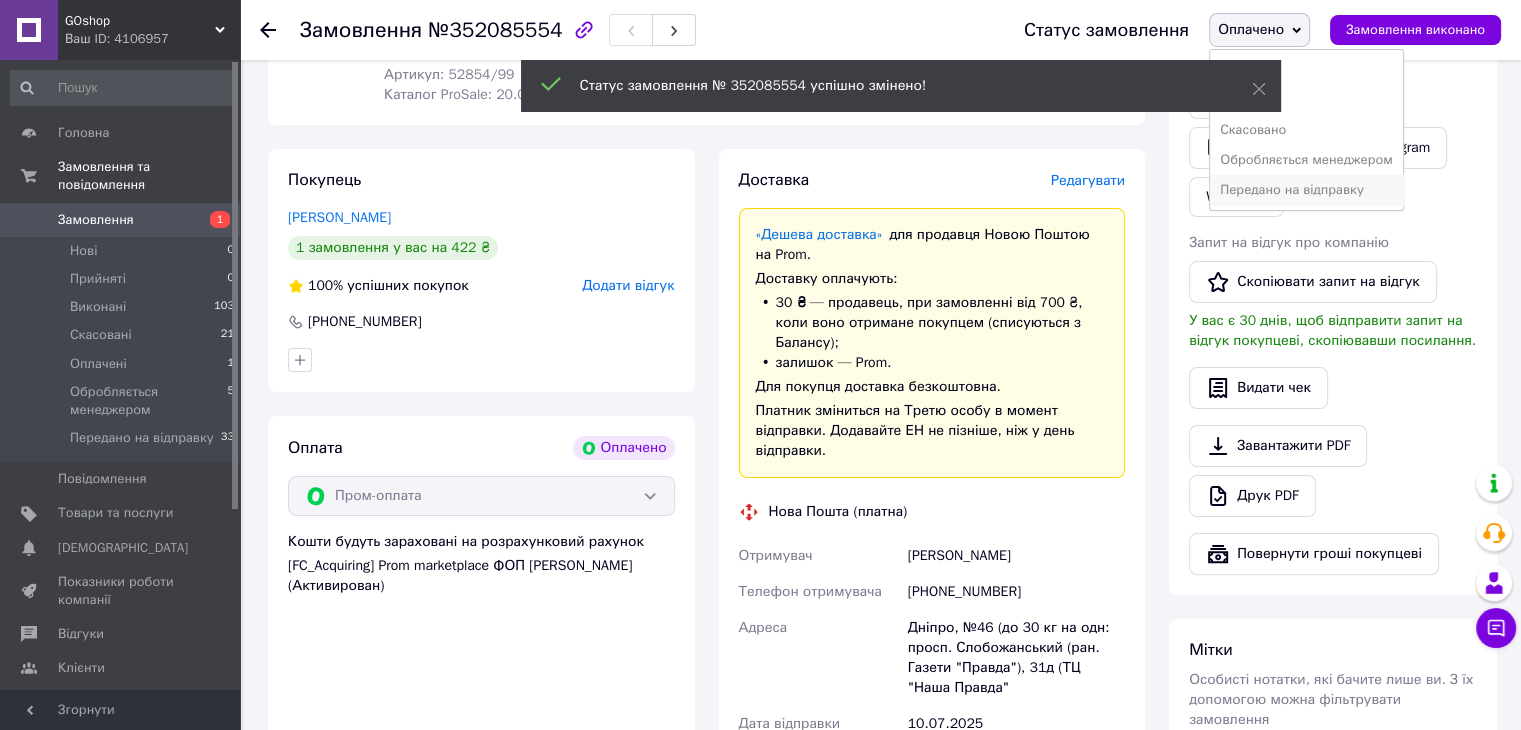 click on "Передано на відправку" at bounding box center (1306, 190) 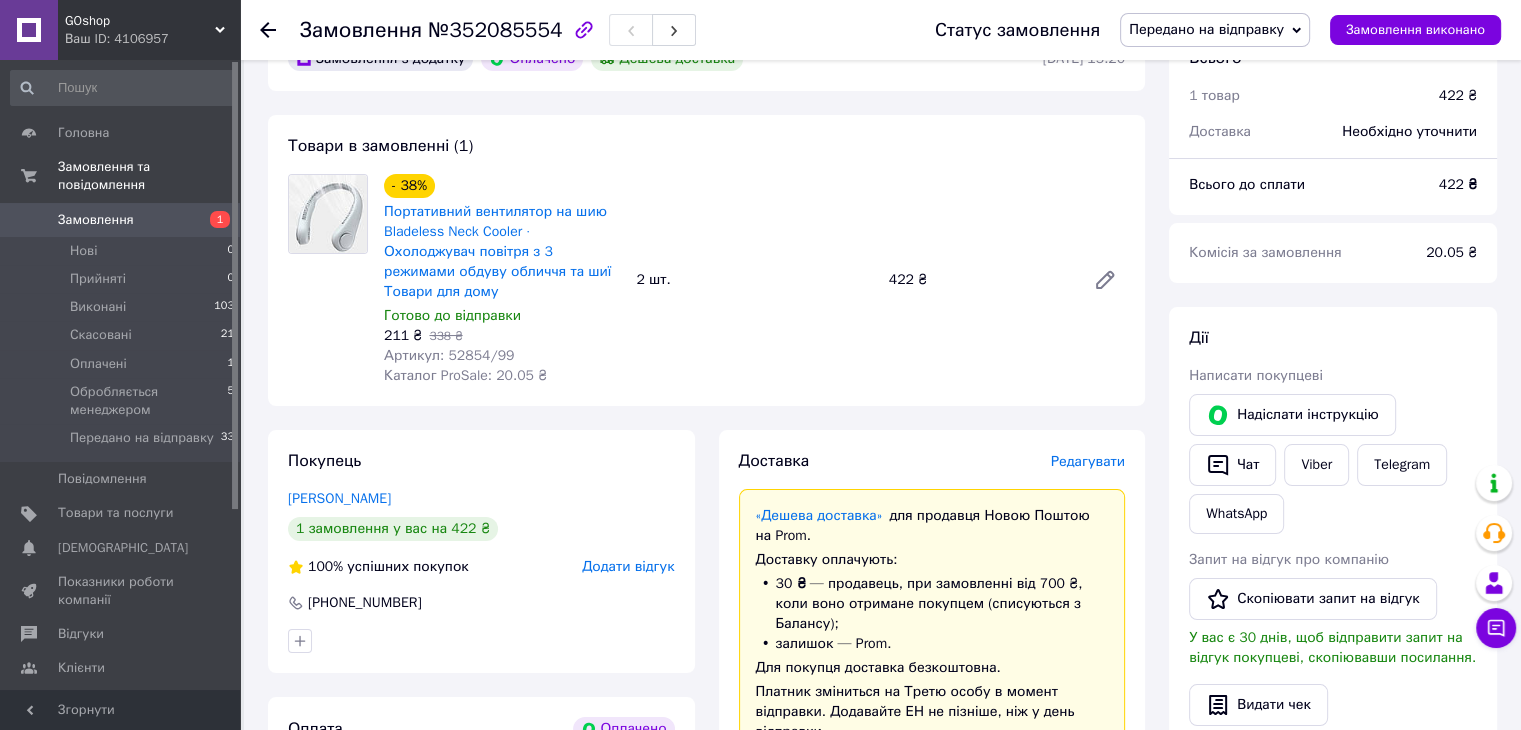 scroll, scrollTop: 0, scrollLeft: 0, axis: both 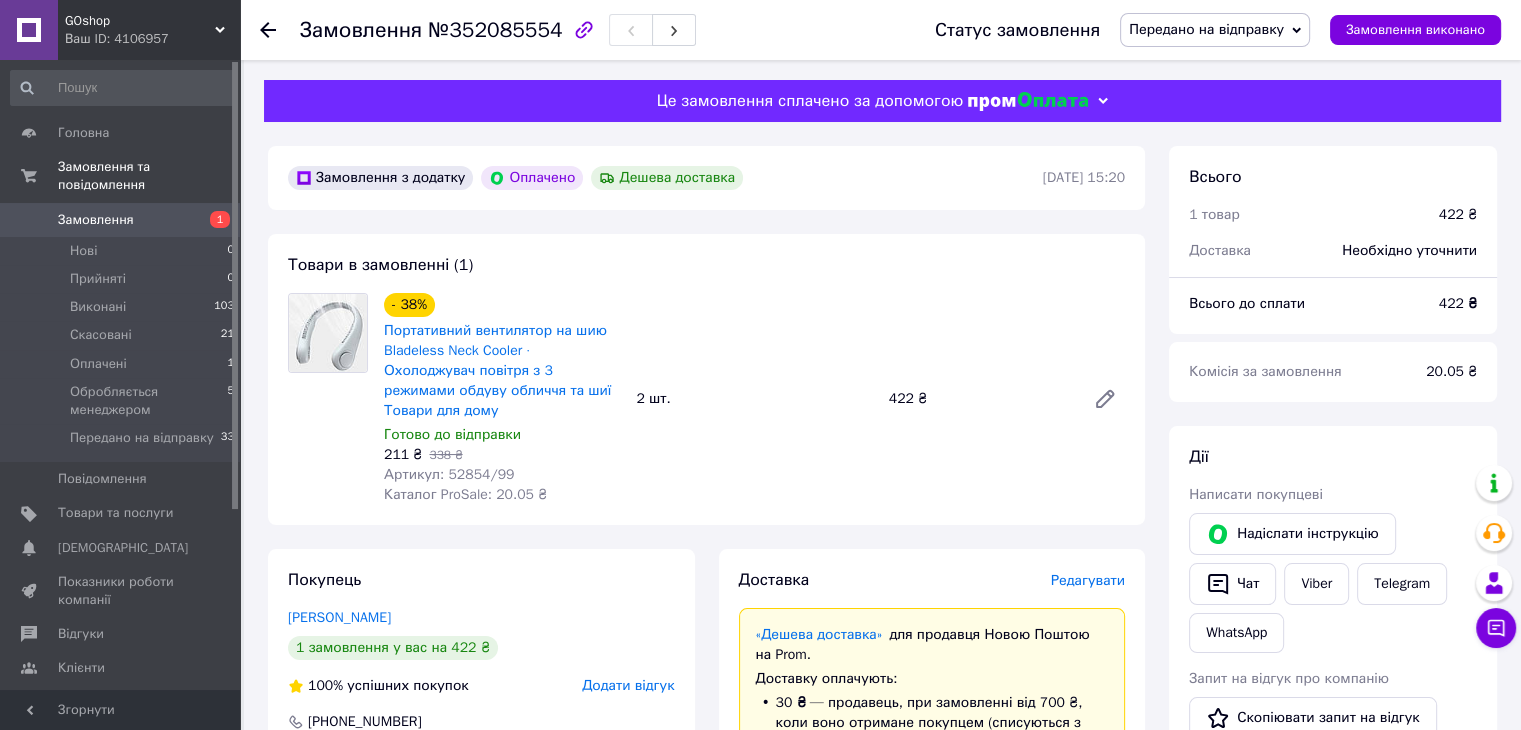 click on "Артикул: 52854/99" at bounding box center (449, 474) 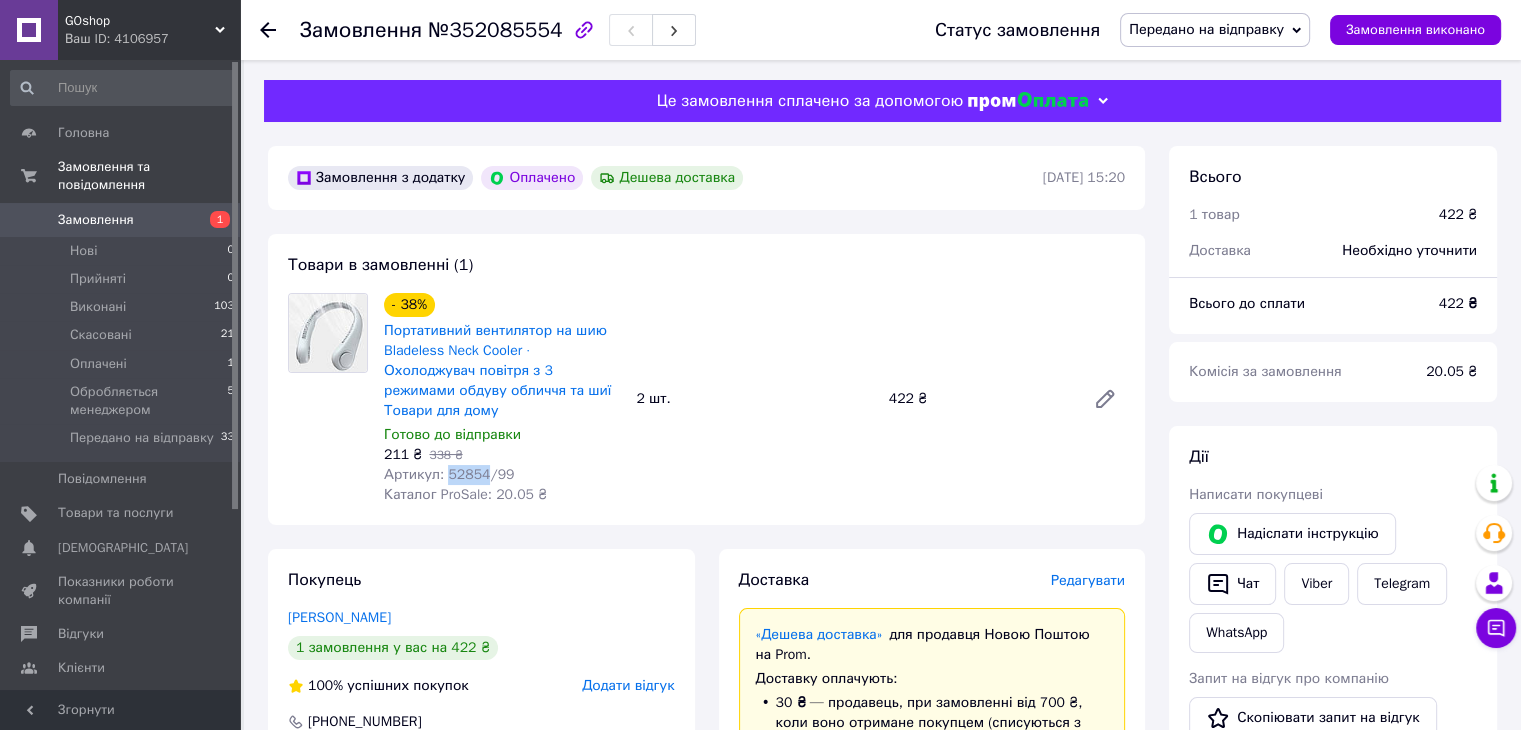 click on "Артикул: 52854/99" at bounding box center [449, 474] 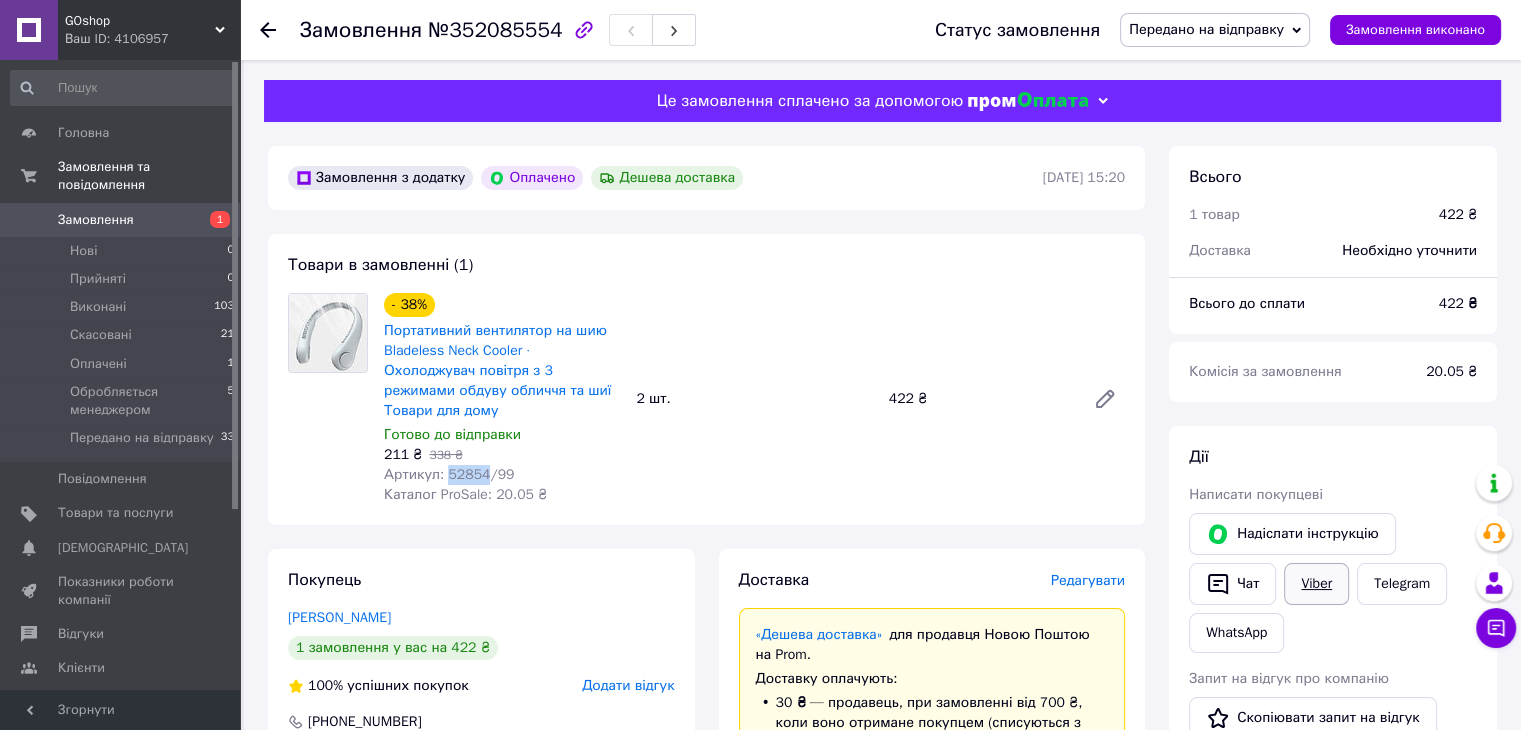 click on "Viber" at bounding box center [1316, 584] 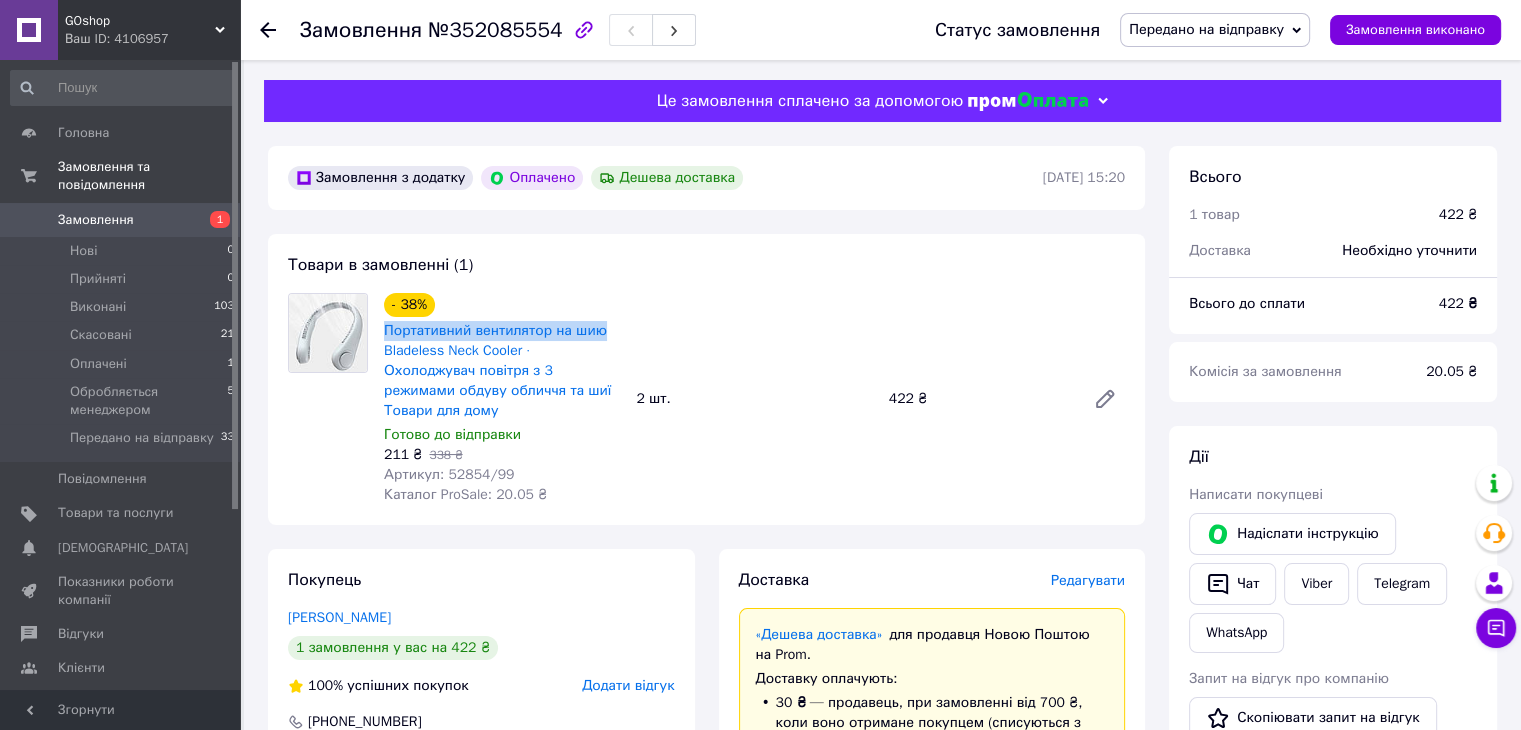 drag, startPoint x: 380, startPoint y: 329, endPoint x: 612, endPoint y: 326, distance: 232.0194 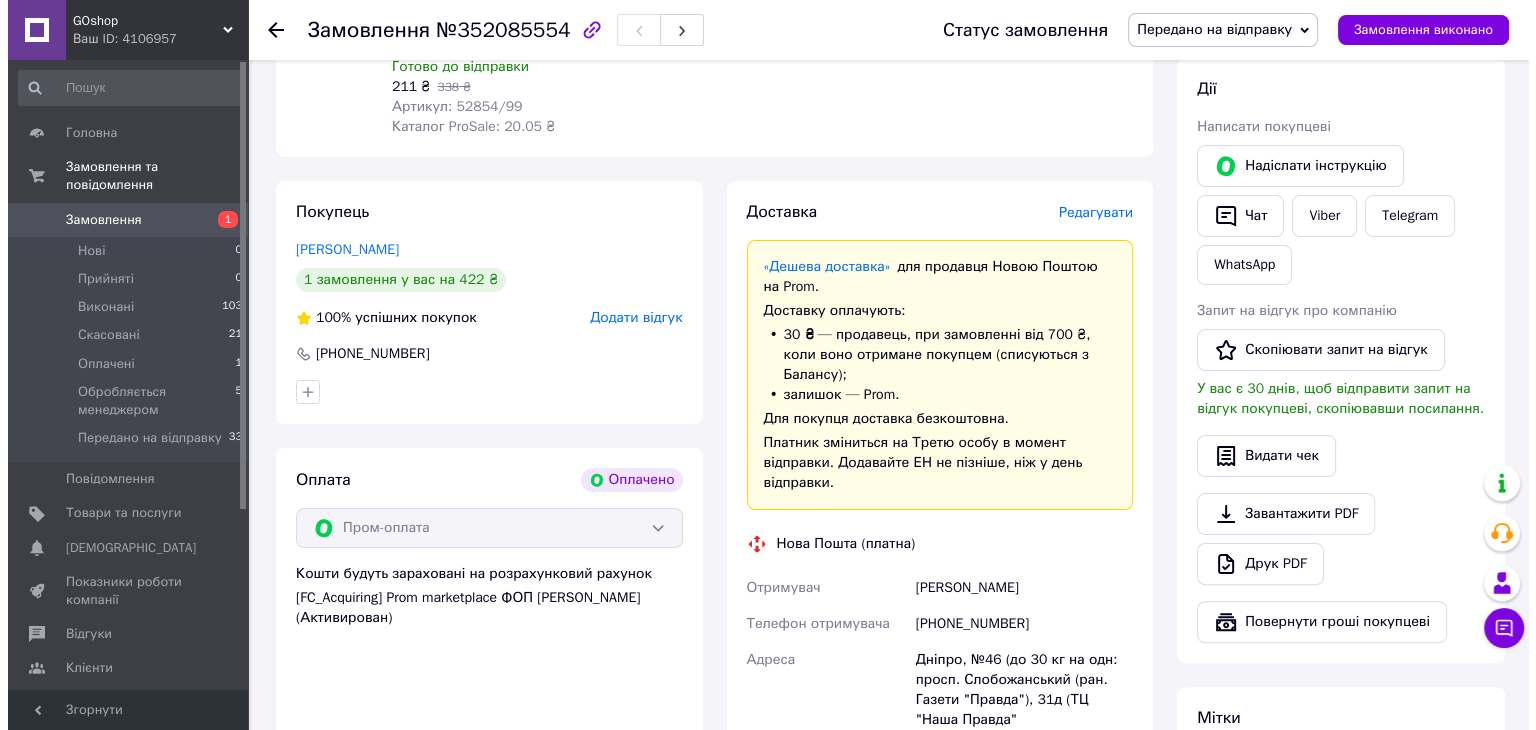 scroll, scrollTop: 400, scrollLeft: 0, axis: vertical 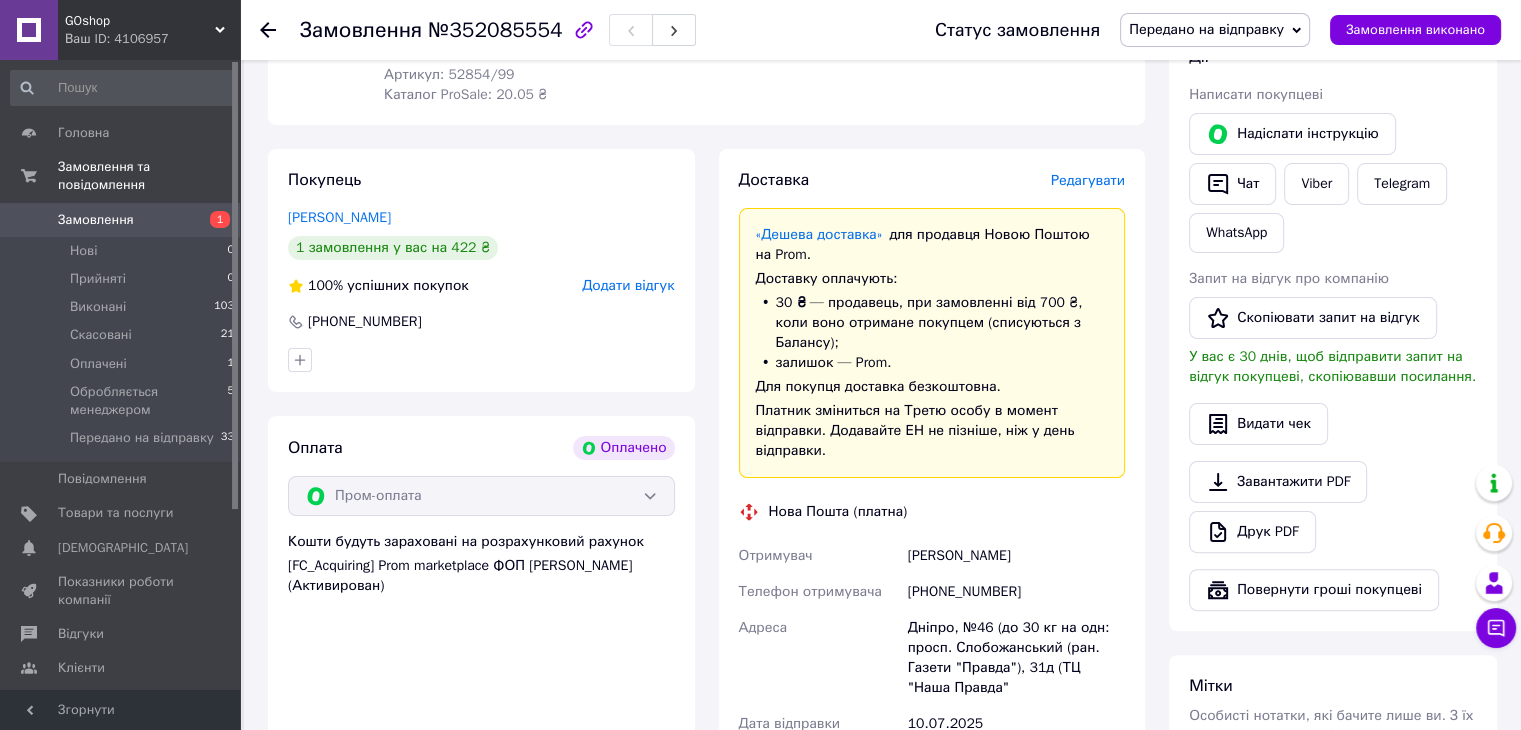 click on "Редагувати" at bounding box center (1088, 180) 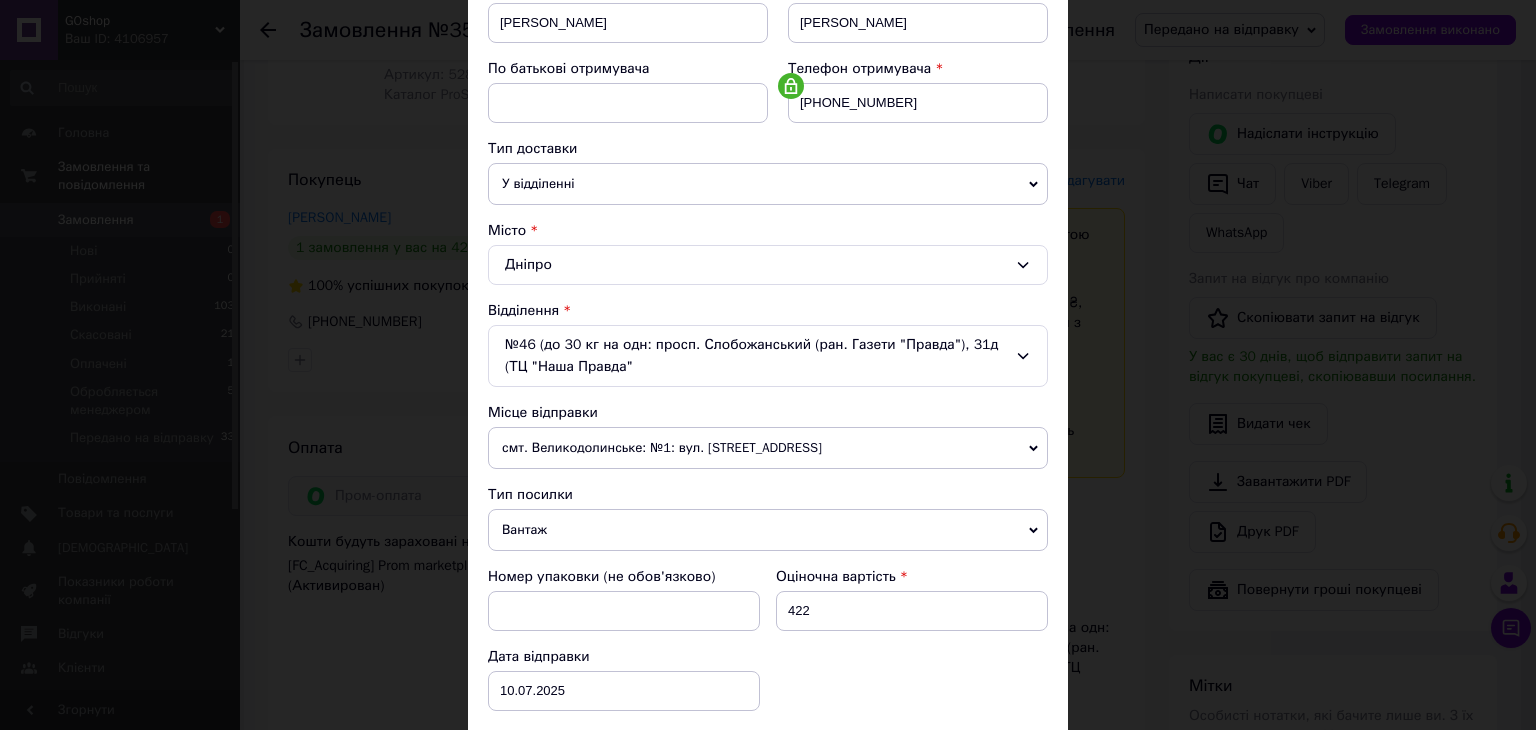 scroll, scrollTop: 615, scrollLeft: 0, axis: vertical 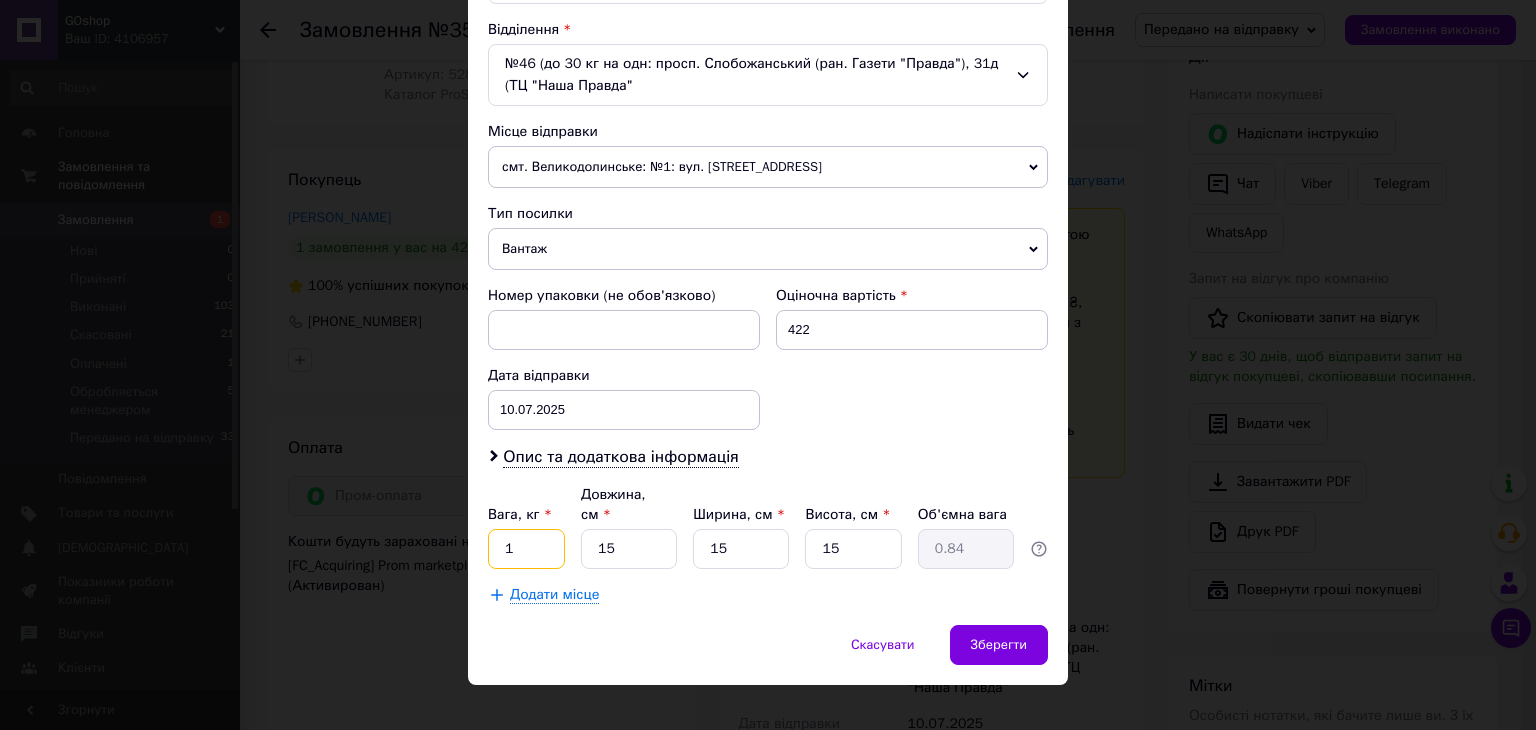 click on "1" at bounding box center (526, 549) 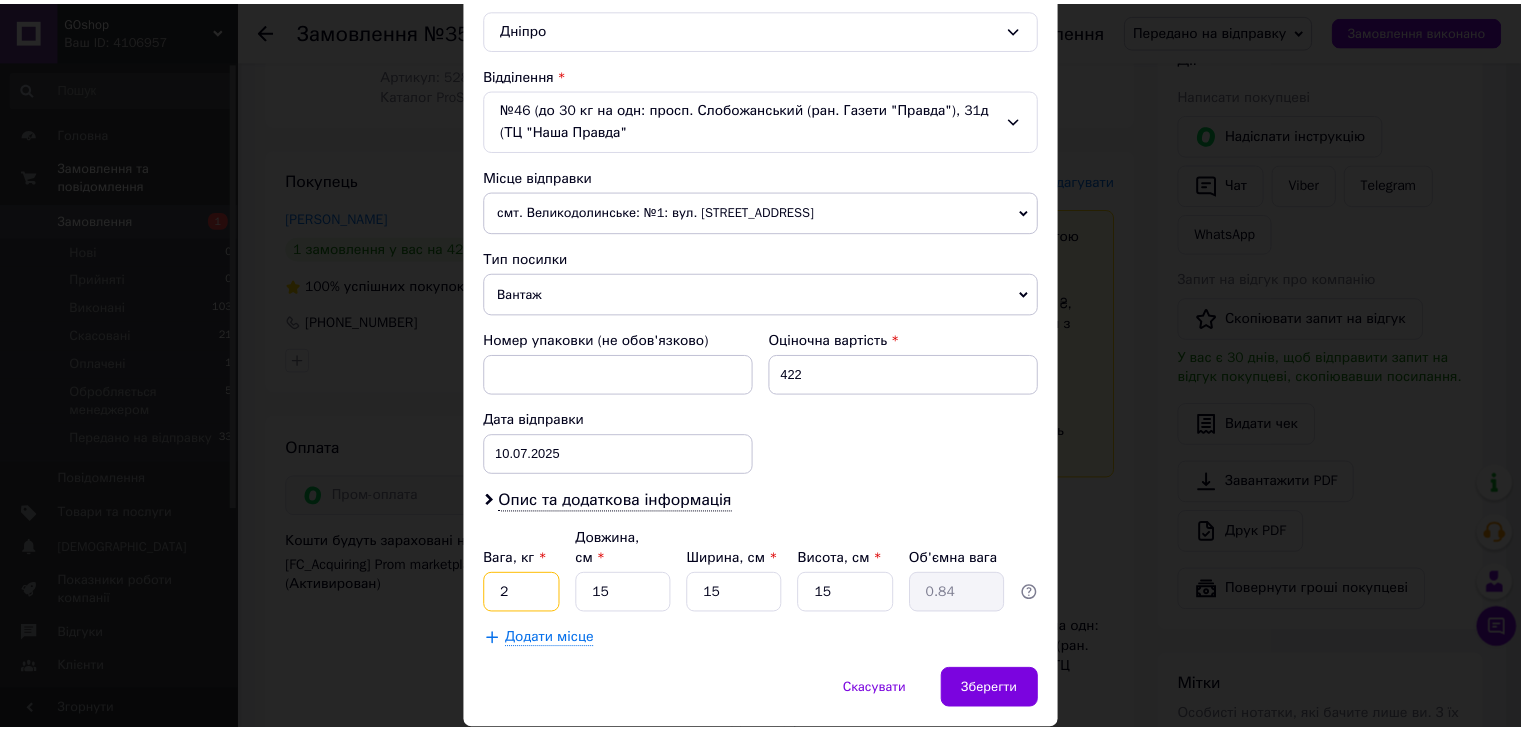 scroll, scrollTop: 615, scrollLeft: 0, axis: vertical 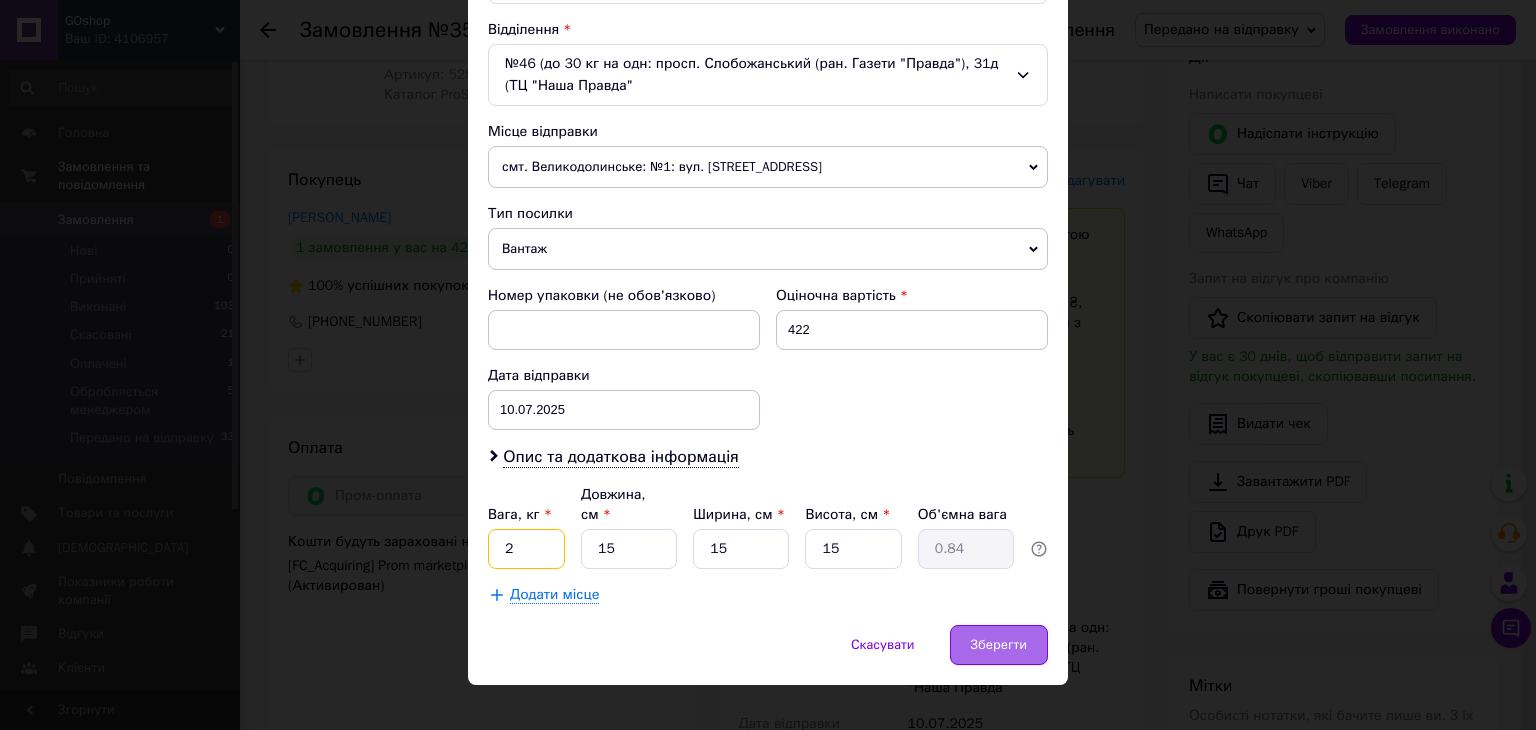 type on "2" 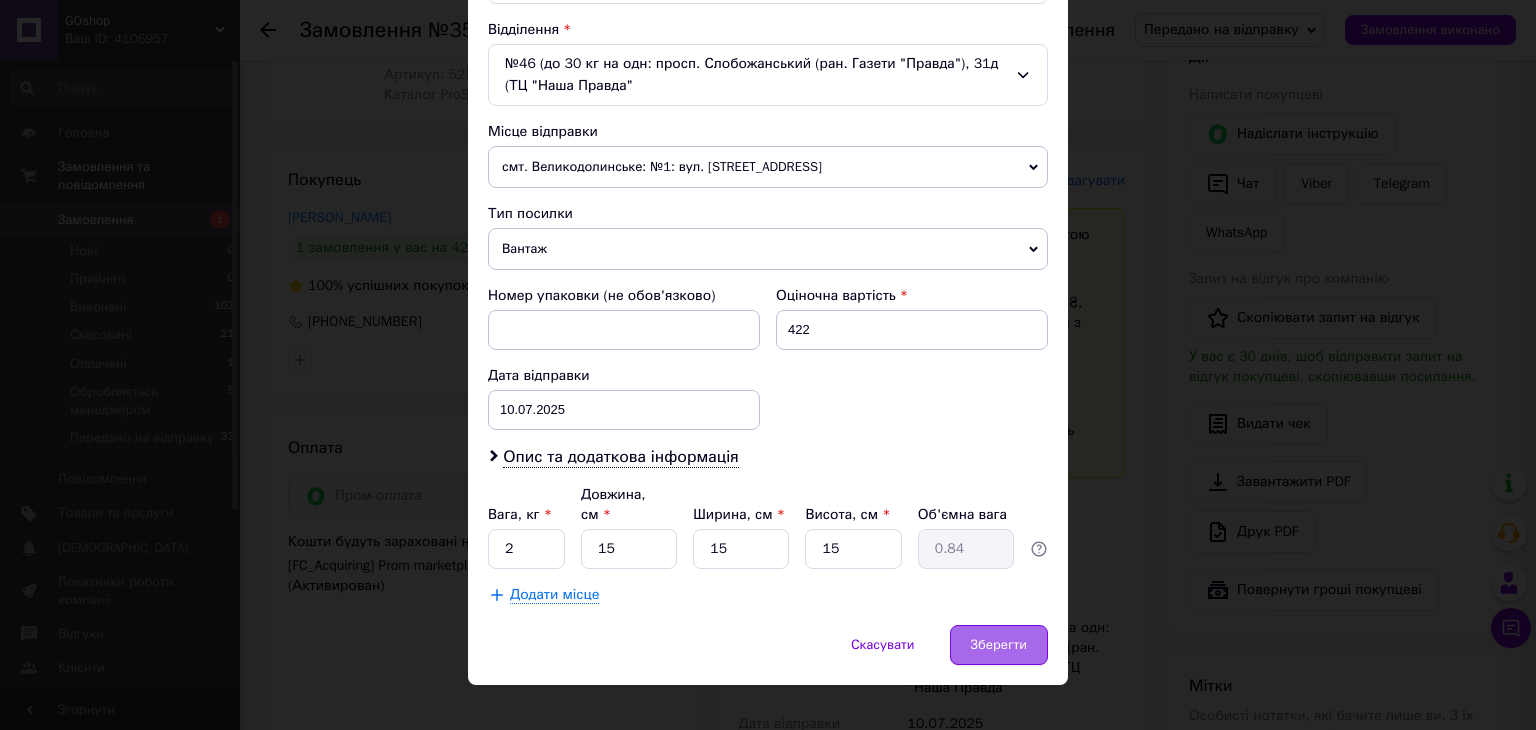 click on "Зберегти" at bounding box center (999, 645) 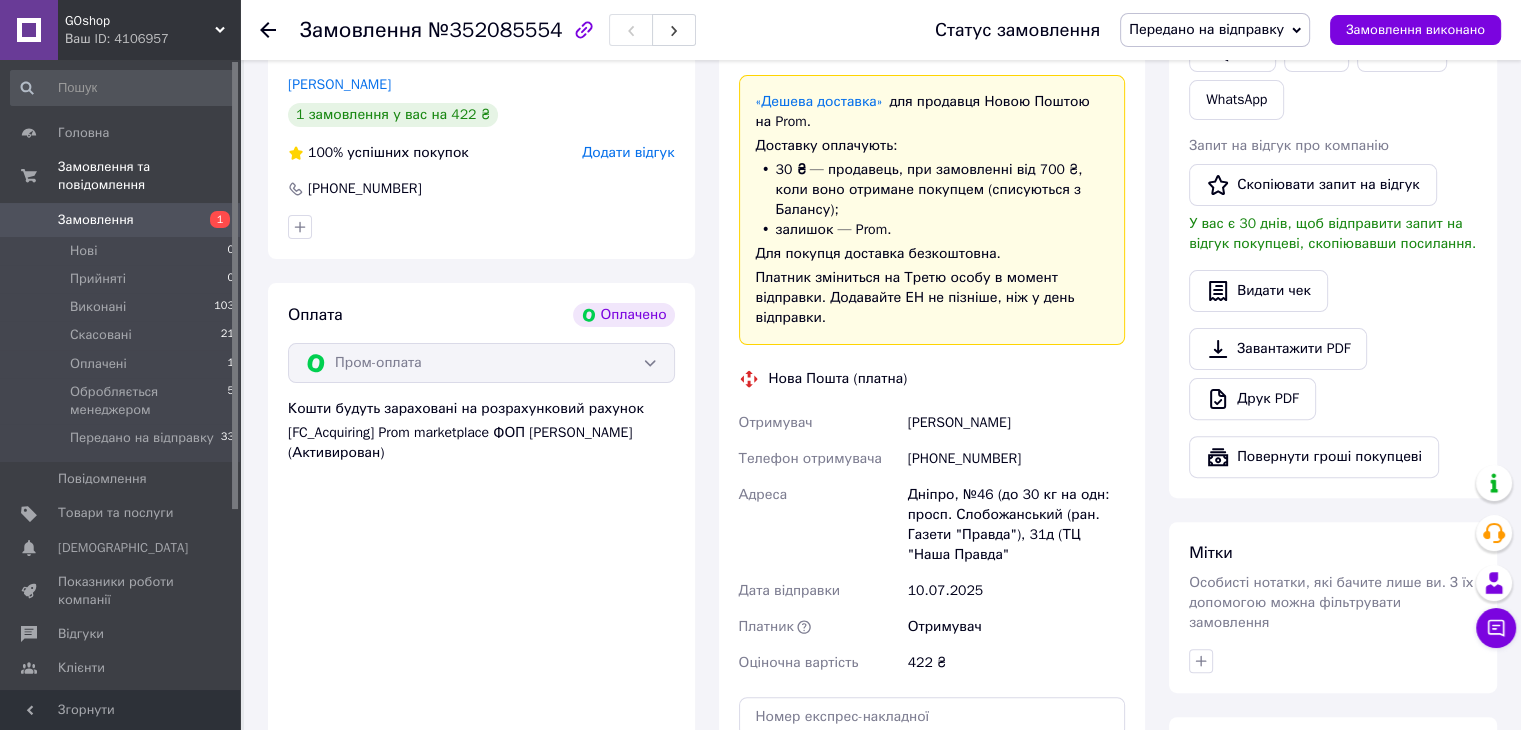 scroll, scrollTop: 666, scrollLeft: 0, axis: vertical 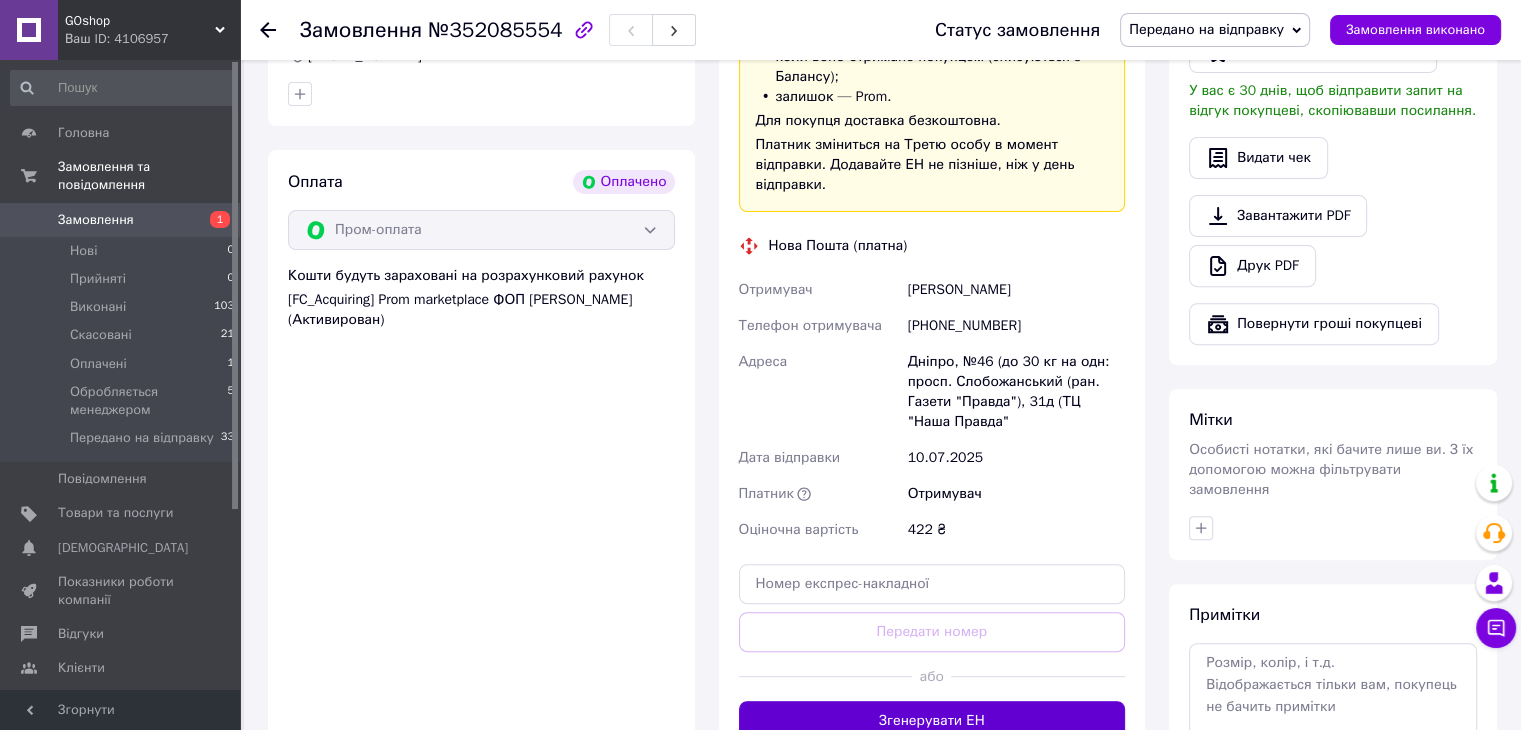 click on "Згенерувати ЕН" at bounding box center [932, 721] 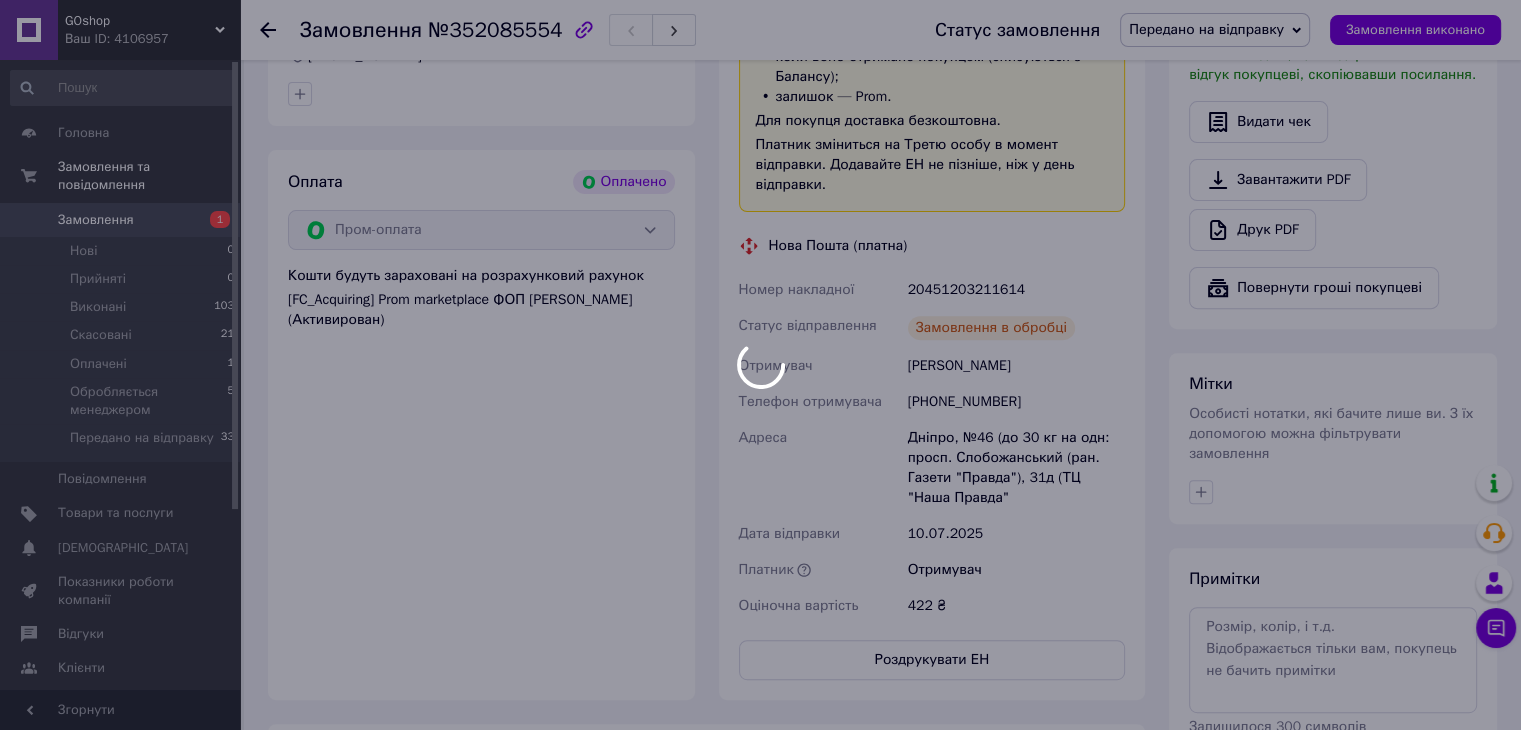 click at bounding box center (760, 365) 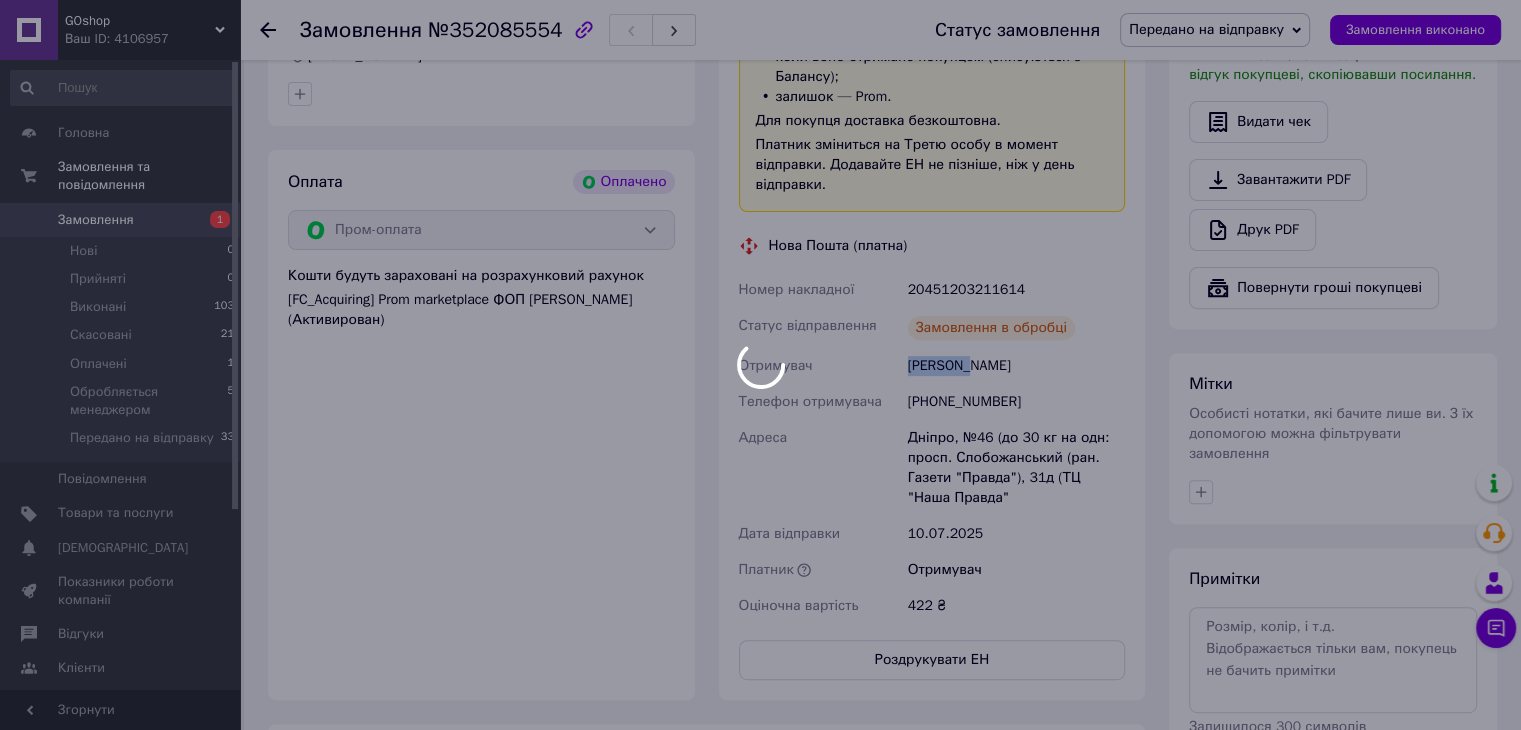 click on "Лещенко Елена" at bounding box center [1016, 366] 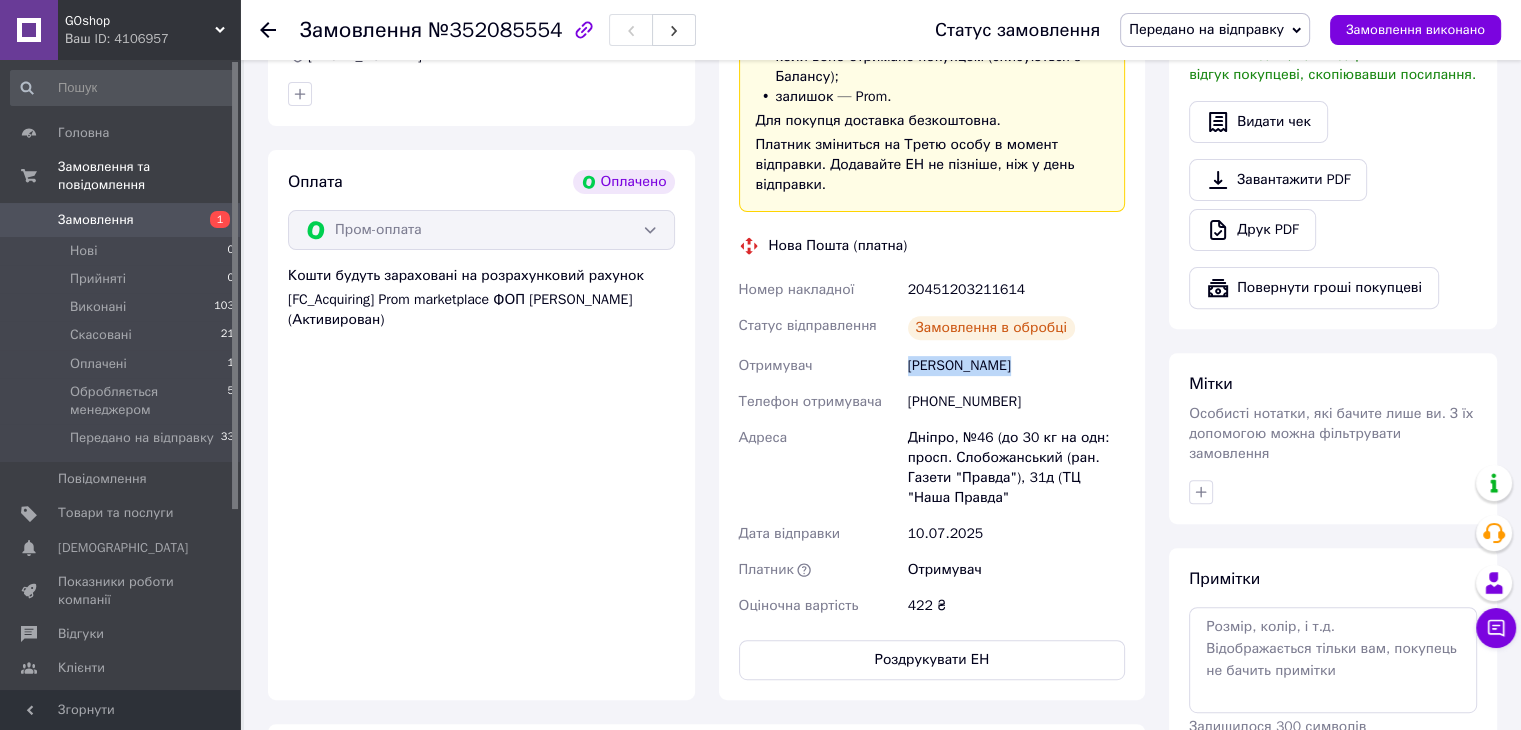 click on "Лещенко Елена" at bounding box center [1016, 366] 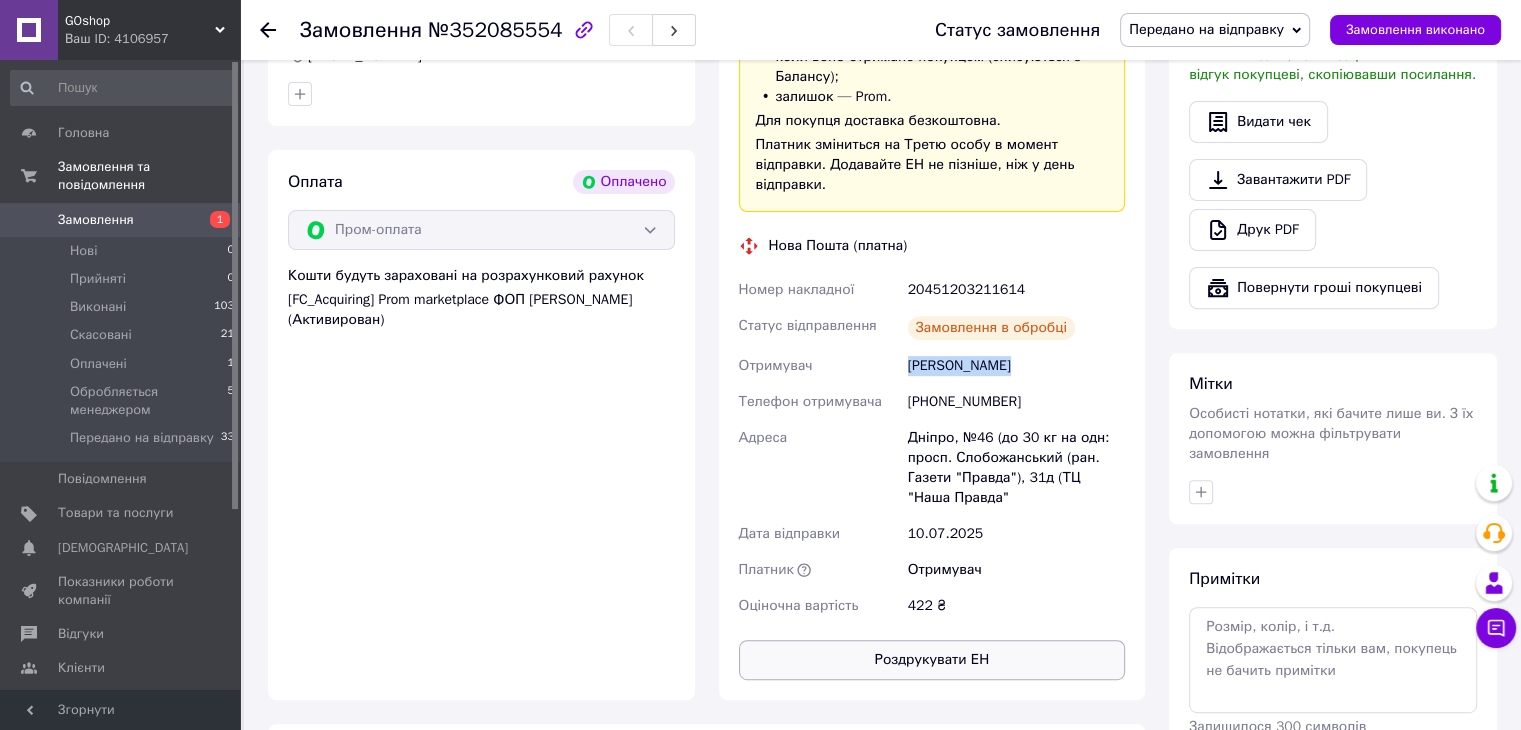 copy on "Лещенко Елена" 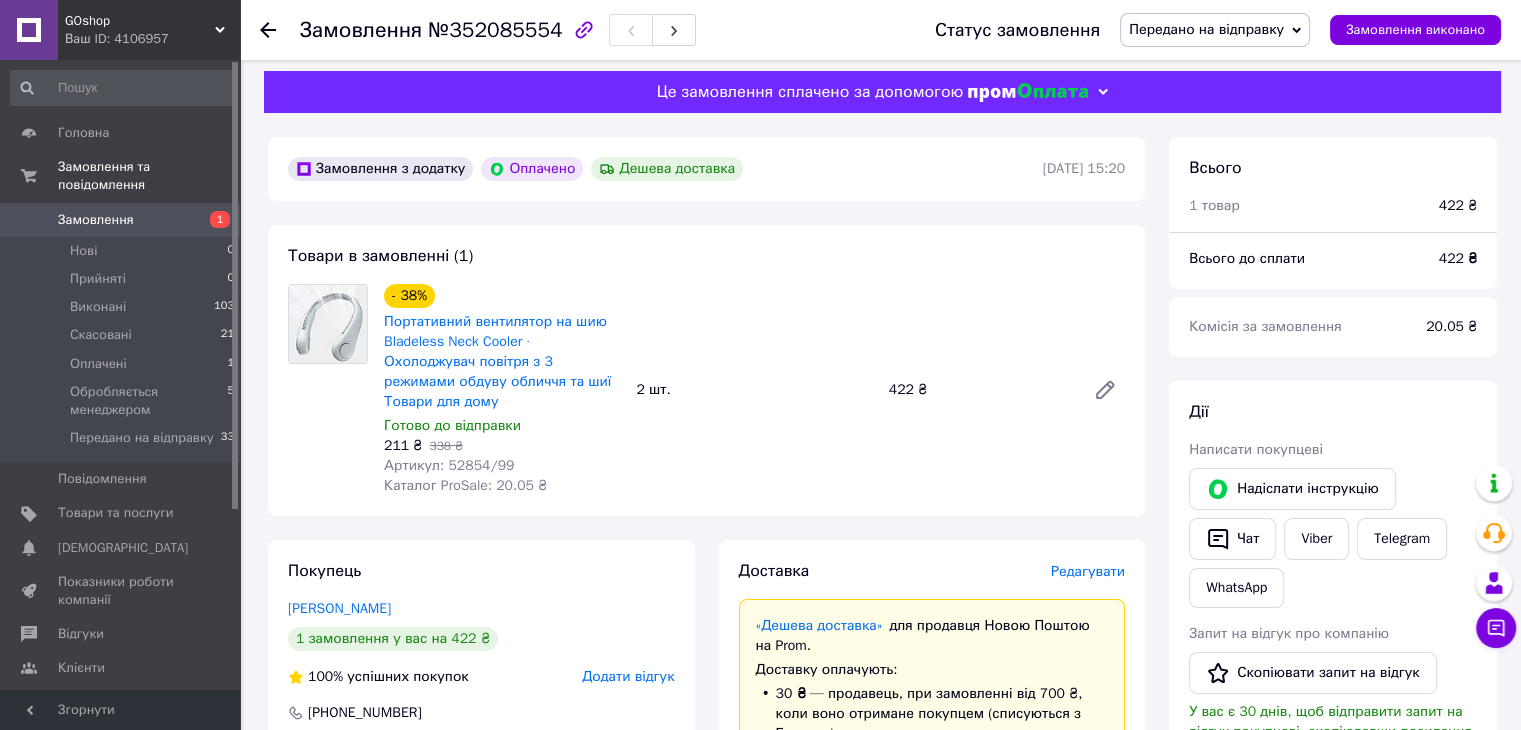 scroll, scrollTop: 0, scrollLeft: 0, axis: both 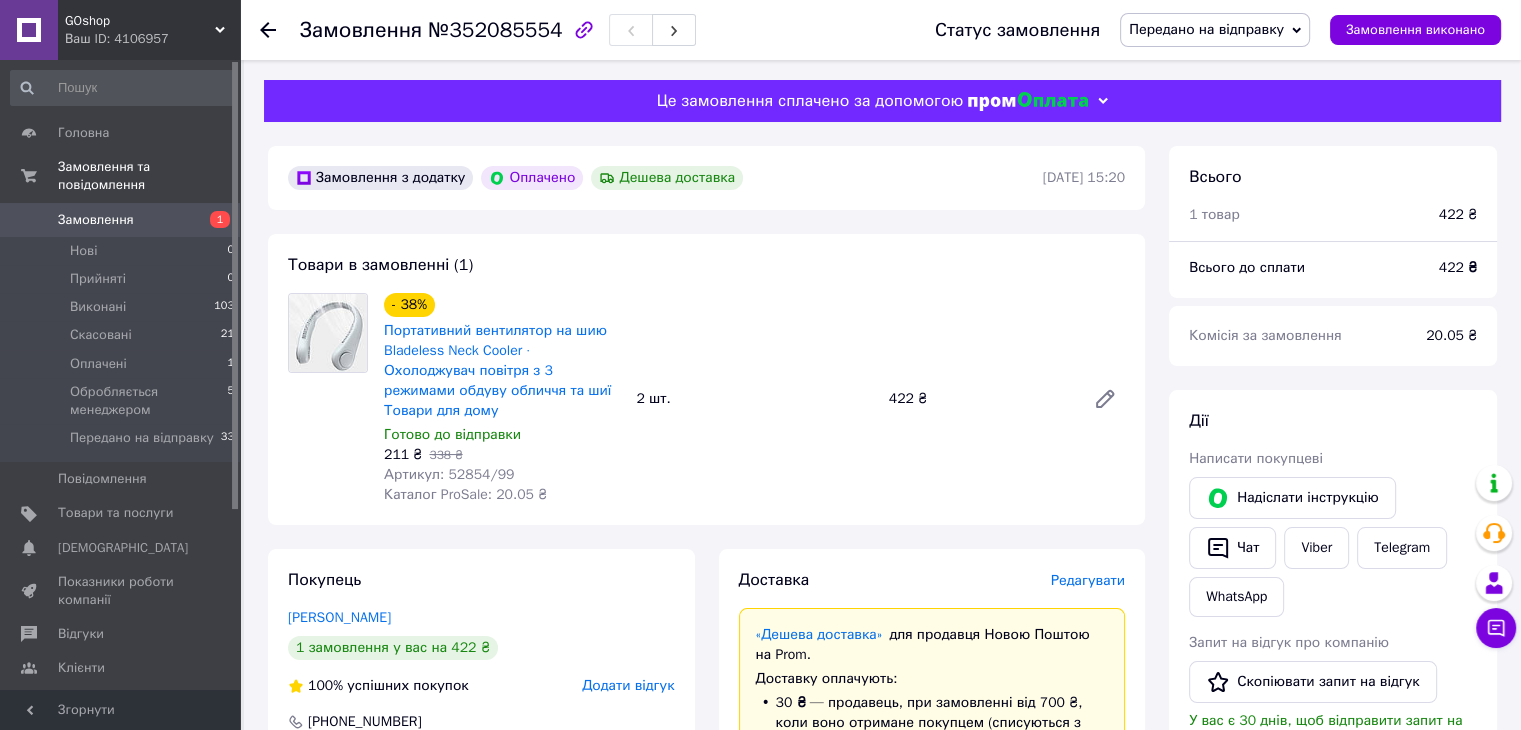 drag, startPoint x: 793, startPoint y: 408, endPoint x: 483, endPoint y: 664, distance: 402.0398 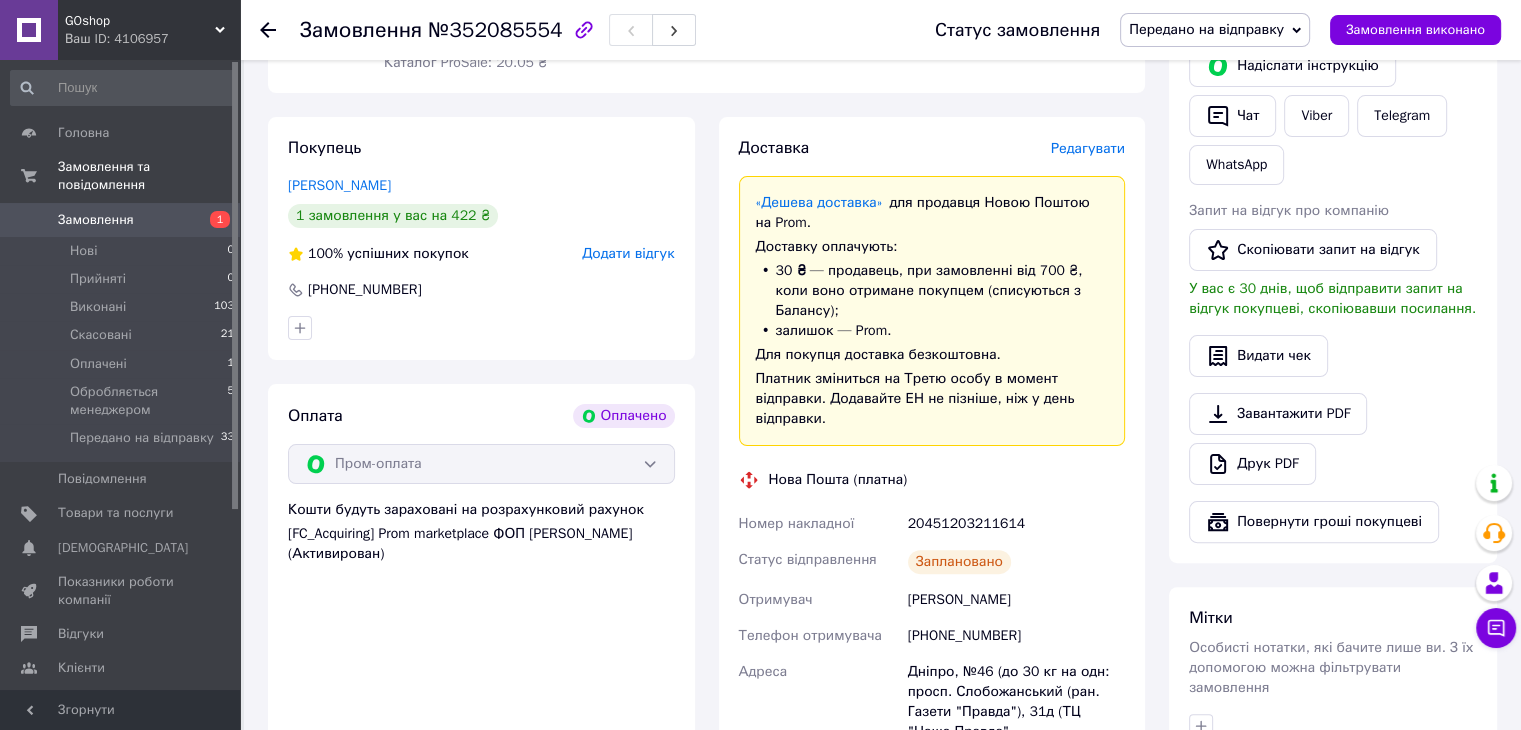 scroll, scrollTop: 533, scrollLeft: 0, axis: vertical 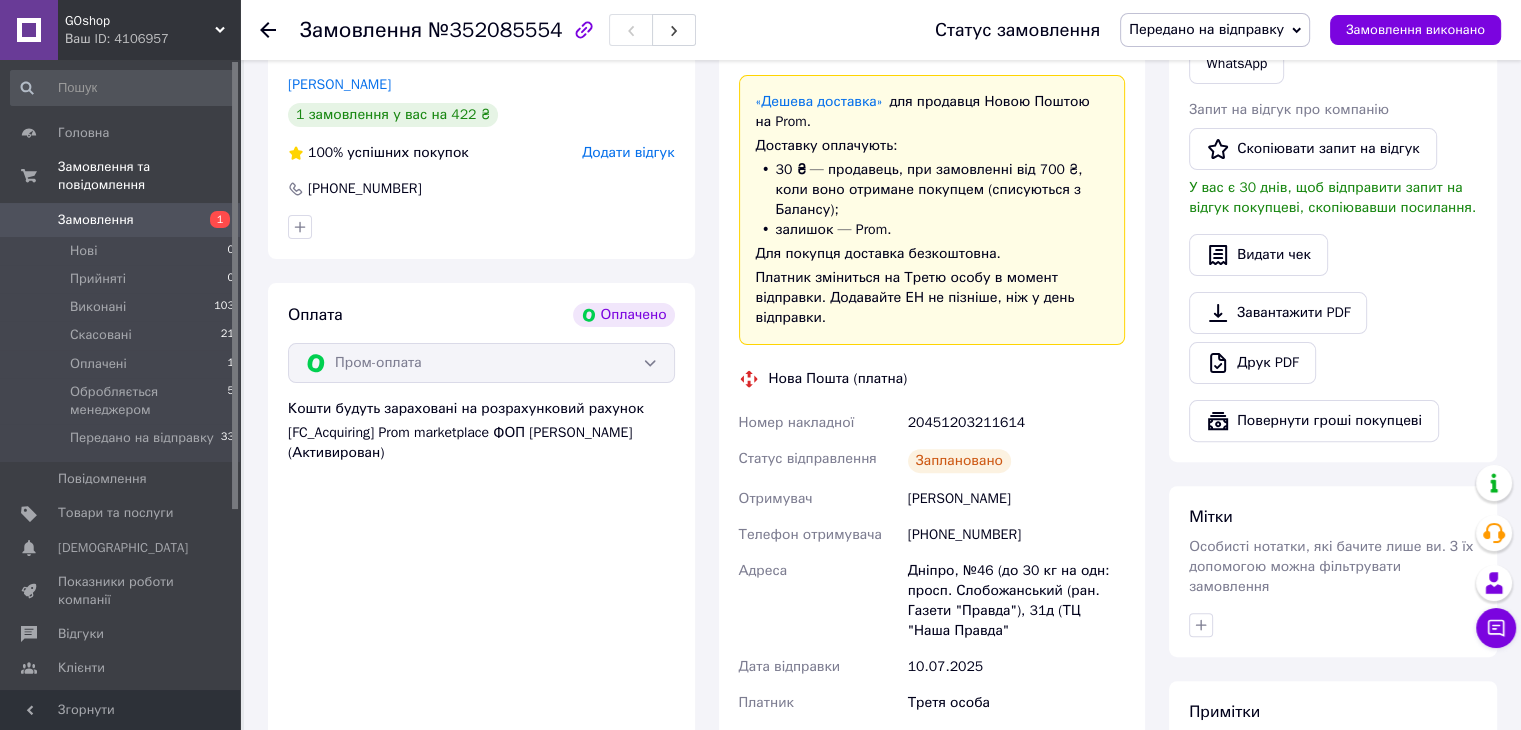 click on "20451203211614" at bounding box center [1016, 423] 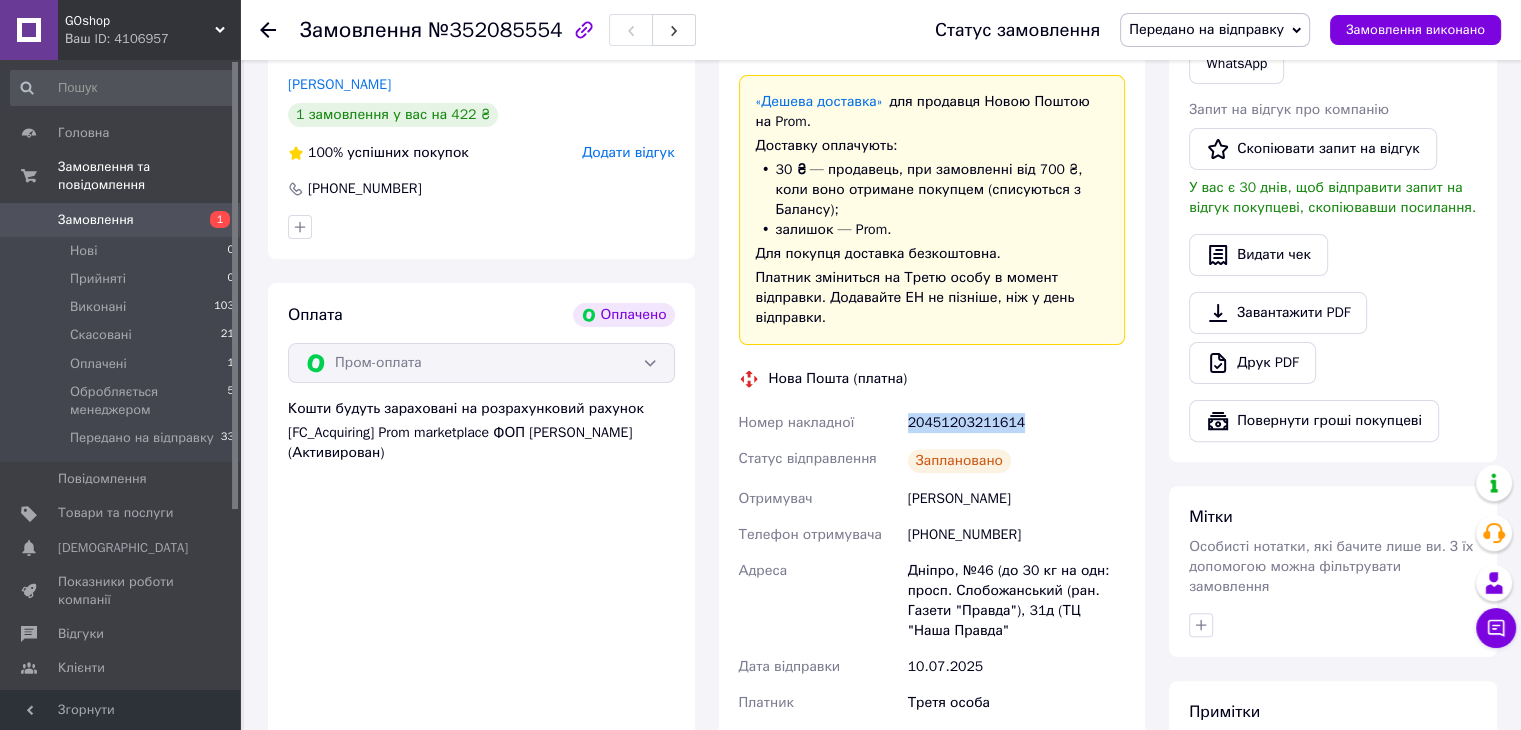 click on "20451203211614" at bounding box center (1016, 423) 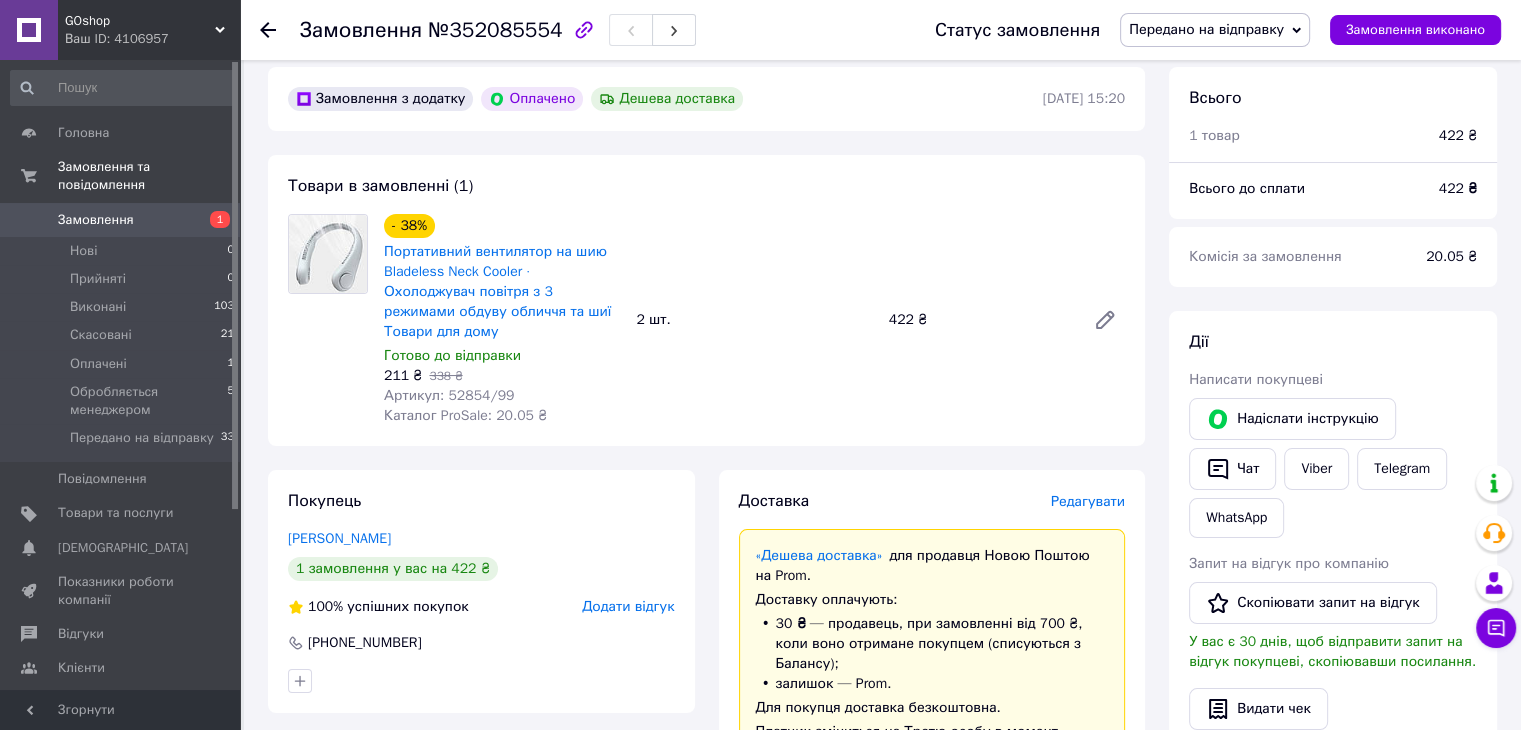 scroll, scrollTop: 0, scrollLeft: 0, axis: both 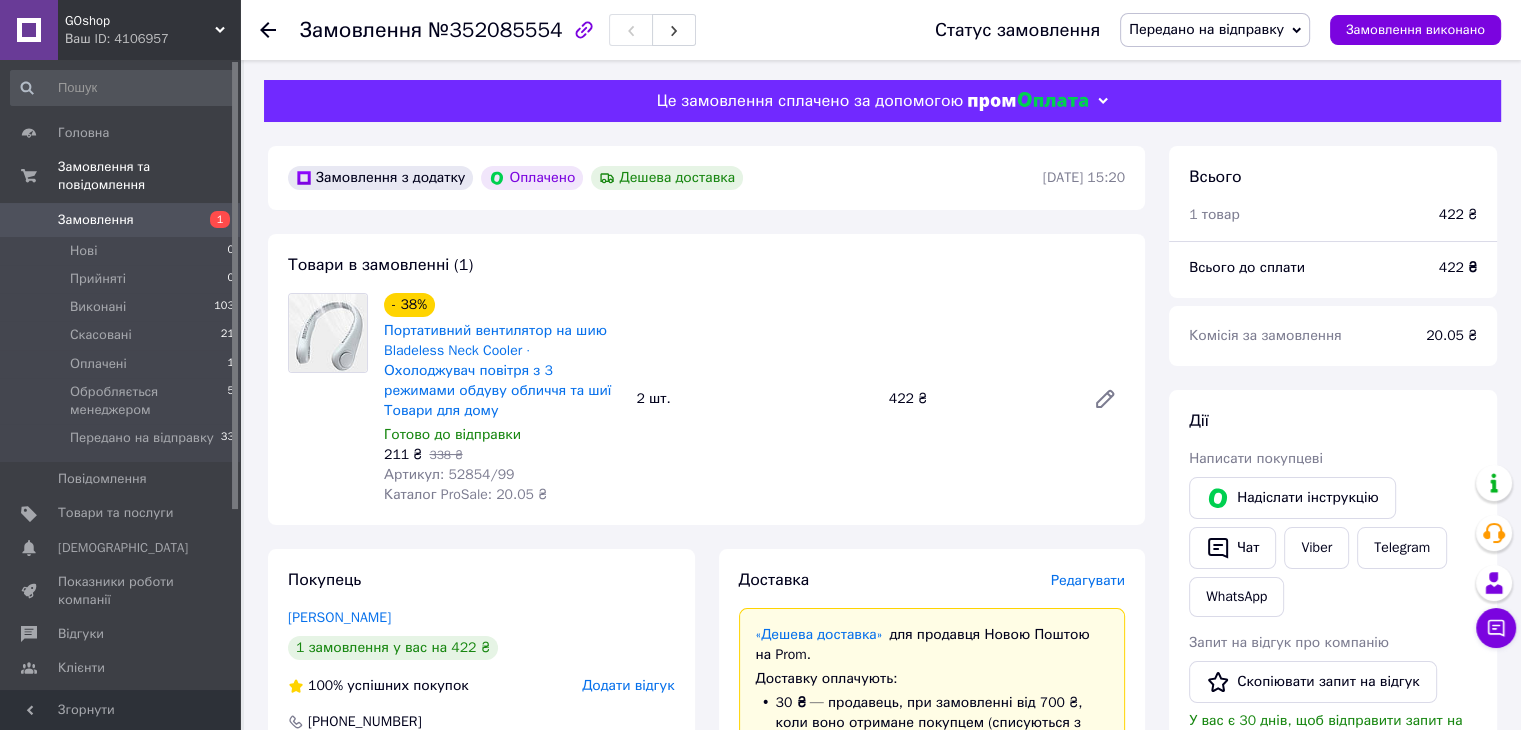 click on "Замовлення" at bounding box center [121, 220] 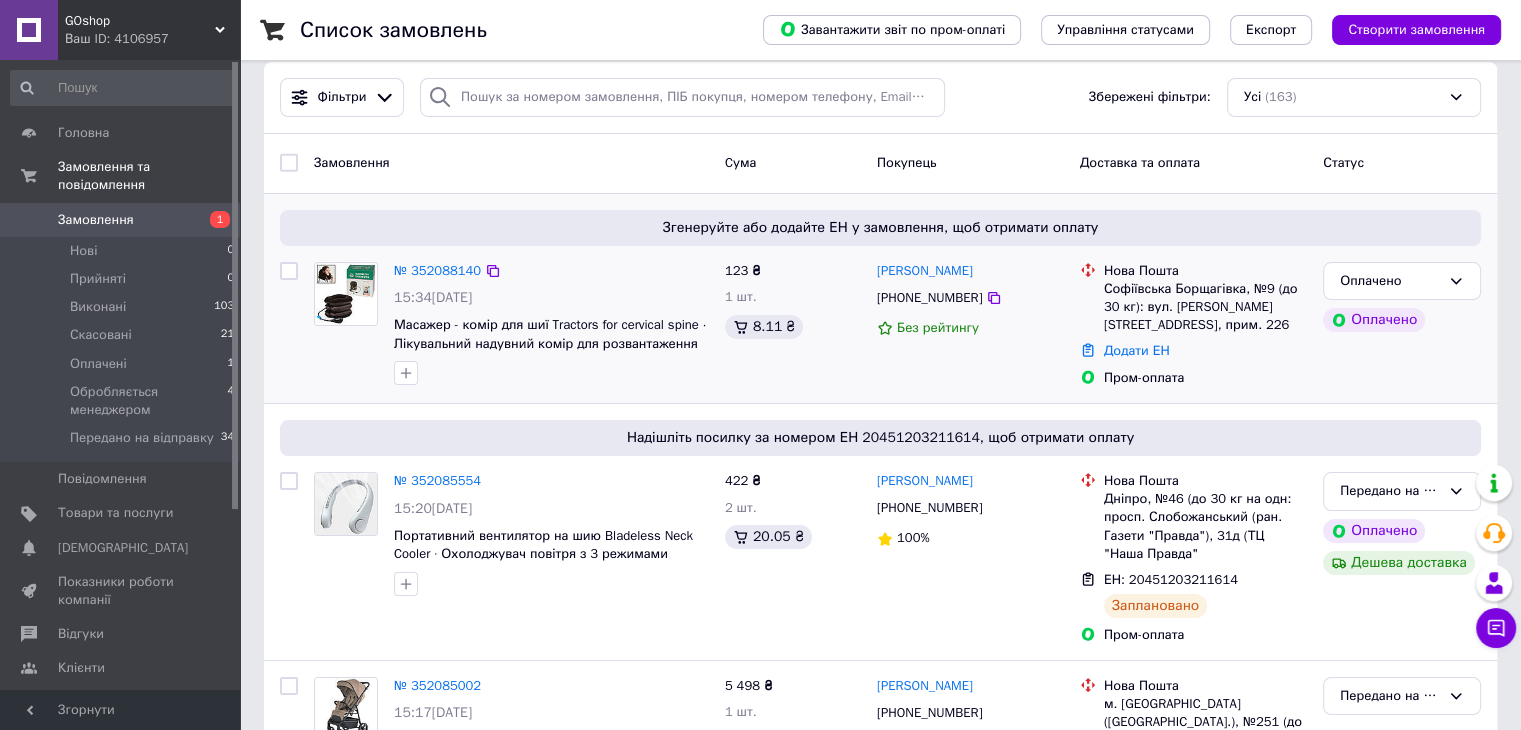 scroll, scrollTop: 0, scrollLeft: 0, axis: both 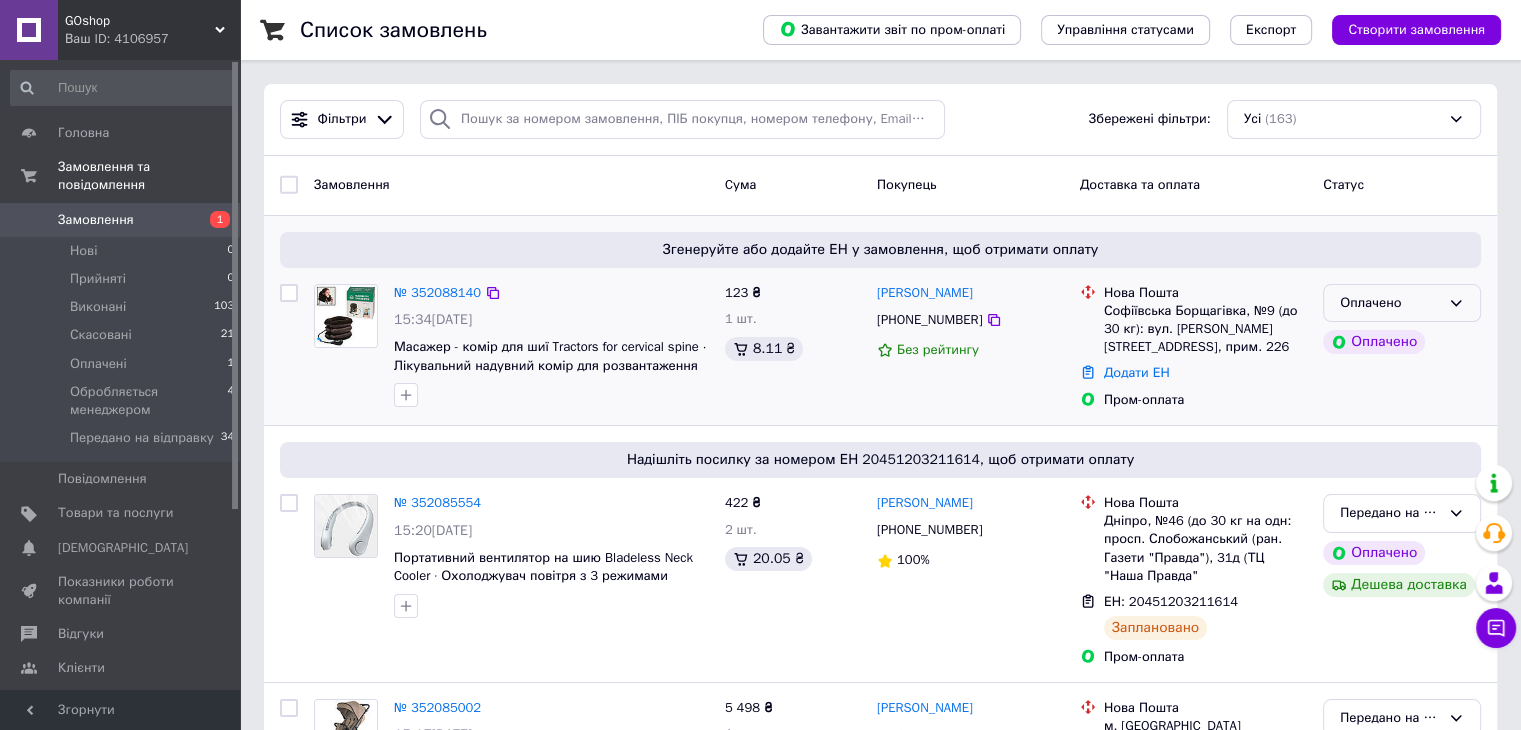 click on "Оплачено" at bounding box center (1402, 303) 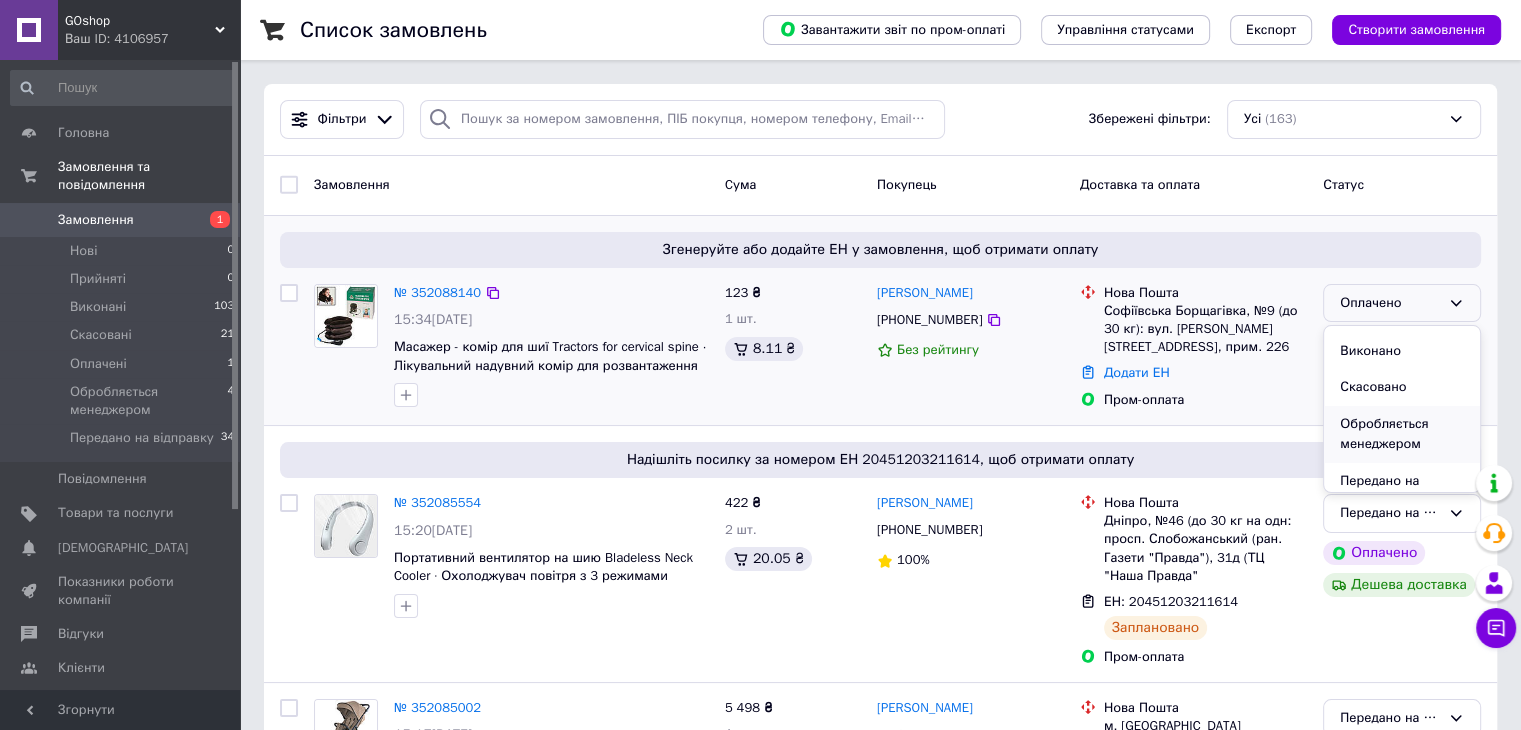 scroll, scrollTop: 57, scrollLeft: 0, axis: vertical 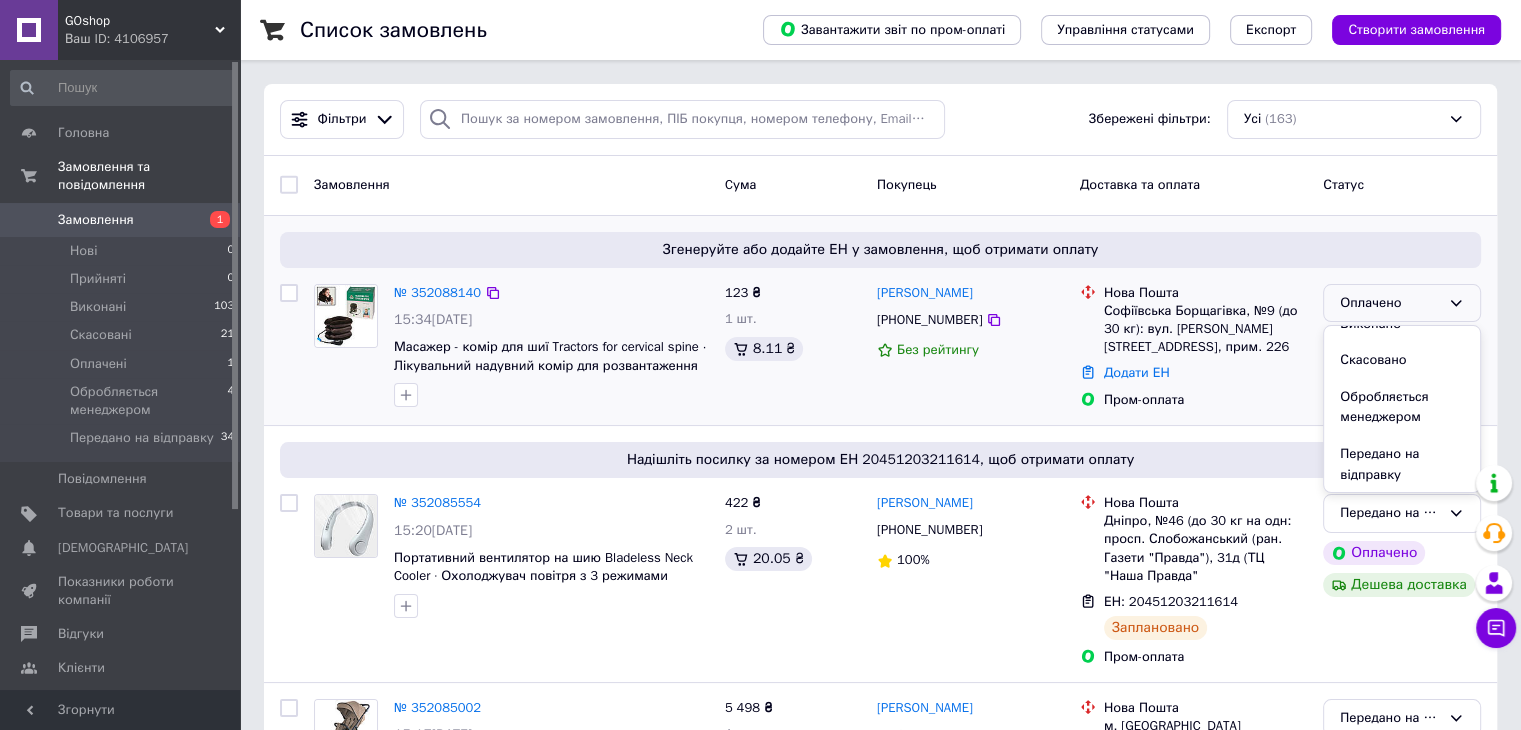 click on "Обробляється менеджером" at bounding box center [1402, 407] 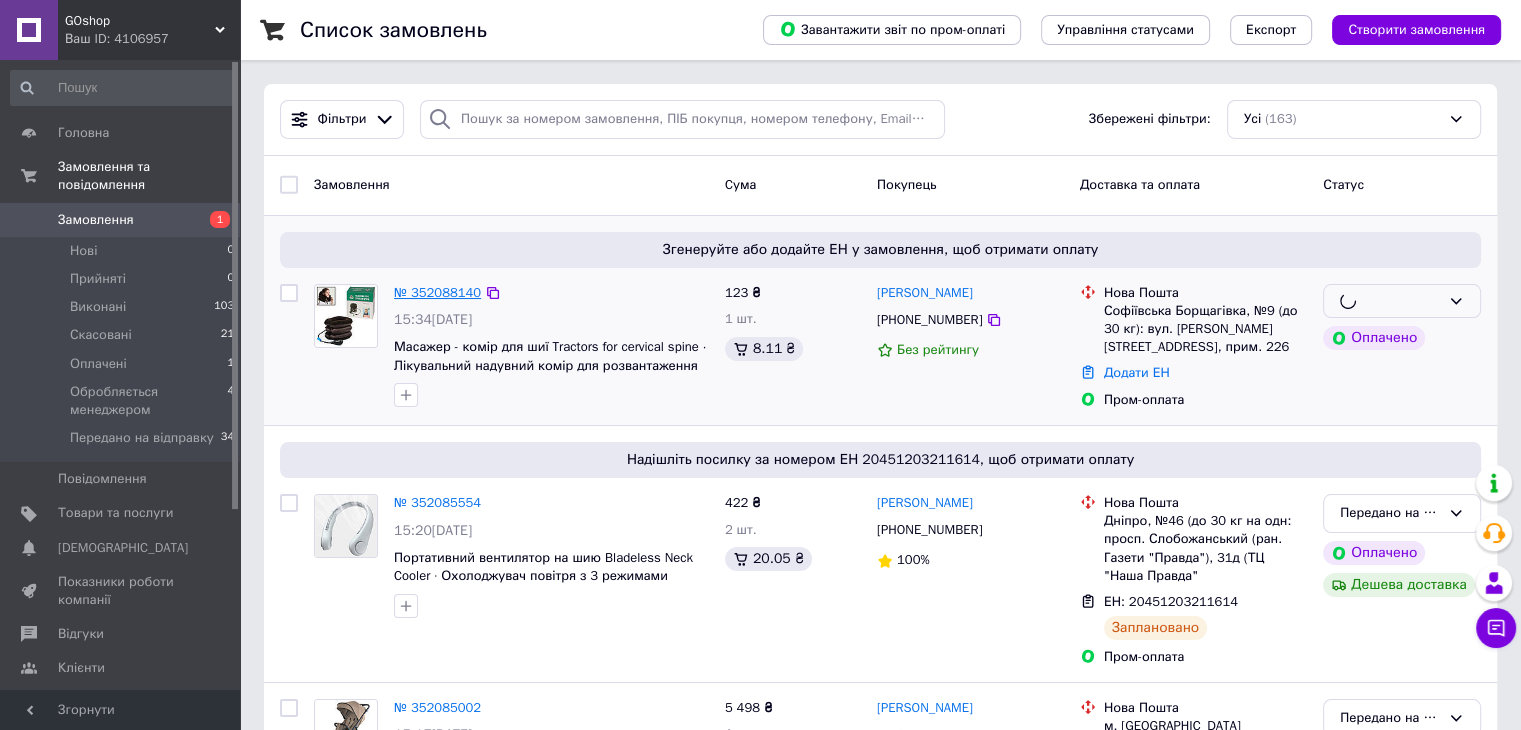 click on "№ 352088140" at bounding box center [437, 292] 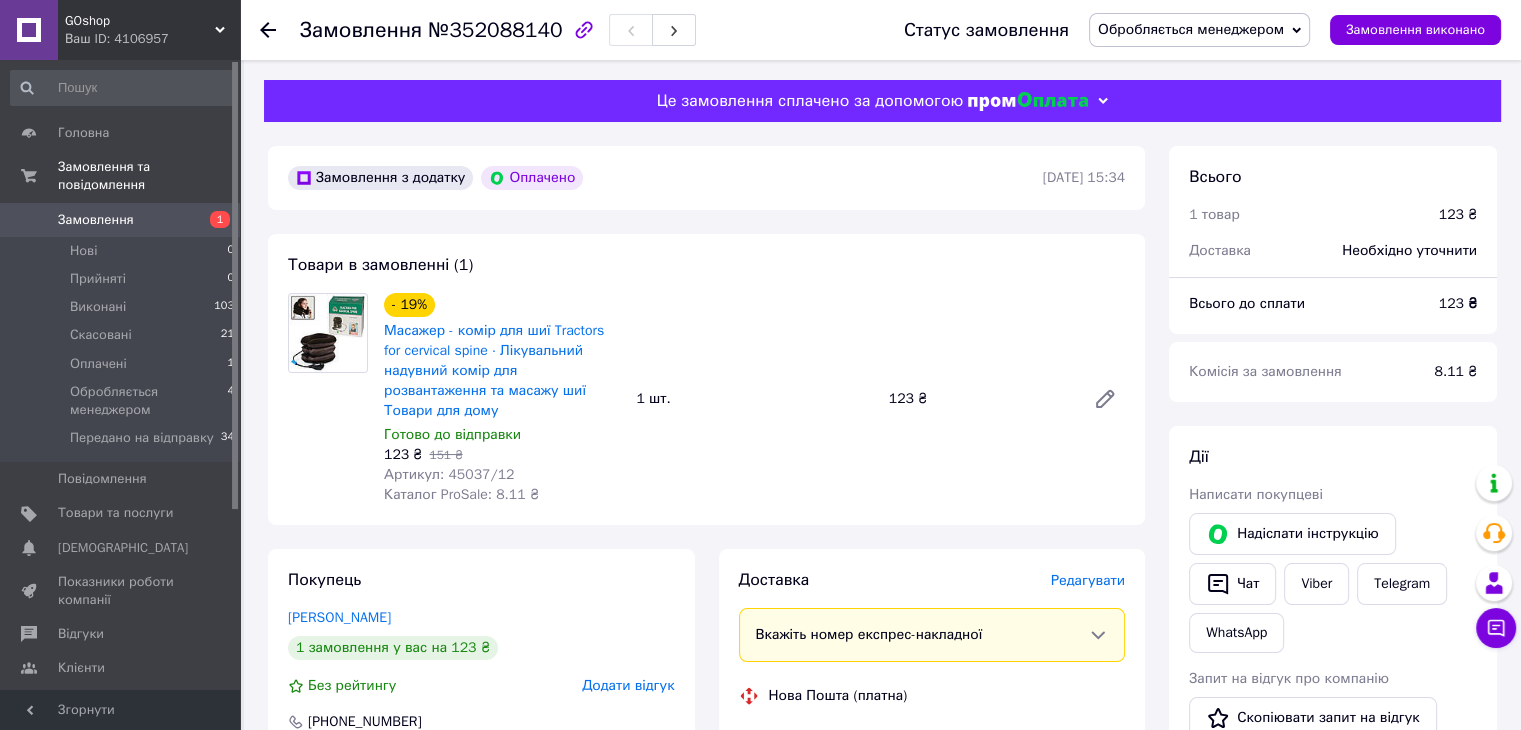 click on "Артикул: 45037/12" at bounding box center (449, 474) 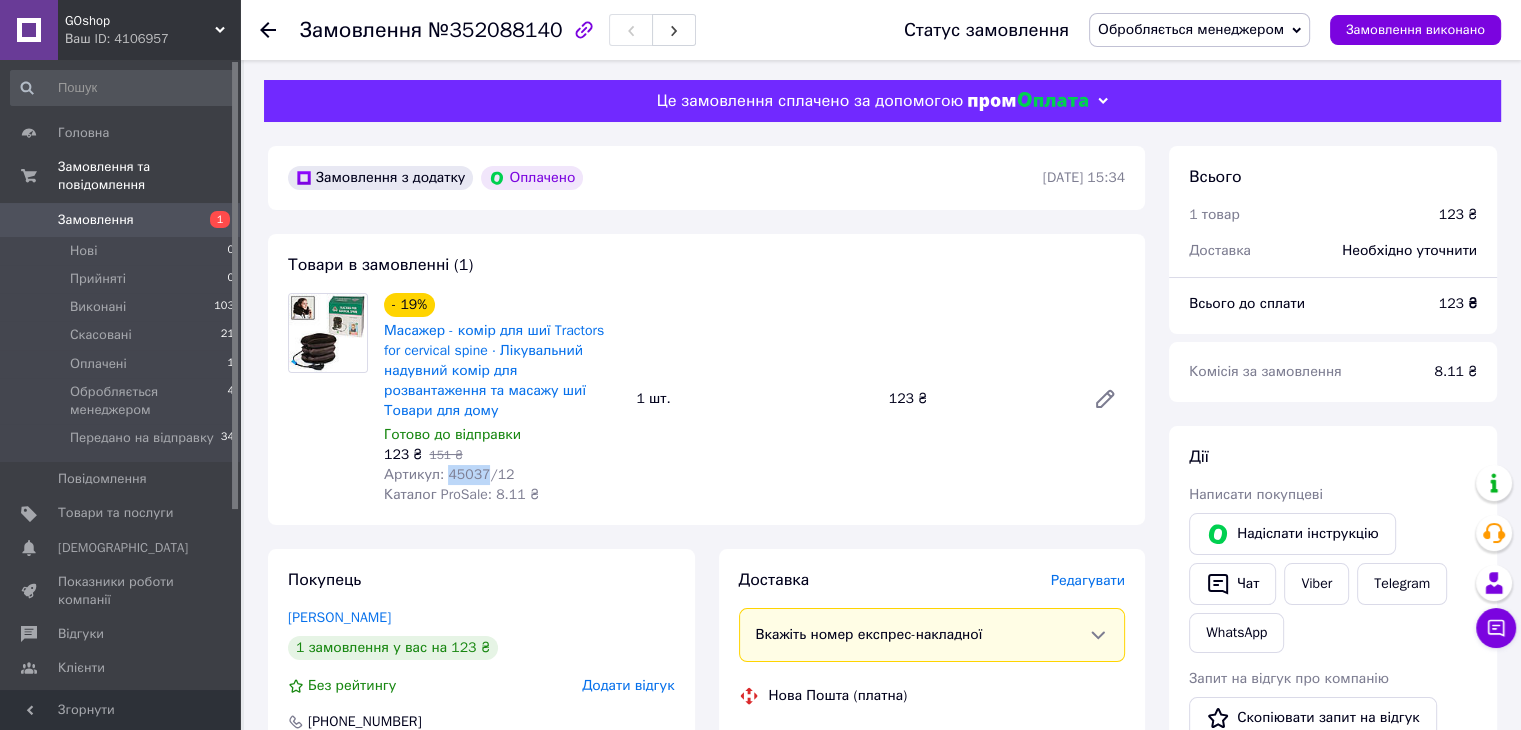 click on "Артикул: 45037/12" at bounding box center (449, 474) 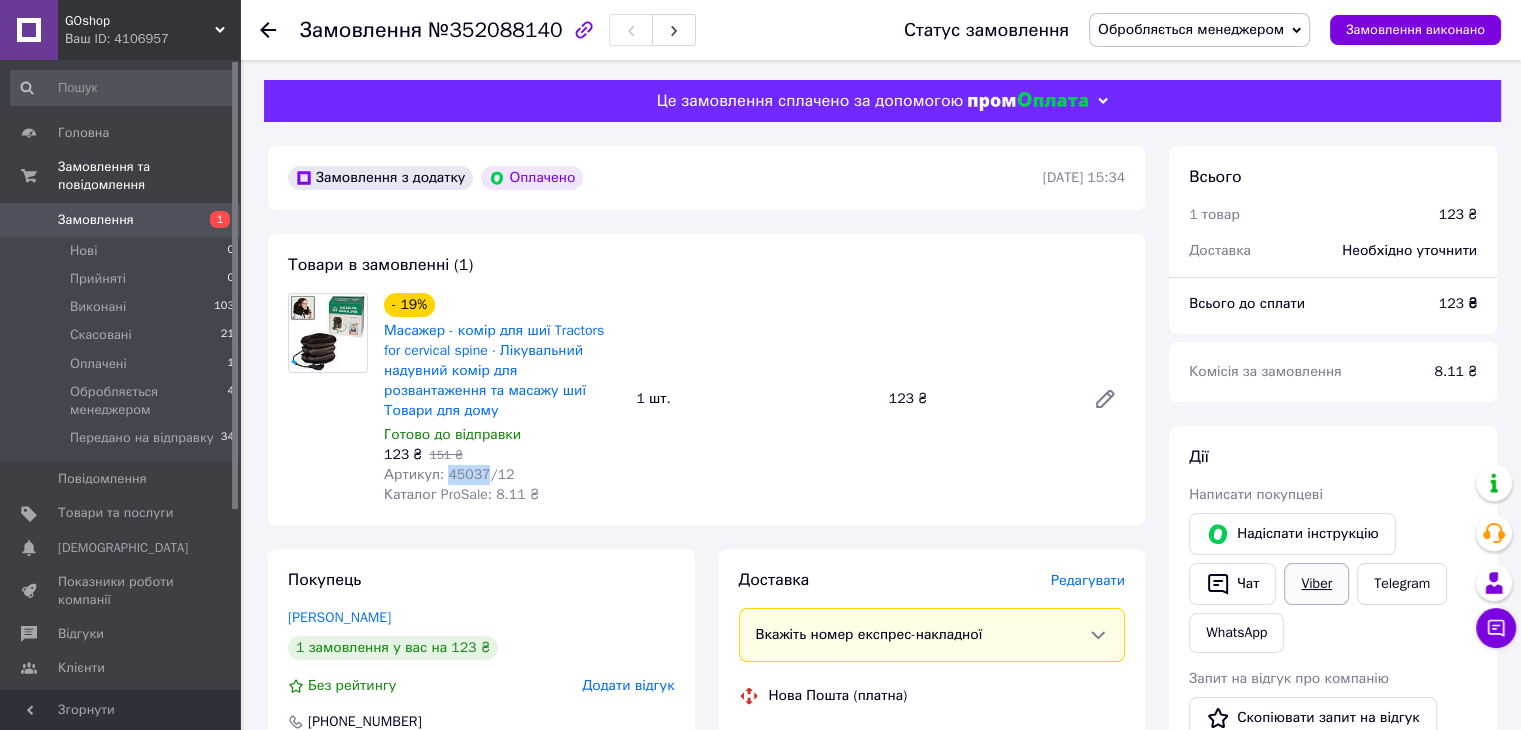 click on "Viber" at bounding box center (1316, 584) 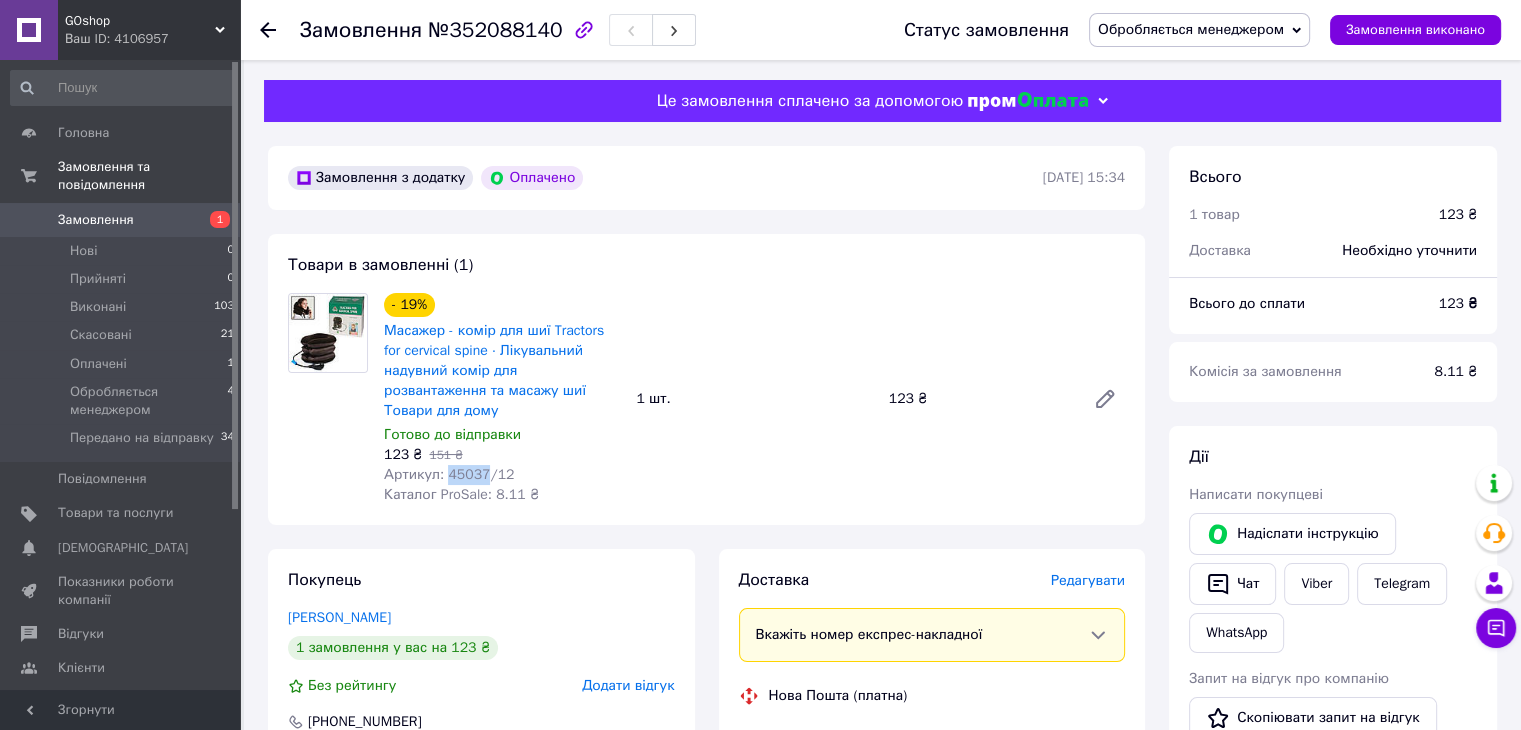 copy on "45037" 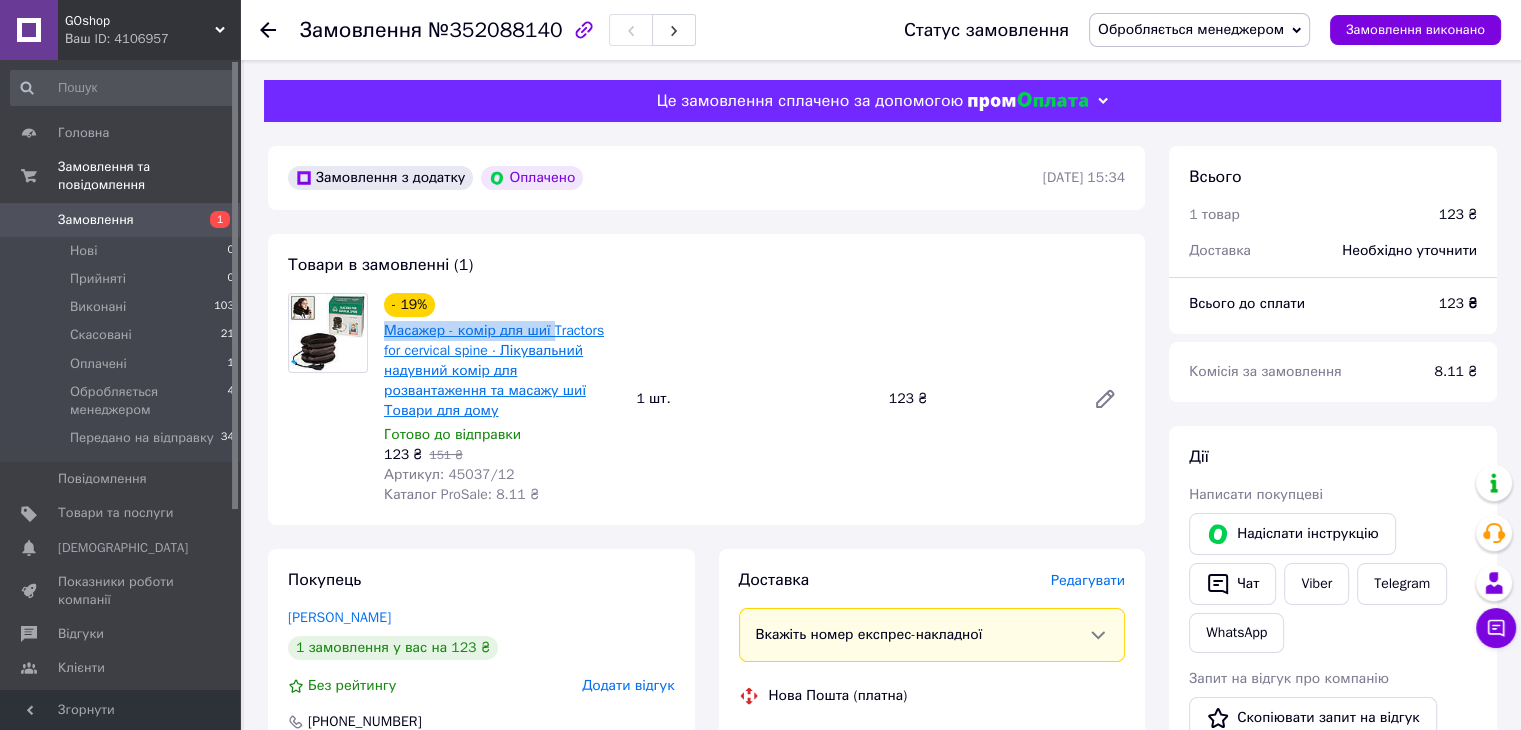 drag, startPoint x: 392, startPoint y: 333, endPoint x: 549, endPoint y: 341, distance: 157.20369 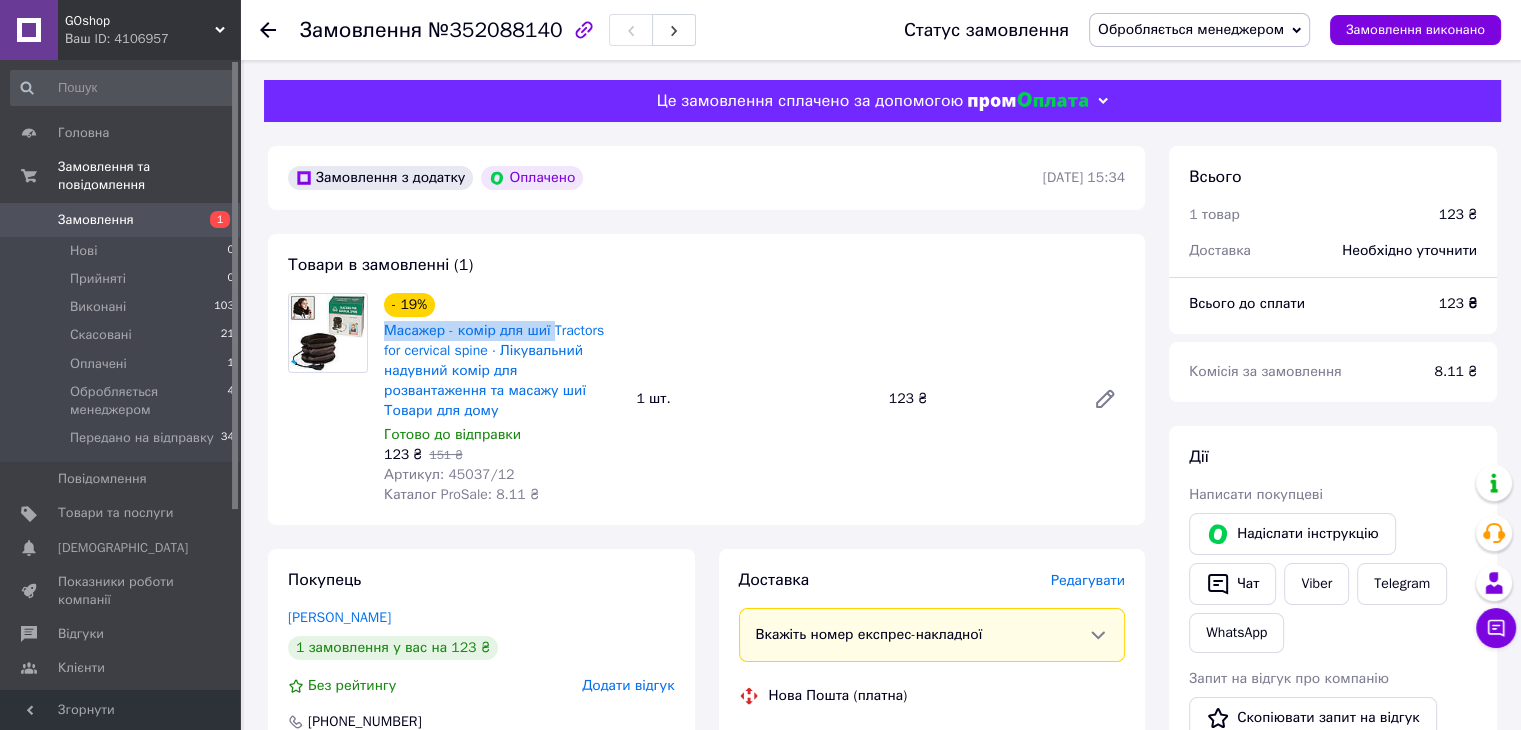 click on "Обробляється менеджером" at bounding box center [1191, 29] 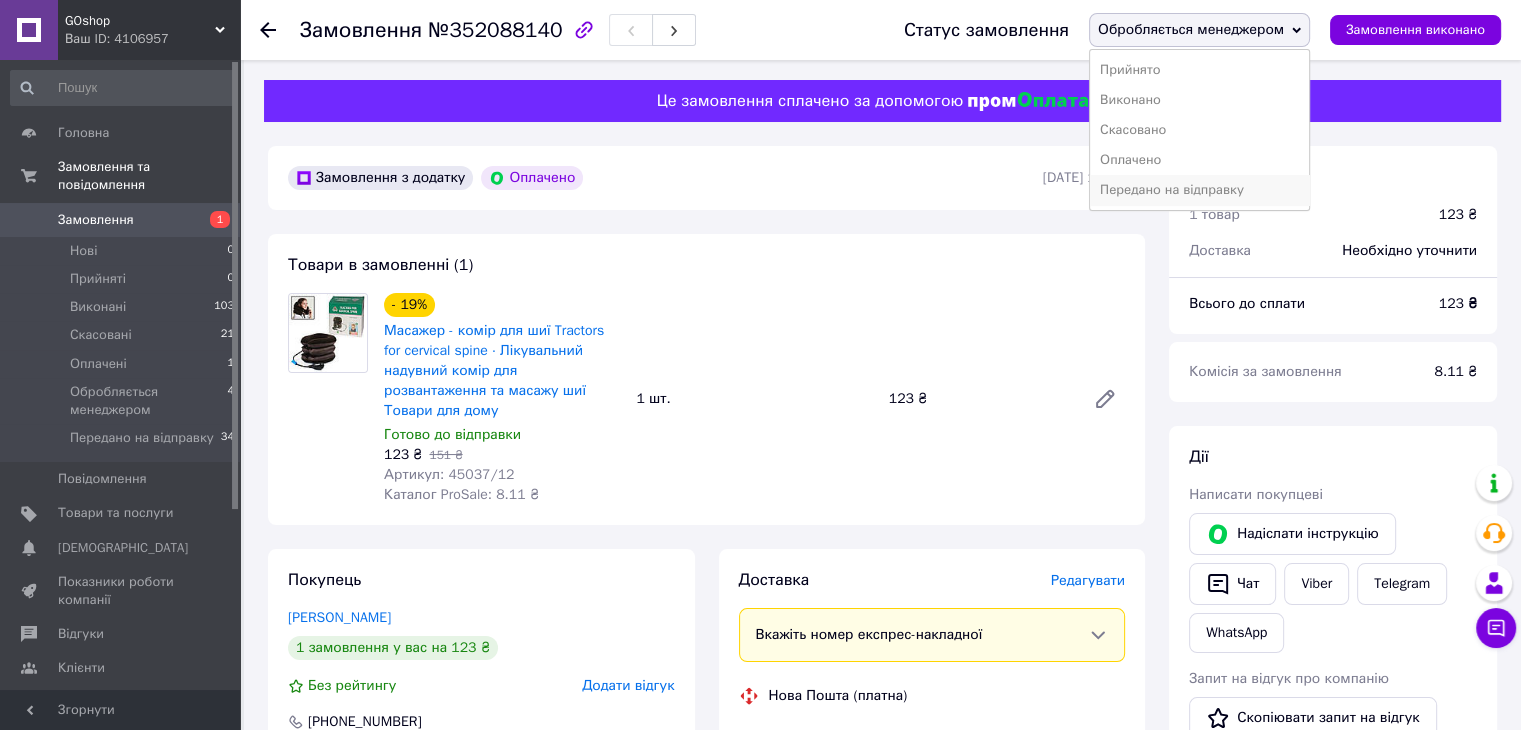 click on "Передано на відправку" at bounding box center (1199, 190) 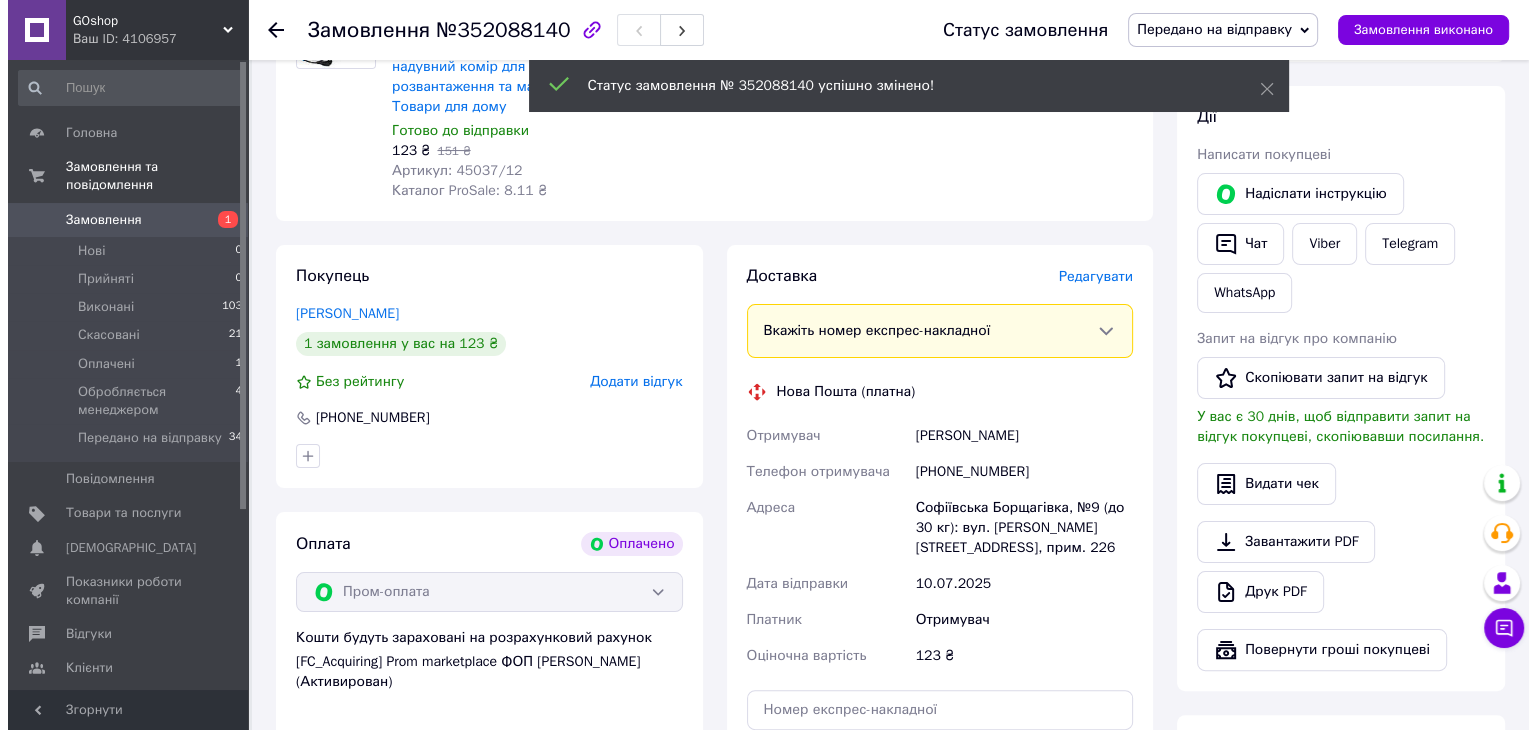 scroll, scrollTop: 266, scrollLeft: 0, axis: vertical 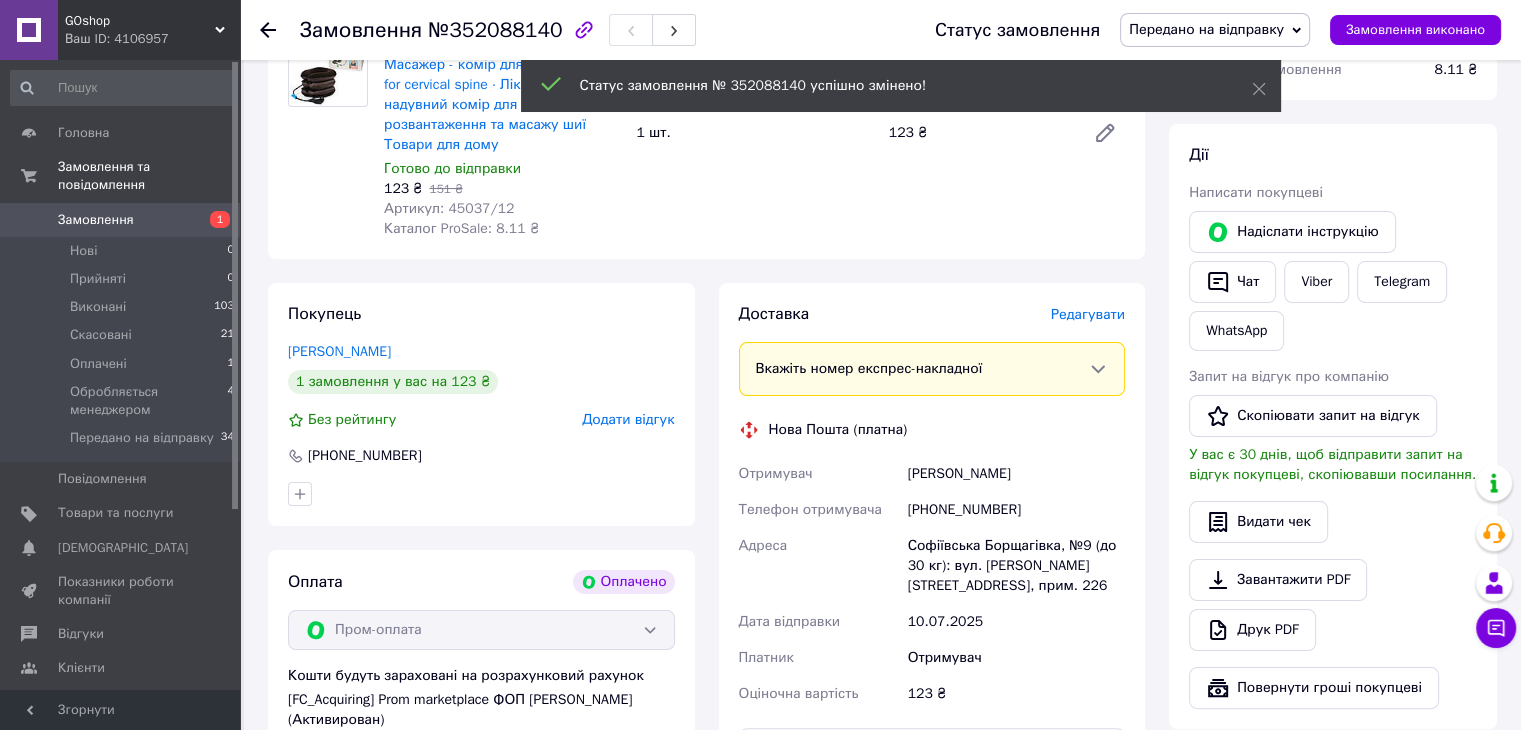 click on "Редагувати" at bounding box center [1088, 314] 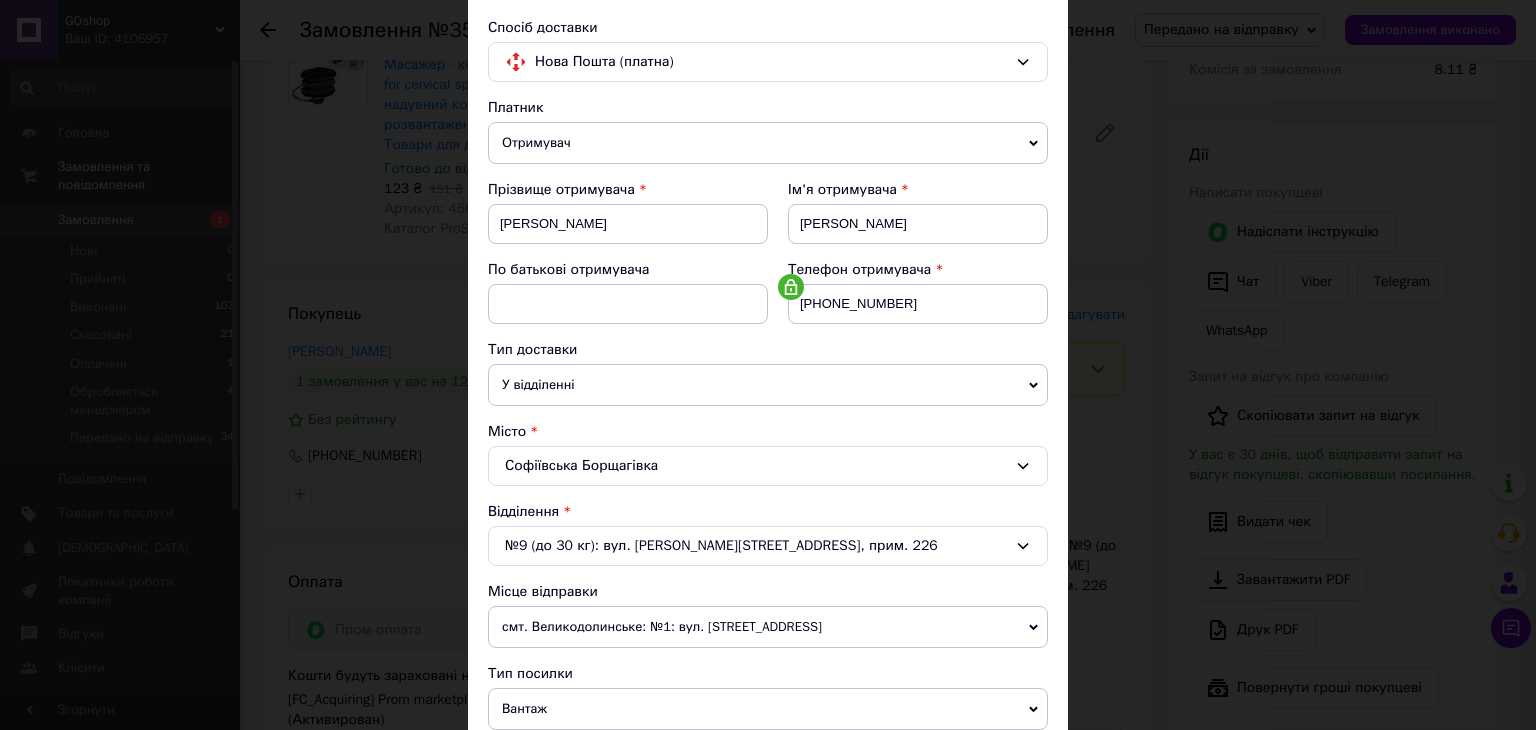 scroll, scrollTop: 400, scrollLeft: 0, axis: vertical 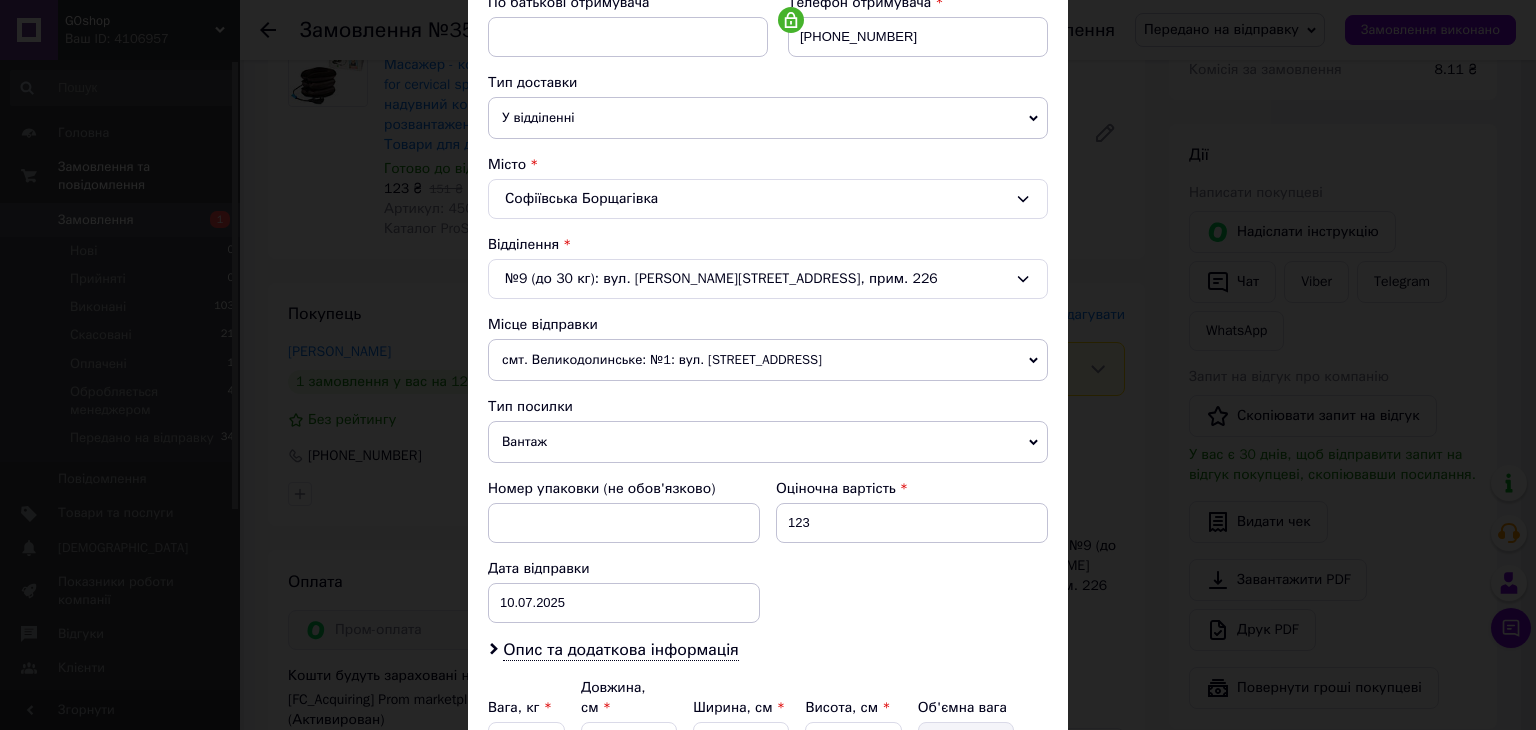 click on "смт. Великодолинське: №1: вул. Центральна, 103" at bounding box center [768, 360] 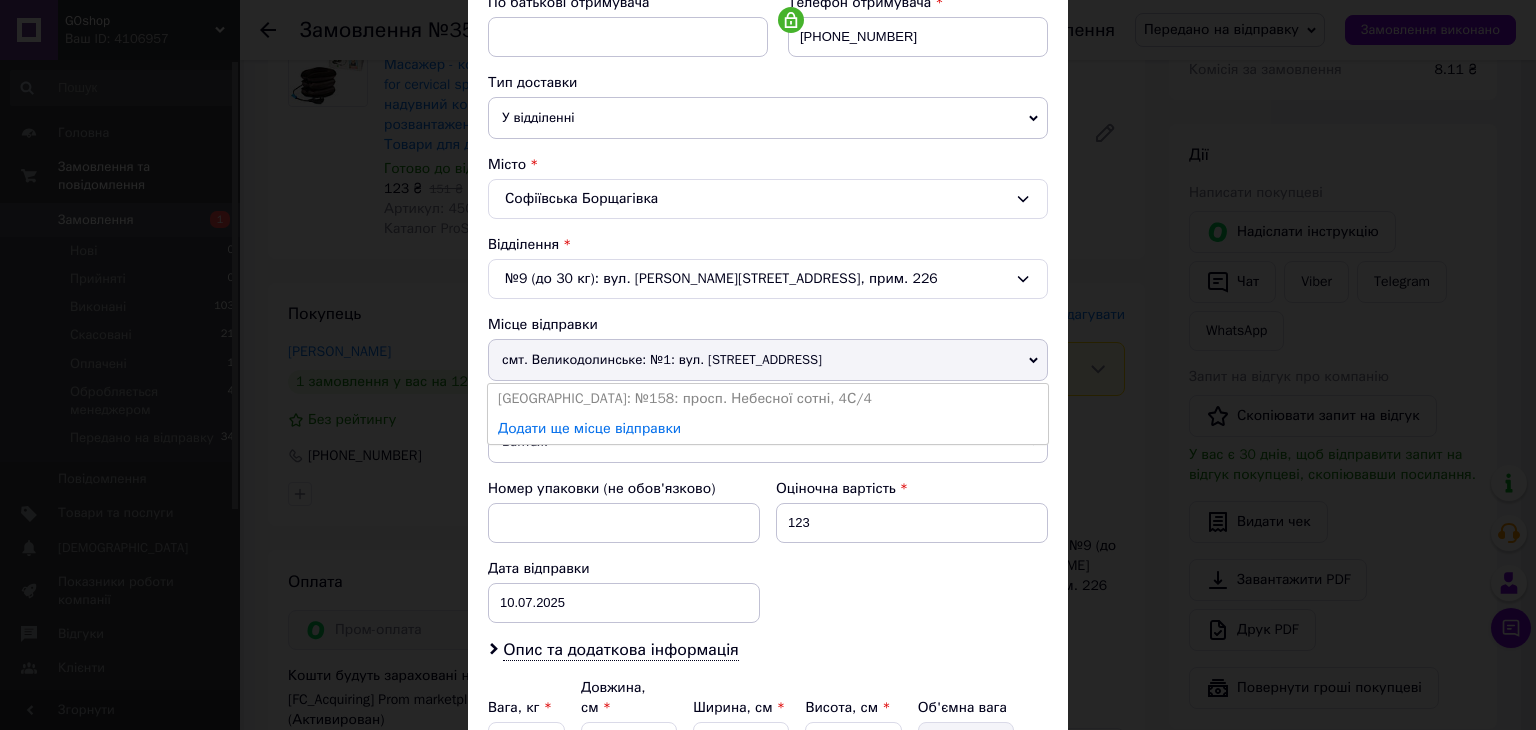 click on "смт. Великодолинське: №1: вул. Центральна, 103" at bounding box center (768, 360) 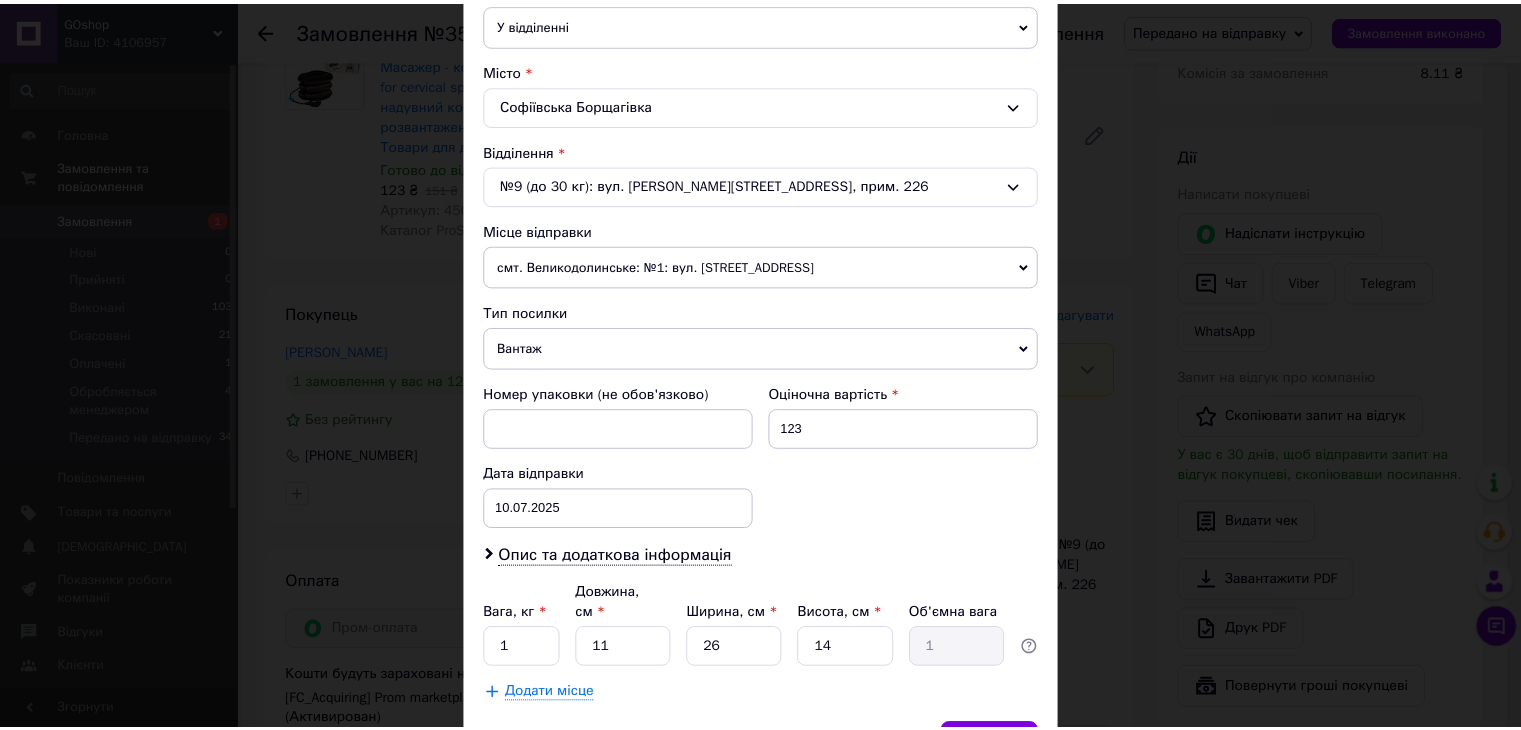 scroll, scrollTop: 592, scrollLeft: 0, axis: vertical 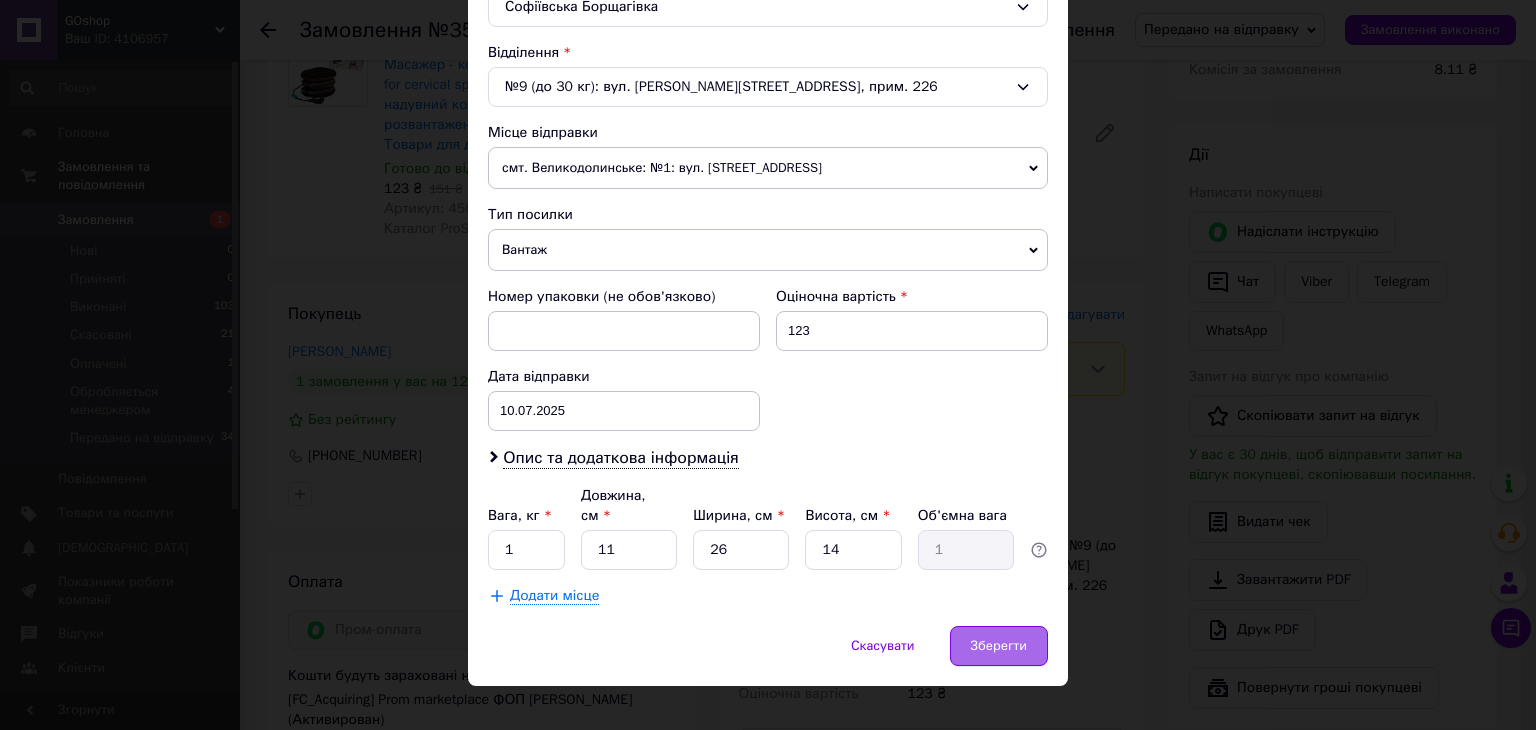 click on "Зберегти" at bounding box center (999, 646) 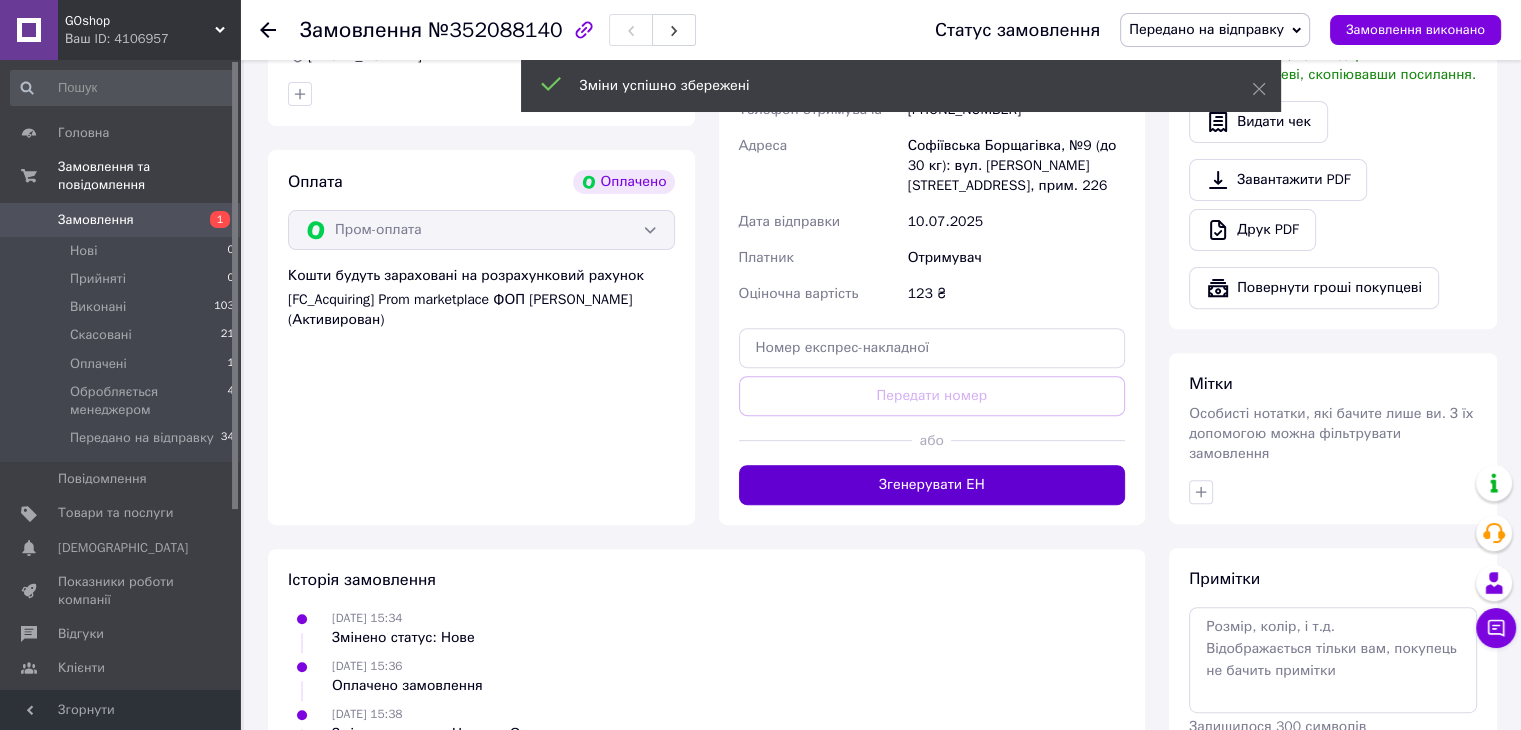 click on "Згенерувати ЕН" at bounding box center [932, 485] 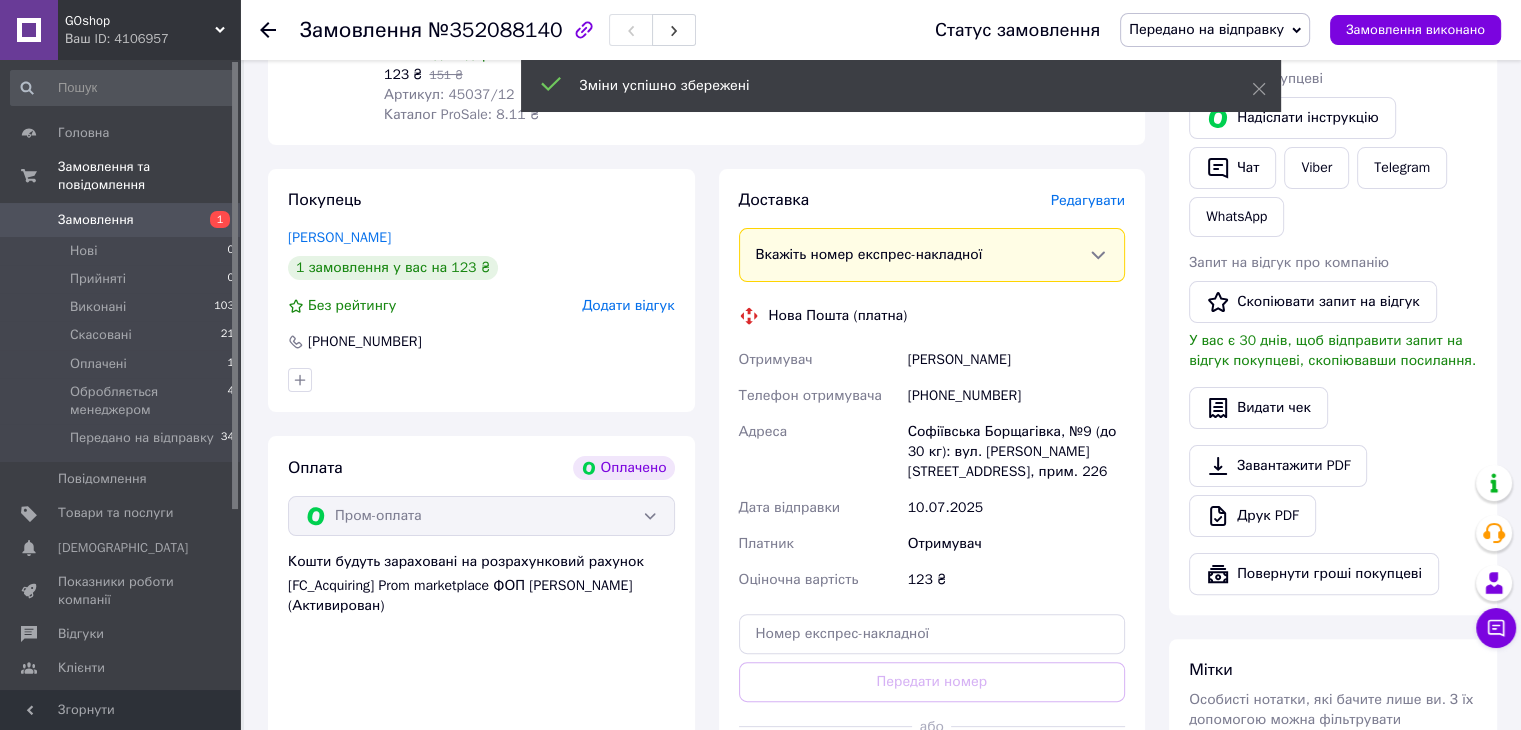 scroll, scrollTop: 266, scrollLeft: 0, axis: vertical 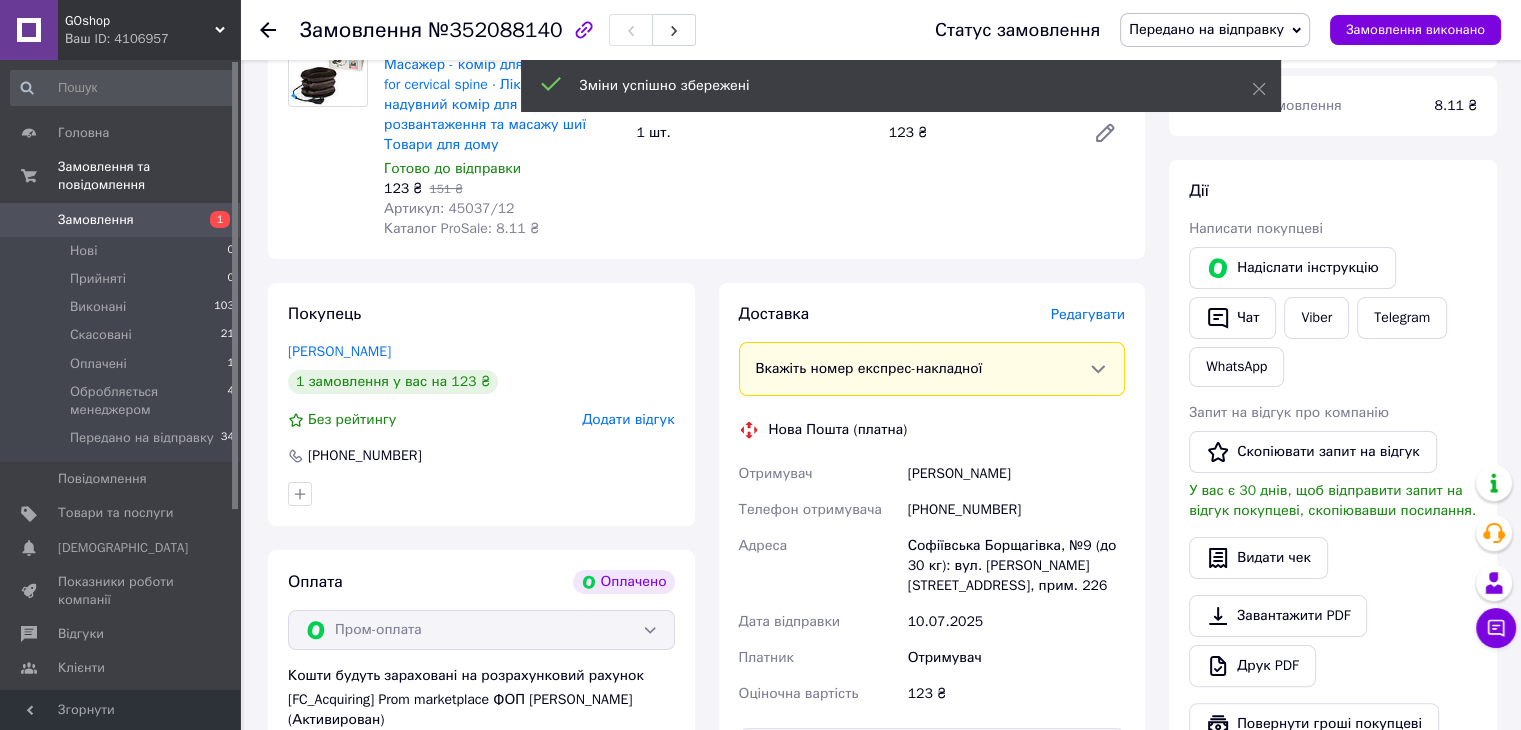 click on "Соловйов Олександр" at bounding box center [1016, 474] 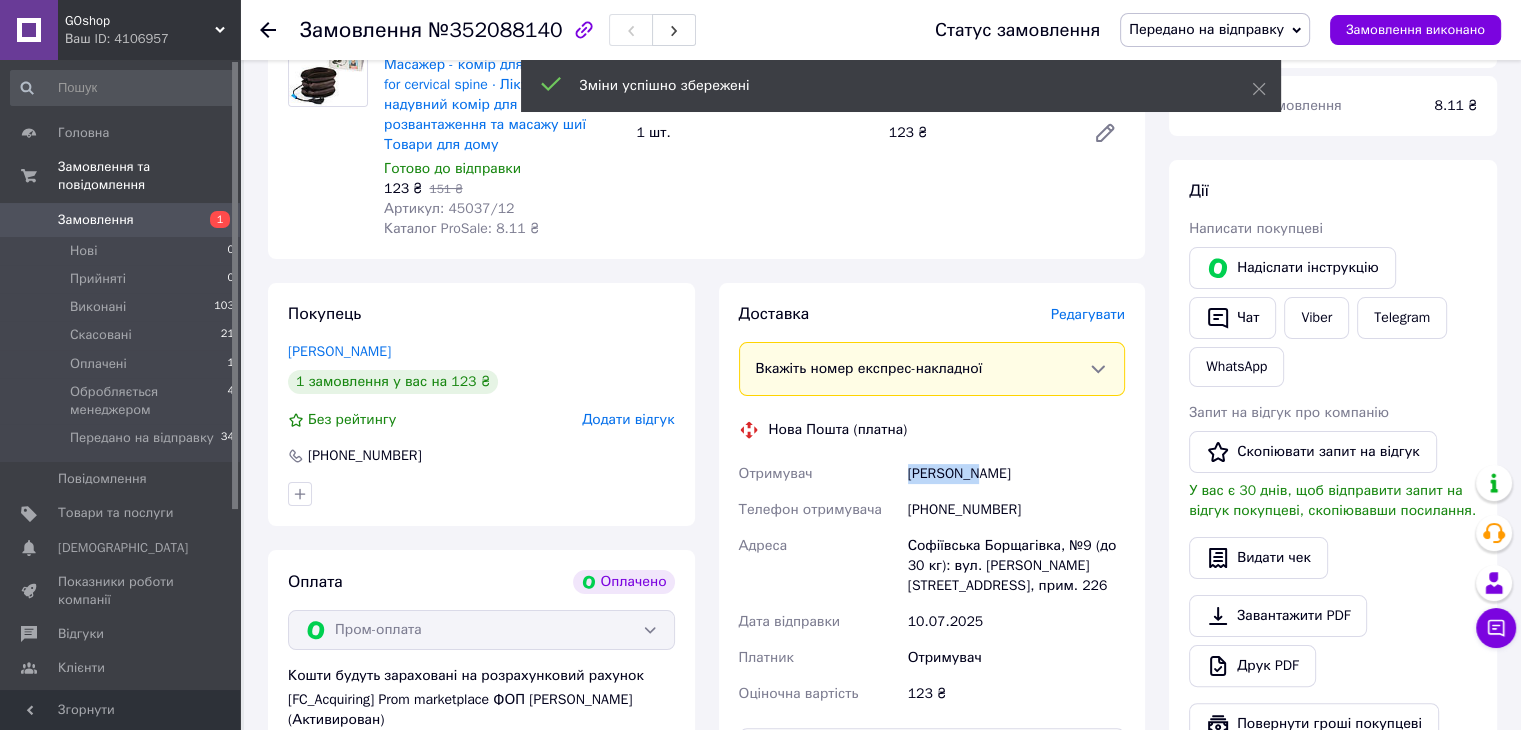 click on "Соловйов Олександр" at bounding box center [1016, 474] 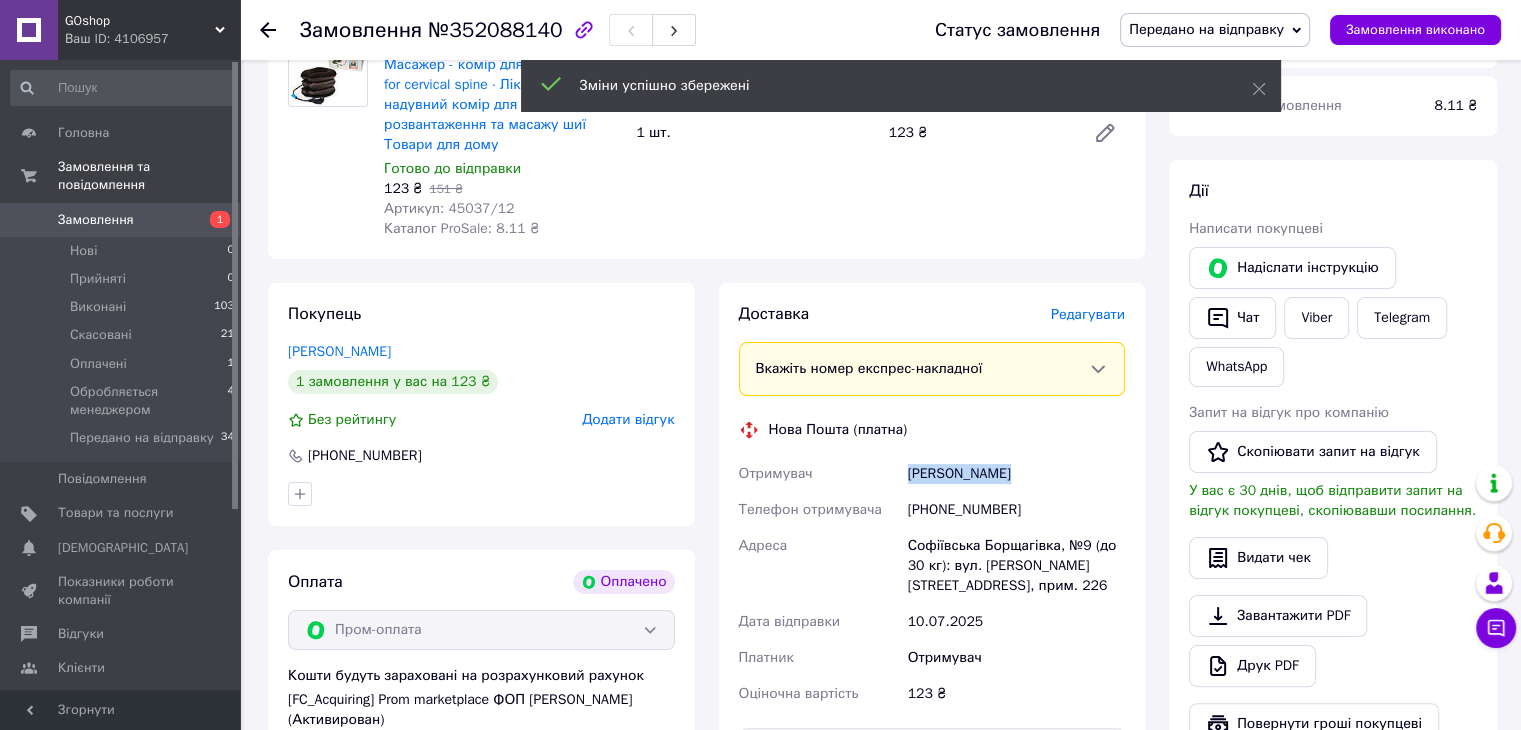 click on "Соловйов Олександр" at bounding box center [1016, 474] 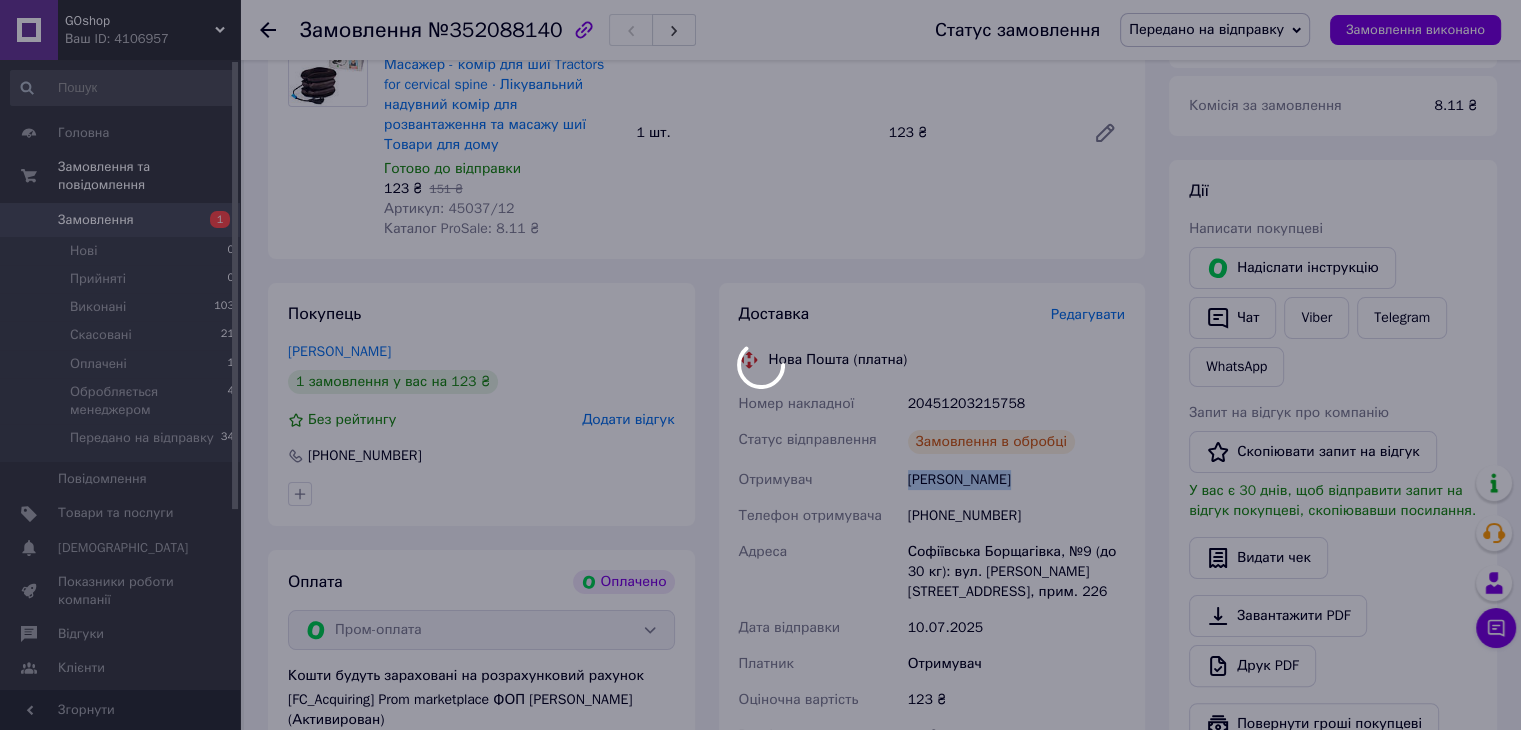 scroll, scrollTop: 533, scrollLeft: 0, axis: vertical 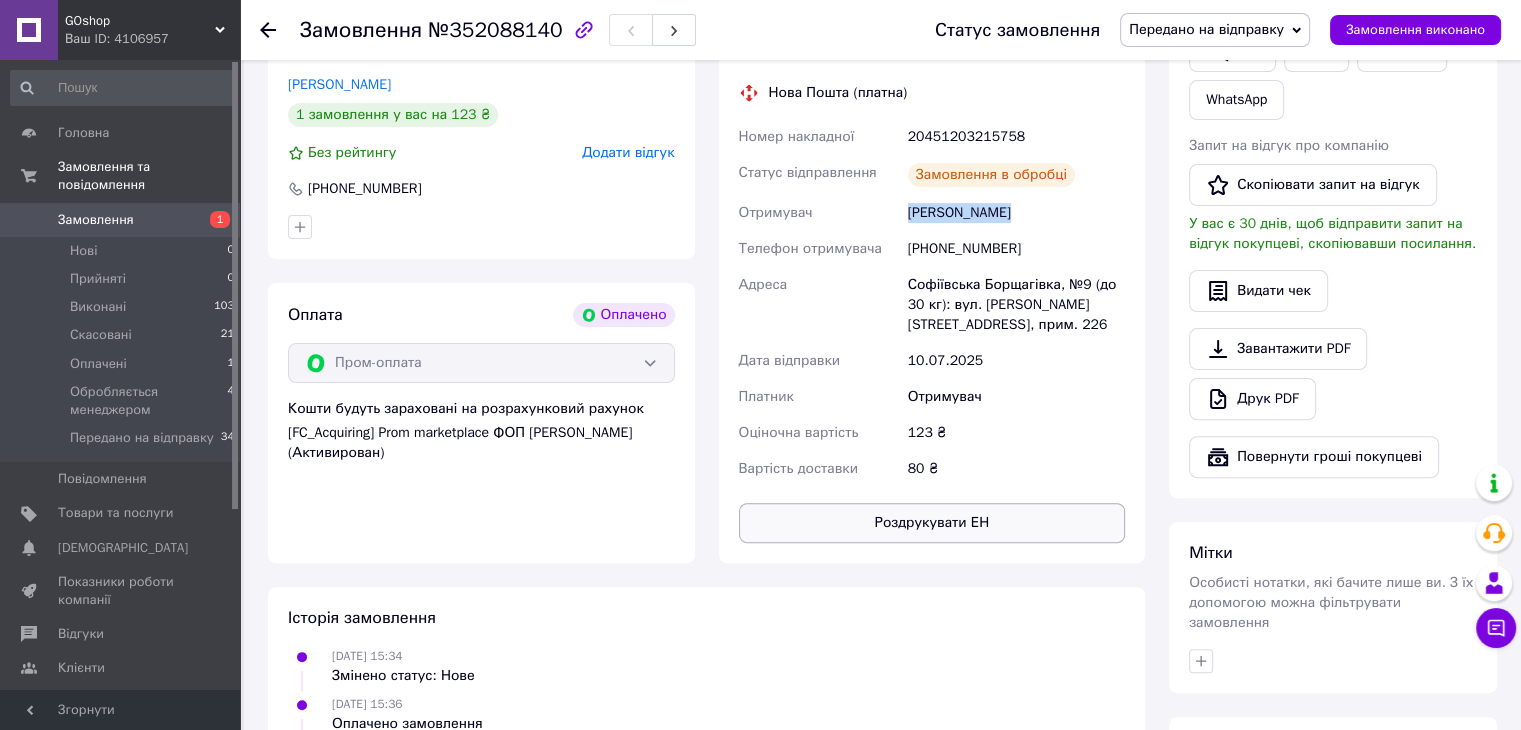 click on "Роздрукувати ЕН" at bounding box center (932, 523) 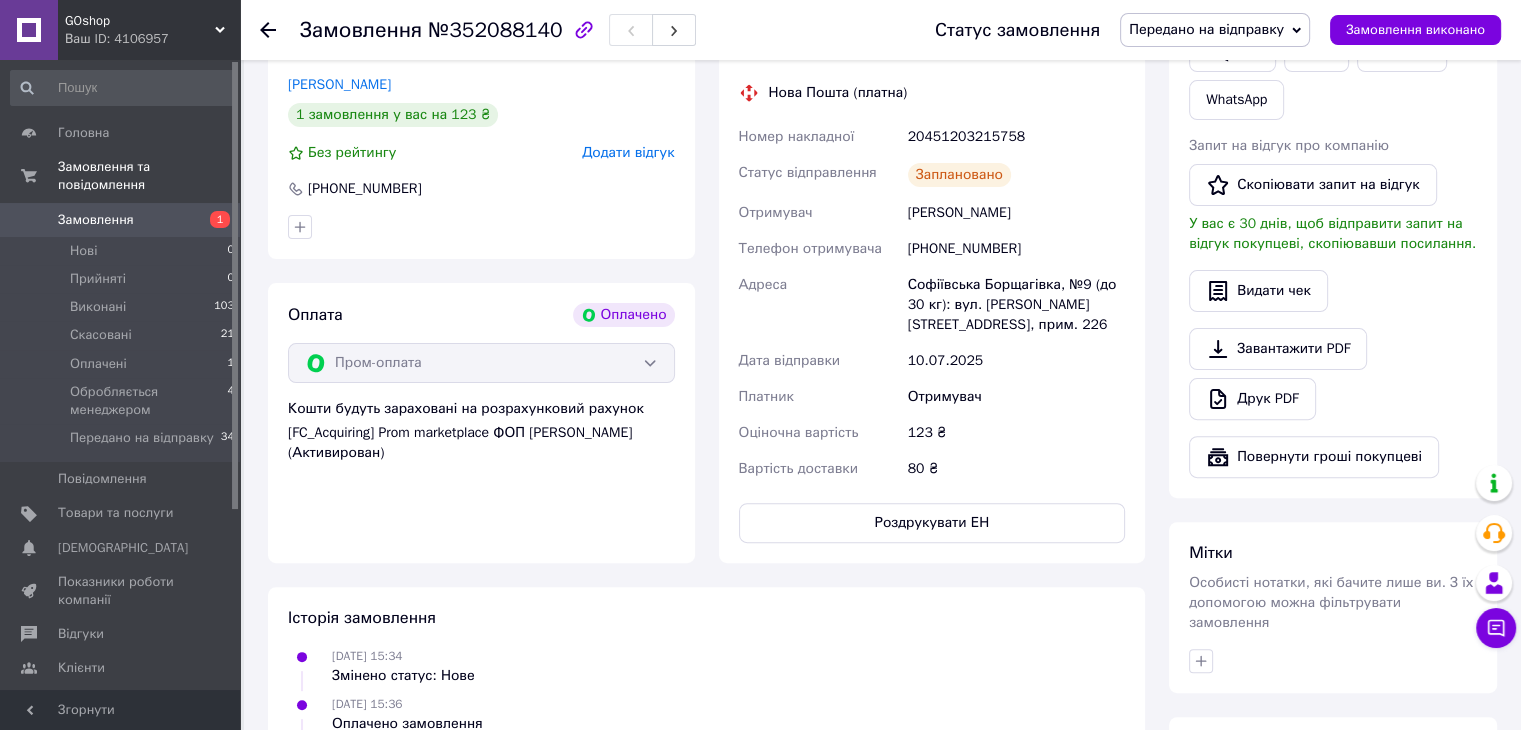 click on "20451203215758" at bounding box center [1016, 137] 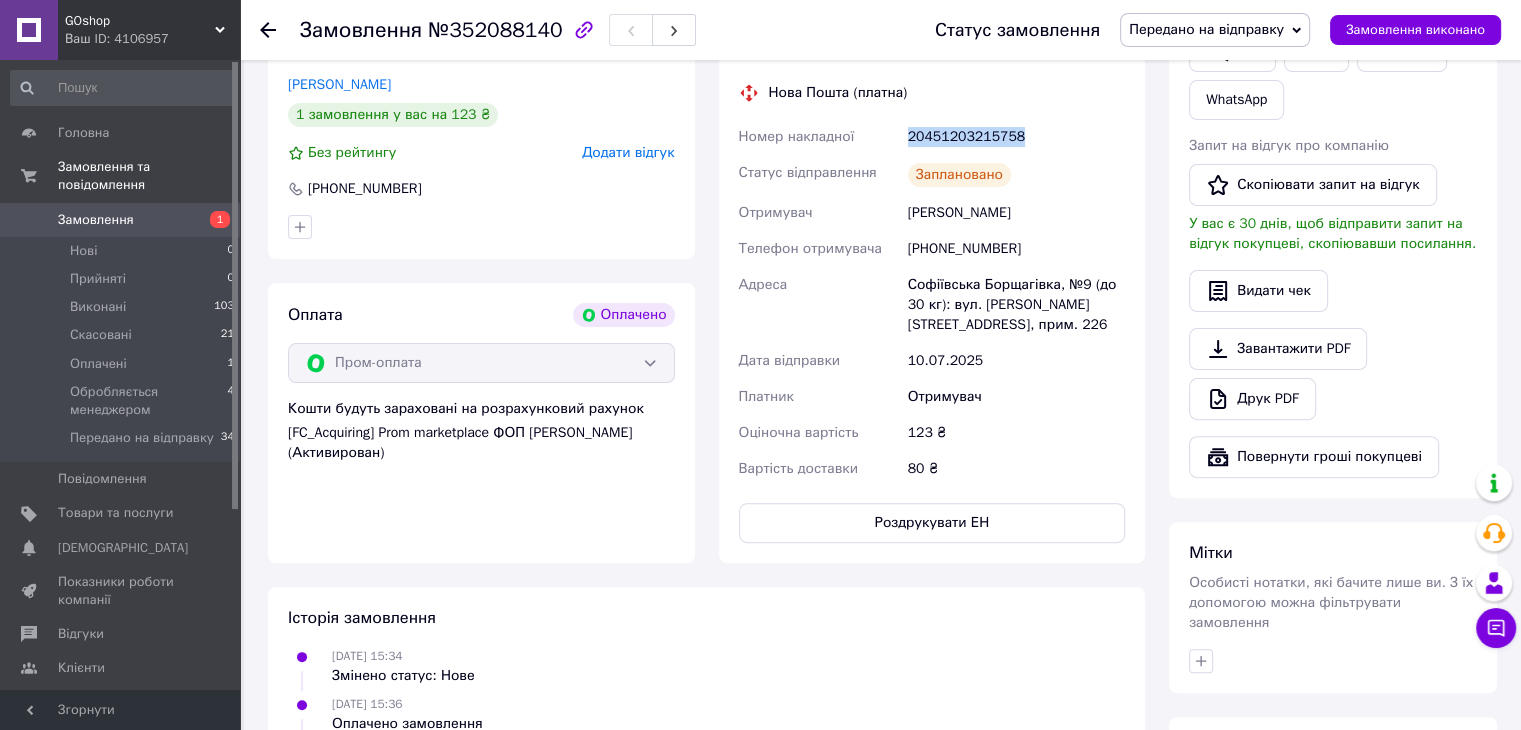 click on "20451203215758" at bounding box center [1016, 137] 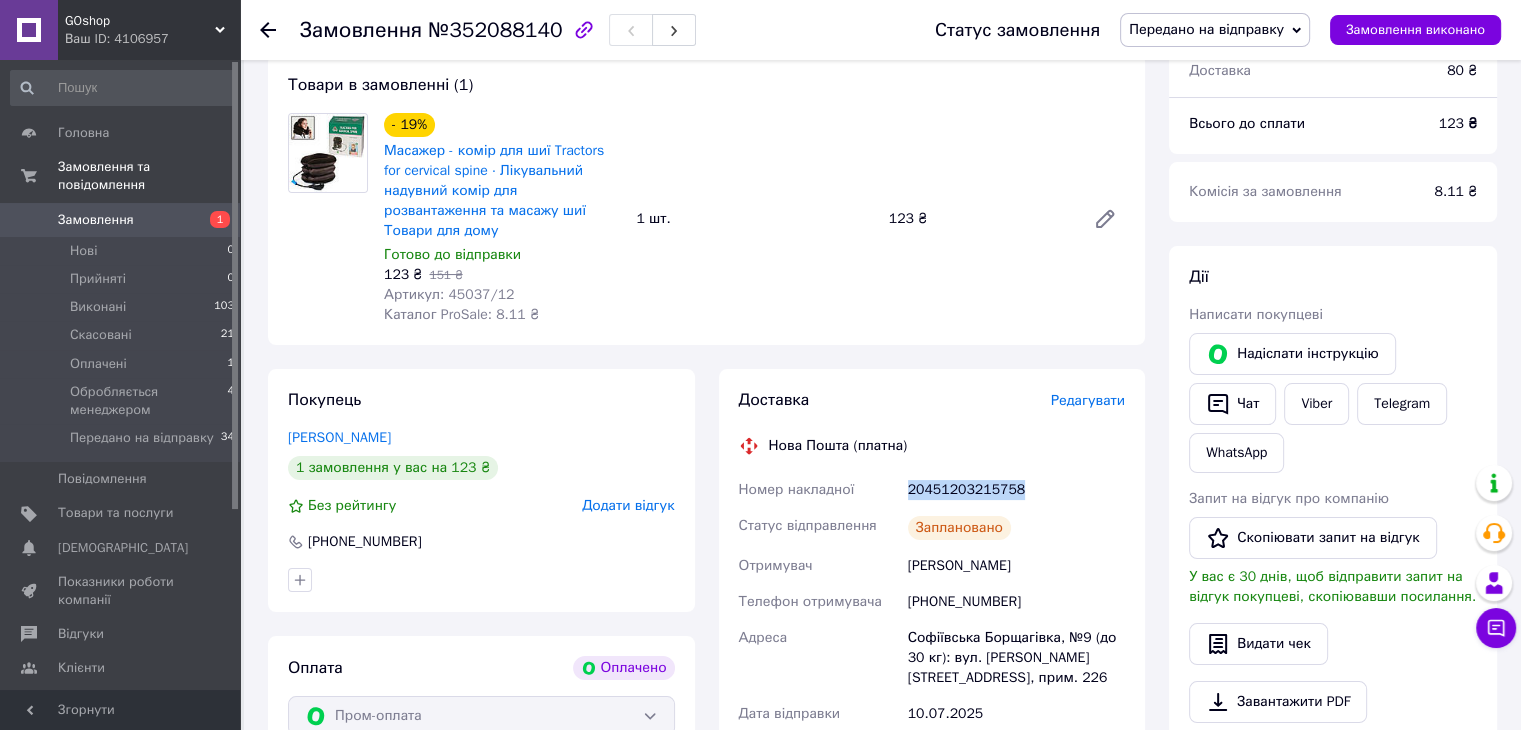 scroll, scrollTop: 0, scrollLeft: 0, axis: both 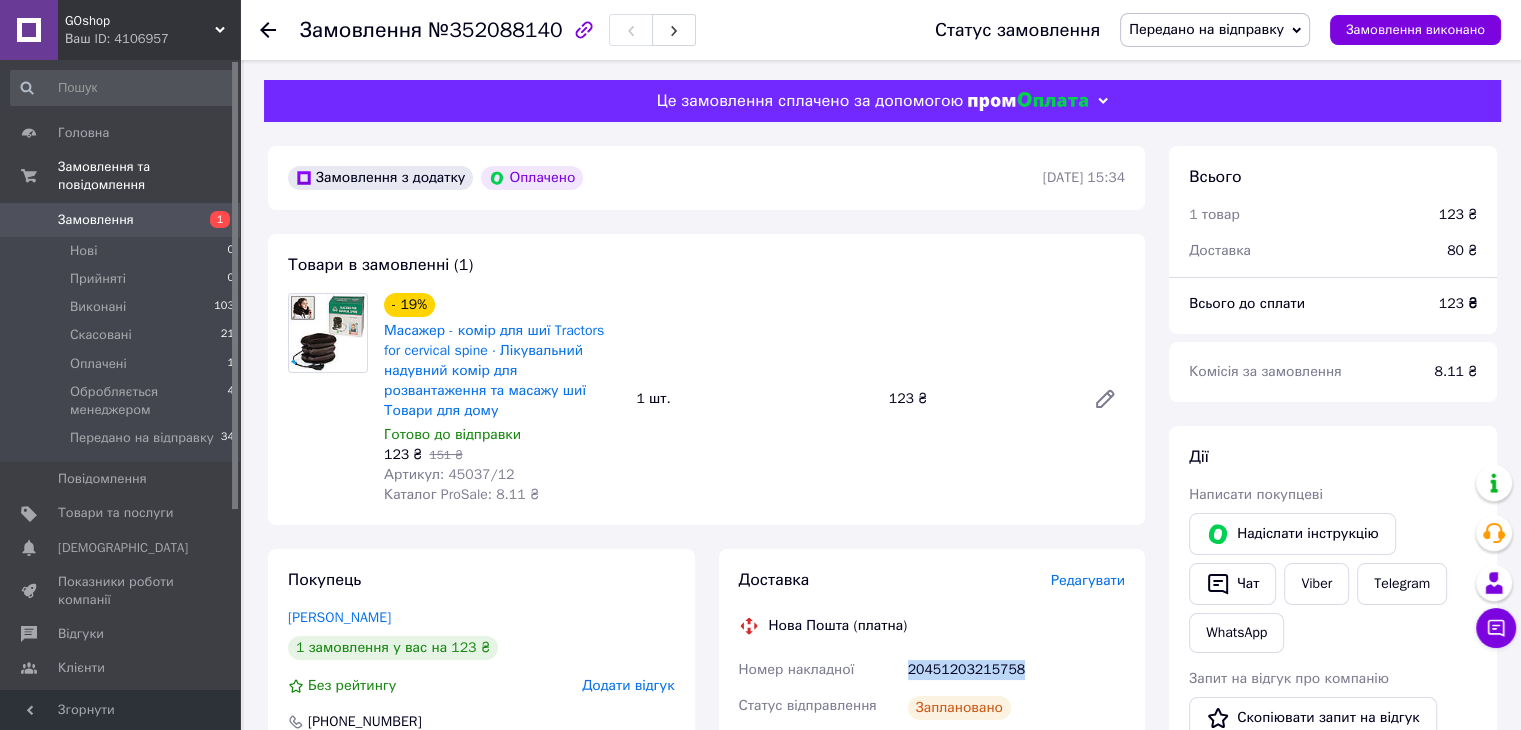 click on "1" at bounding box center (212, 220) 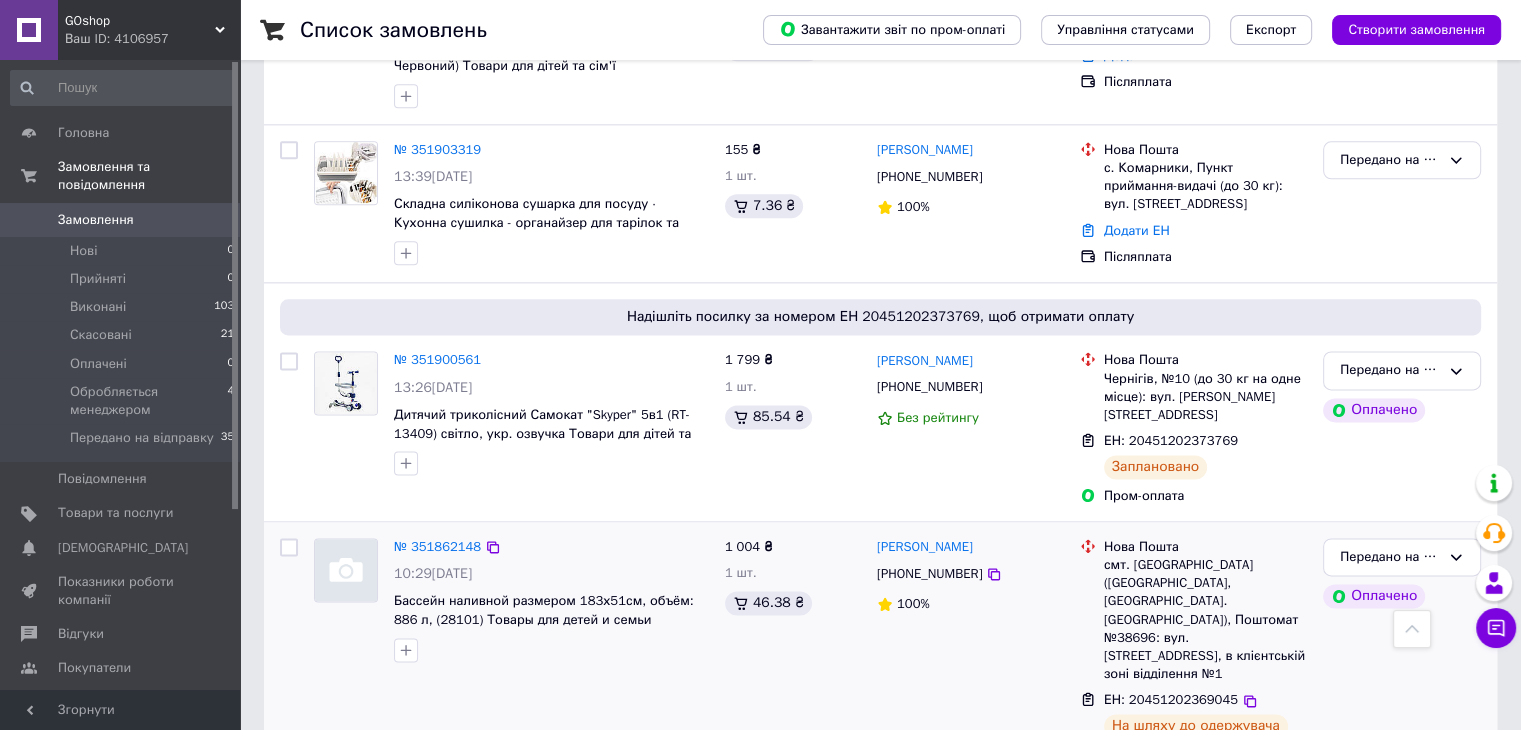 scroll, scrollTop: 2800, scrollLeft: 0, axis: vertical 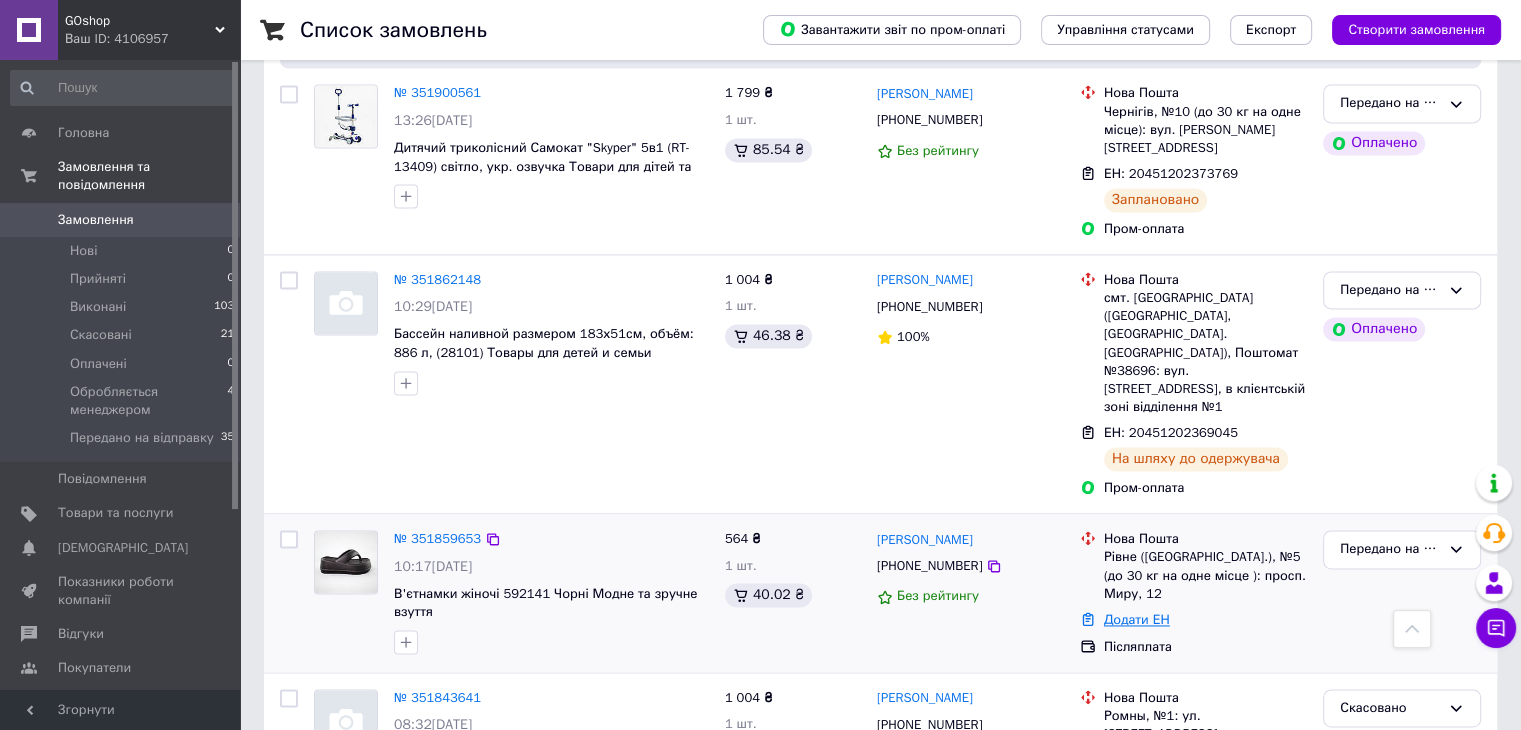 click on "Додати ЕН" at bounding box center [1137, 619] 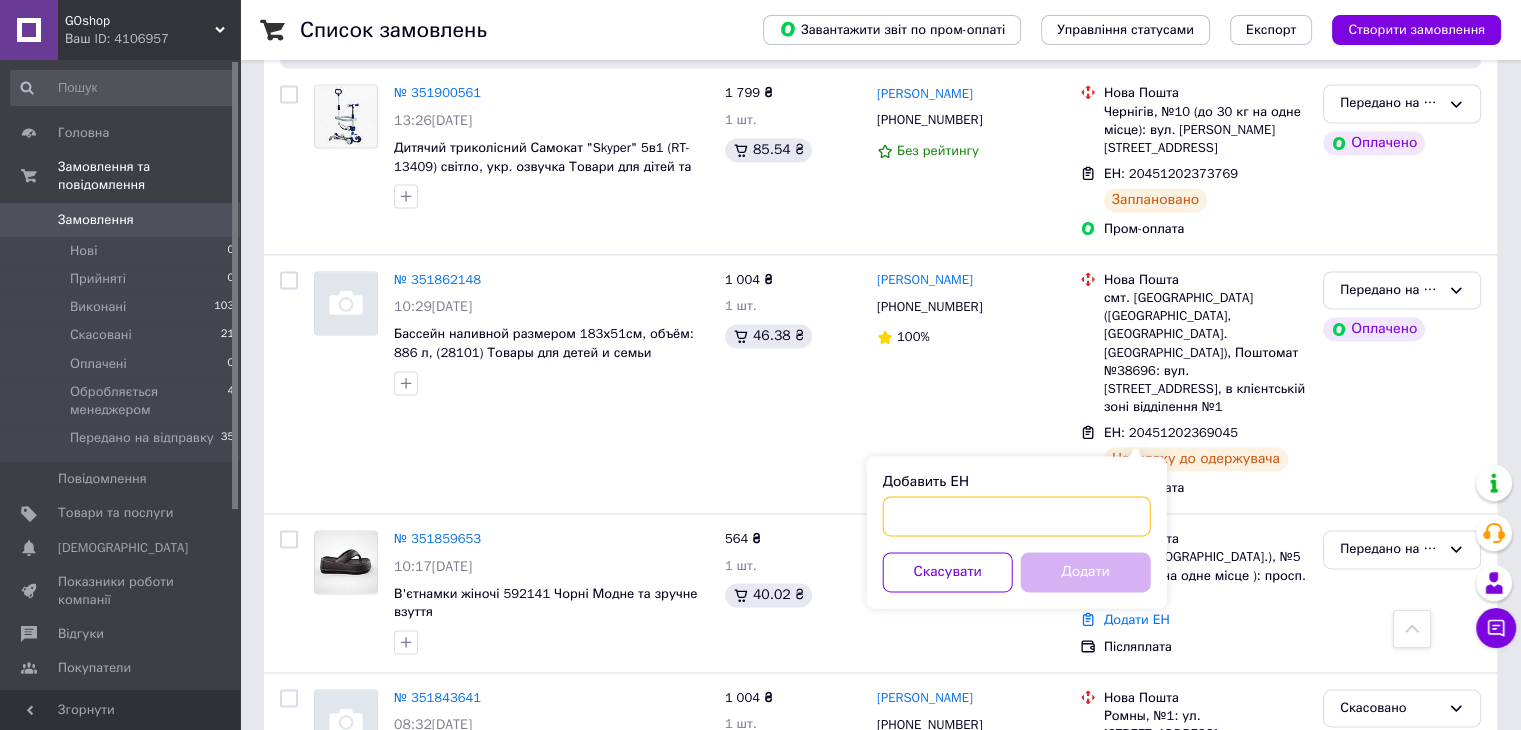 click on "Добавить ЕН" at bounding box center [1017, 516] 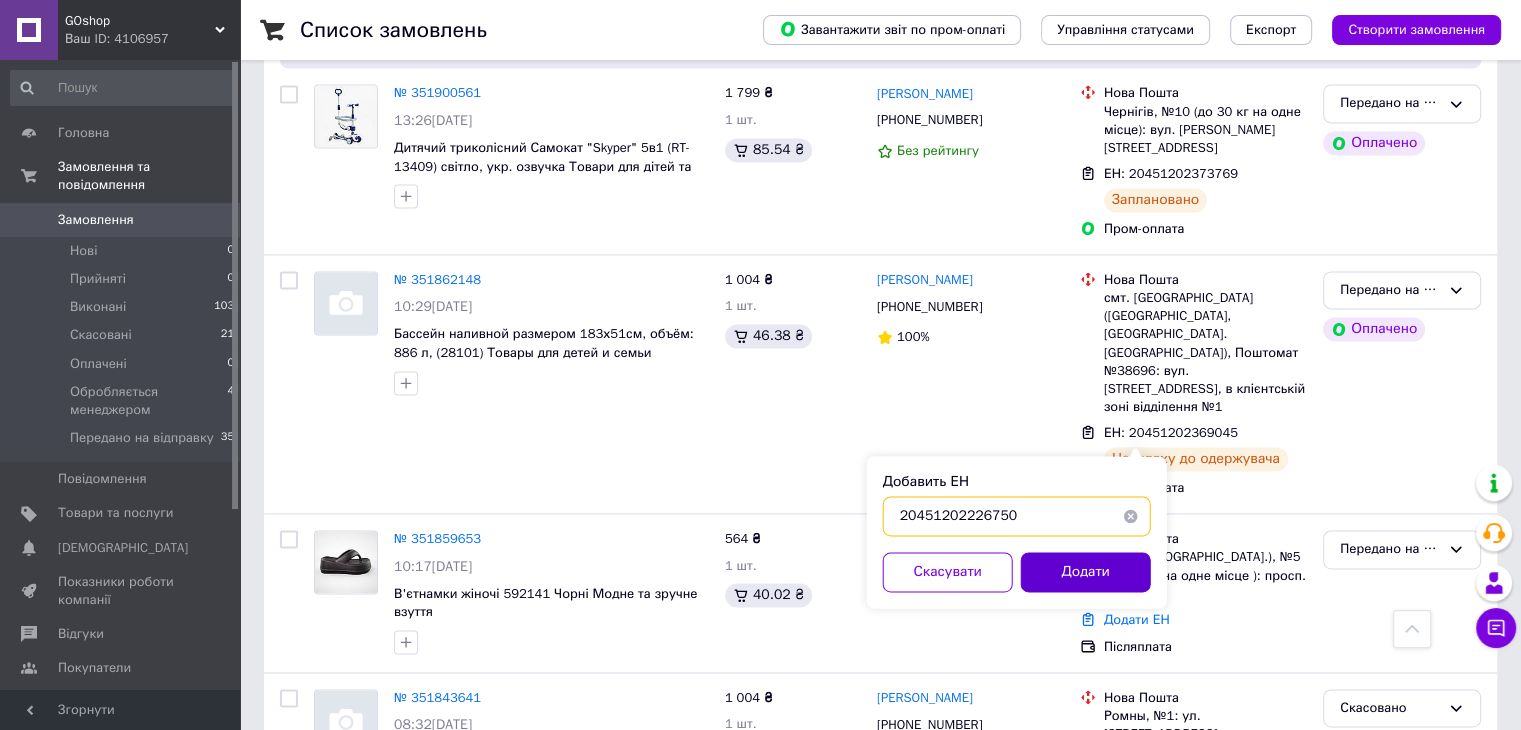type on "20451202226750" 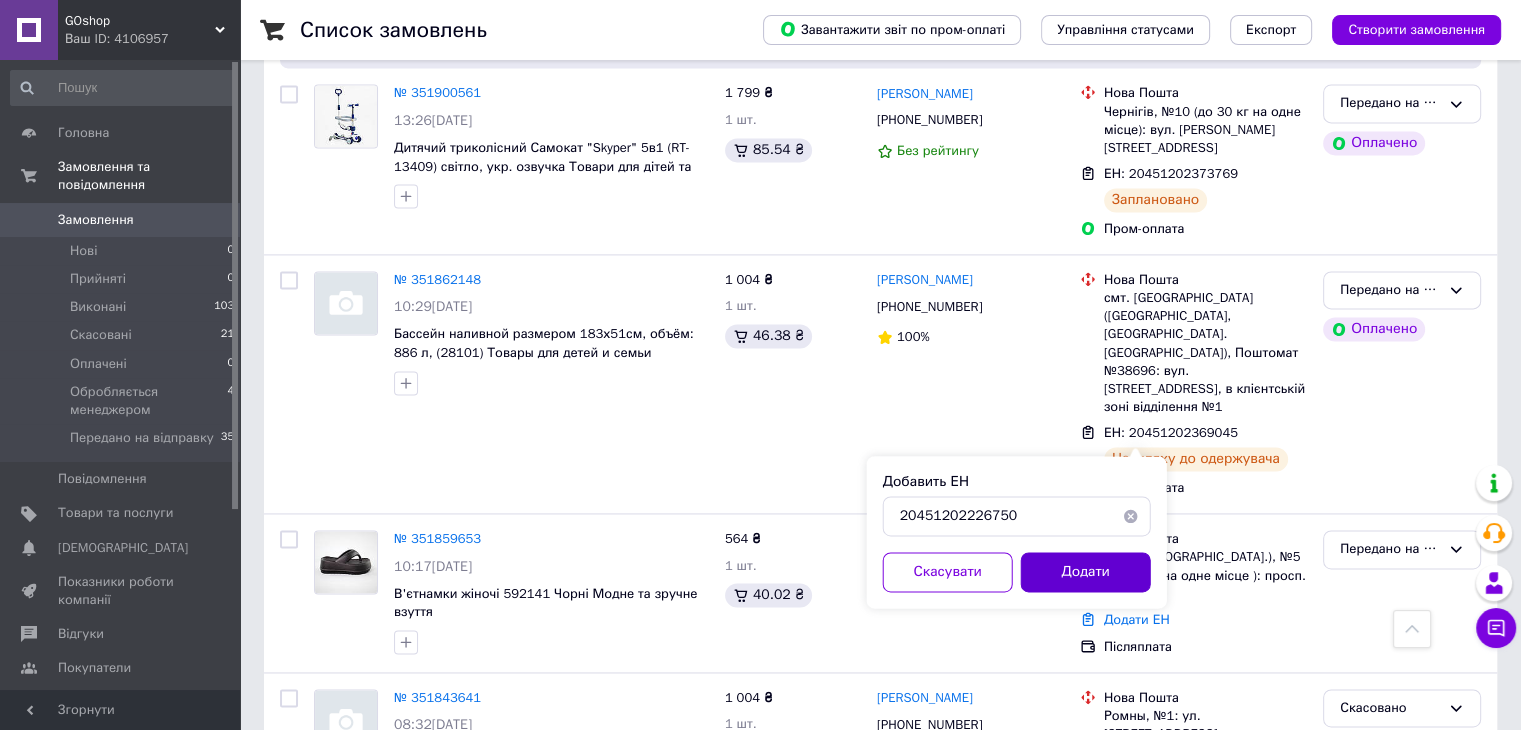 click on "Додати" at bounding box center [1086, 572] 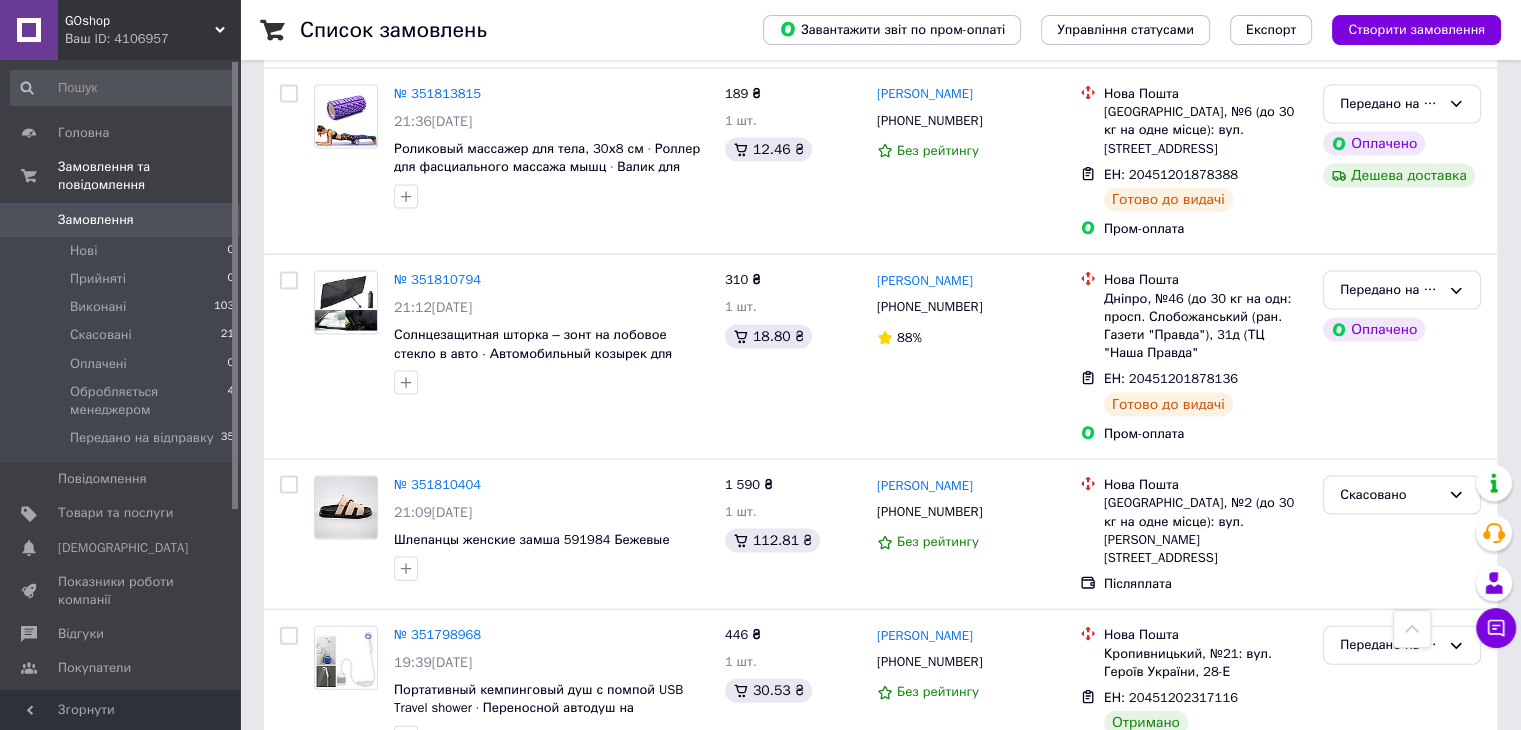 scroll, scrollTop: 4266, scrollLeft: 0, axis: vertical 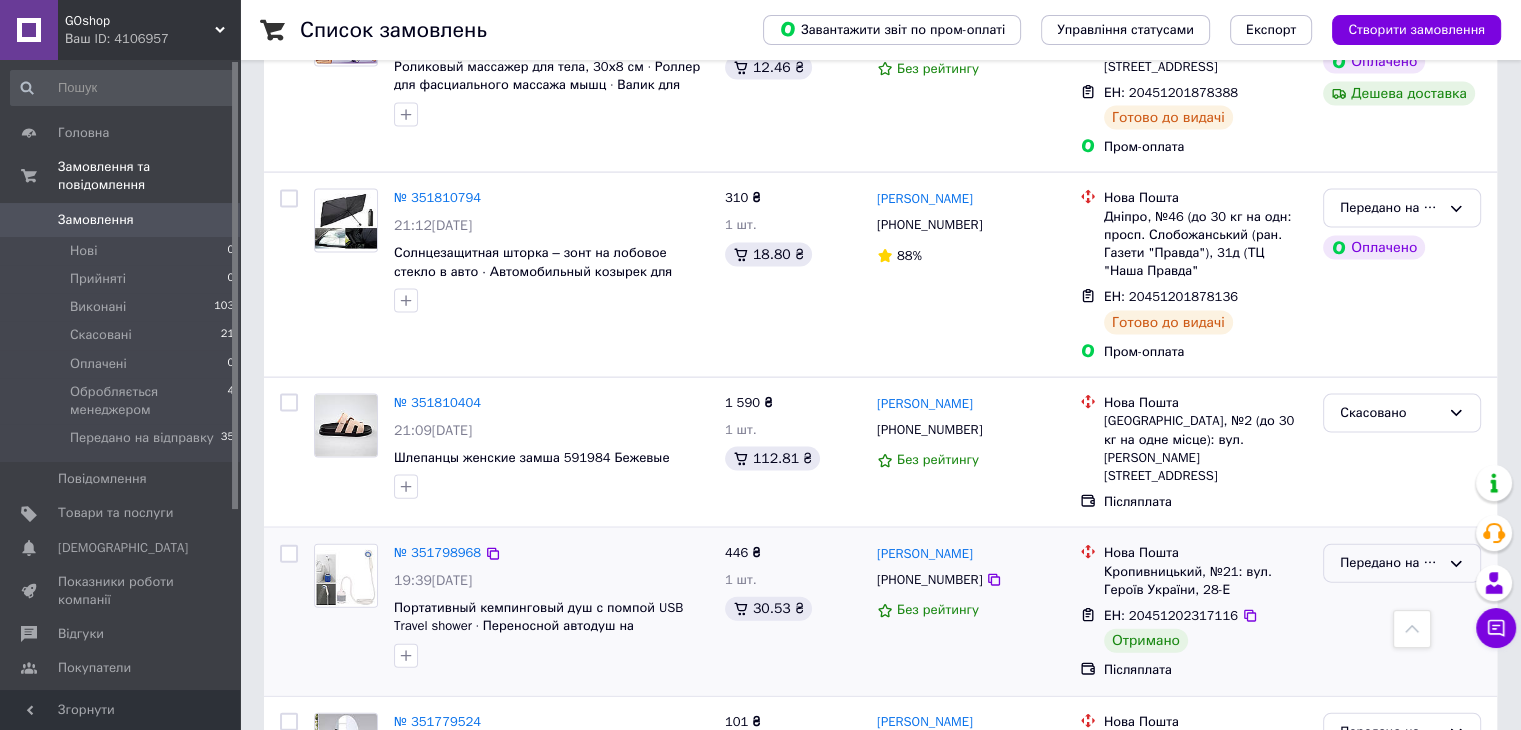 click on "Передано на відправку" at bounding box center (1390, 563) 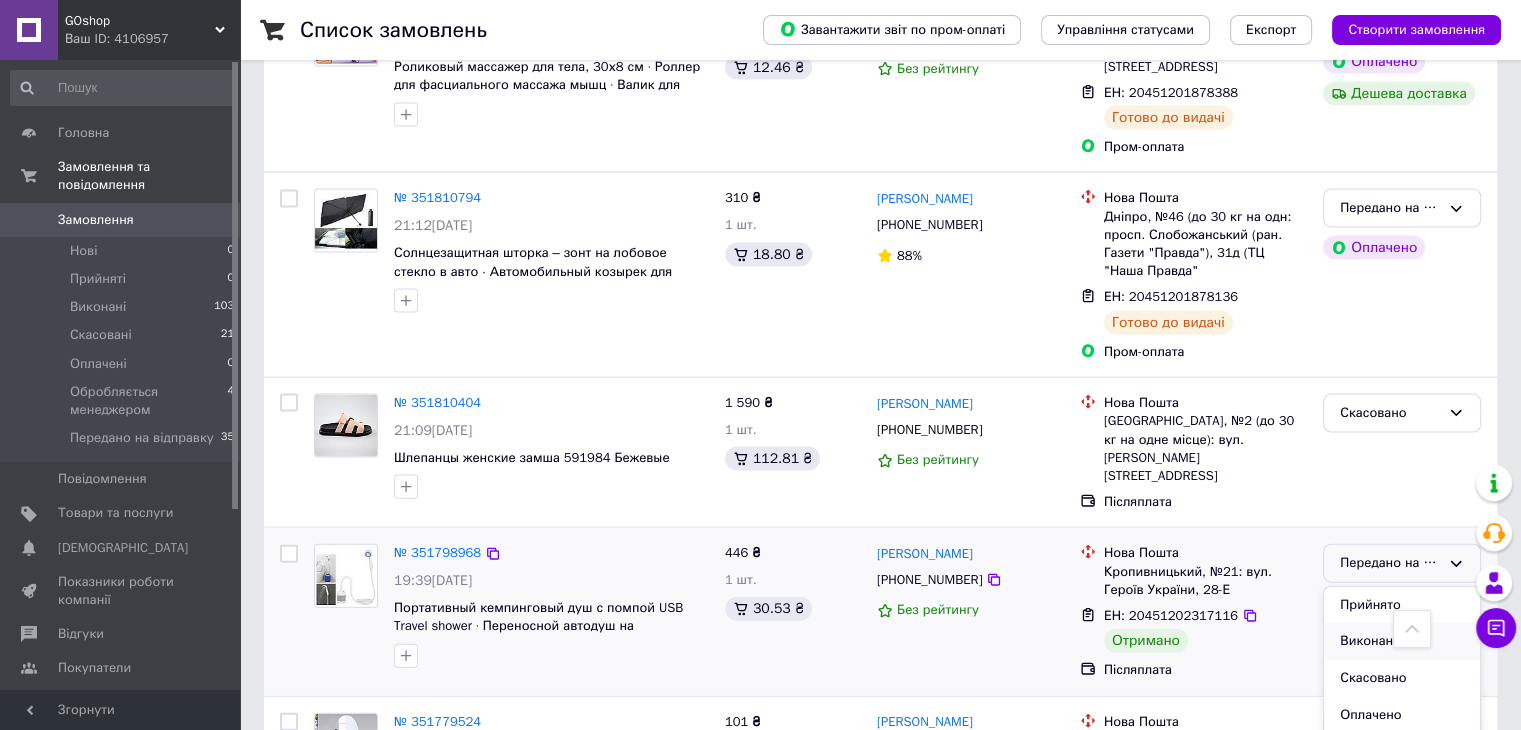 click on "Виконано" at bounding box center [1402, 641] 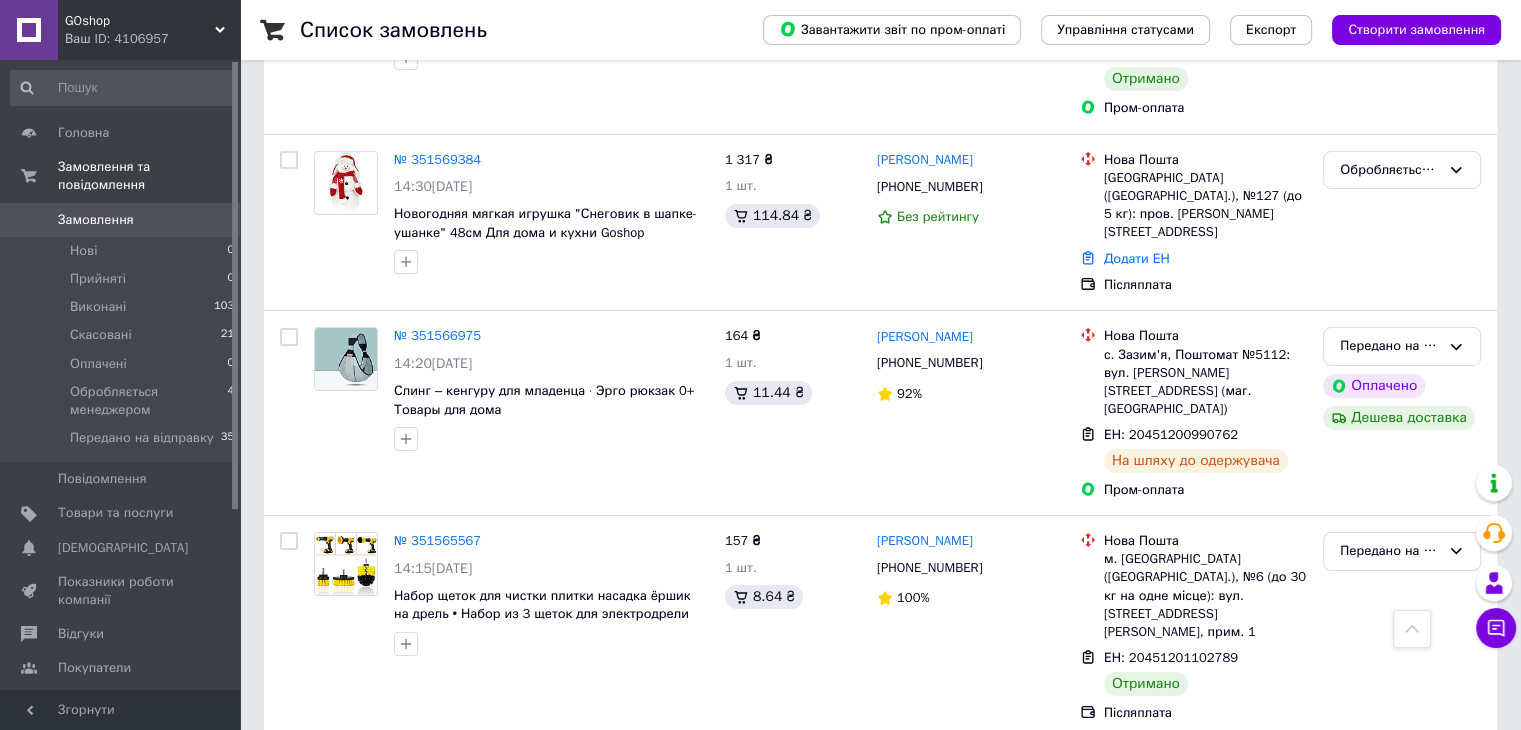 scroll, scrollTop: 6933, scrollLeft: 0, axis: vertical 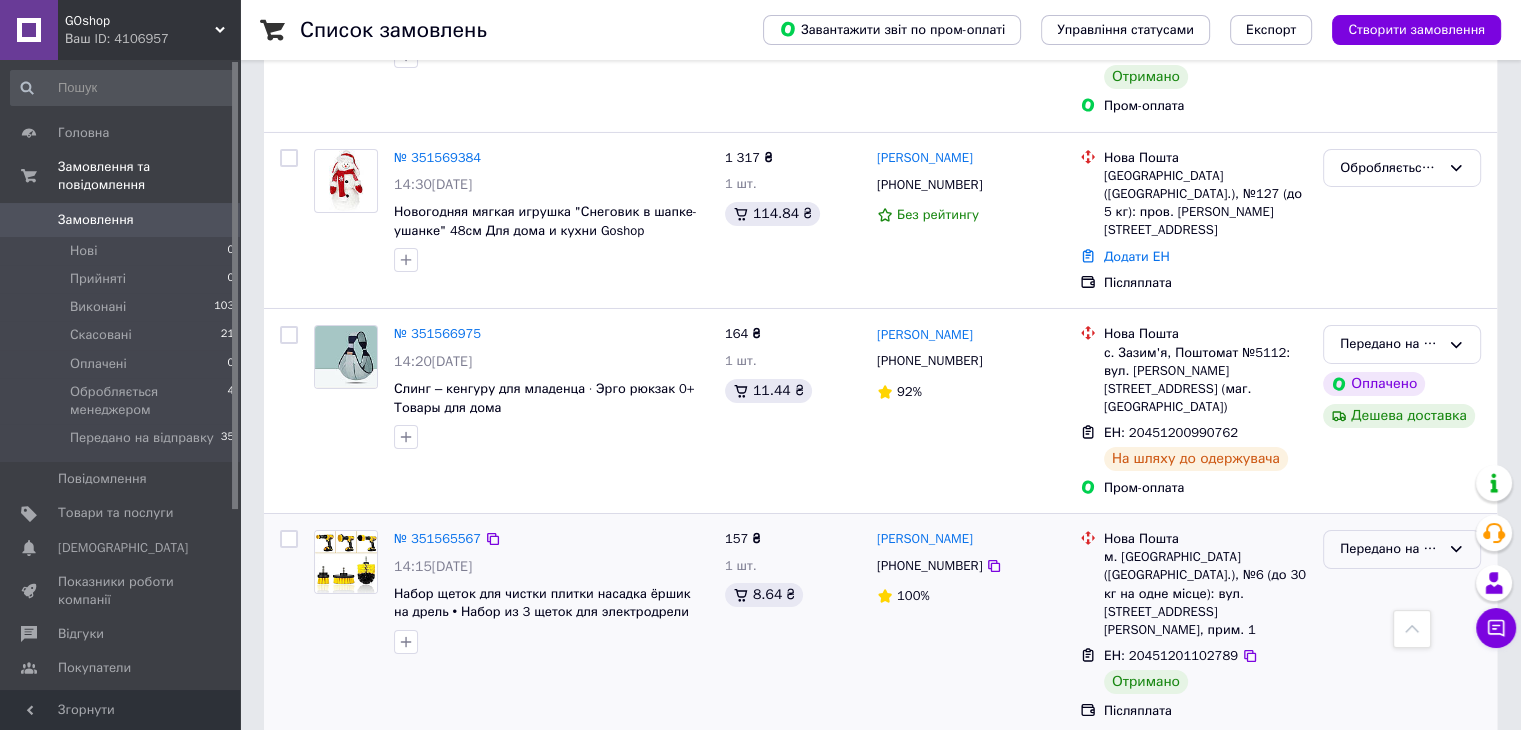 click on "Передано на відправку" at bounding box center (1390, 549) 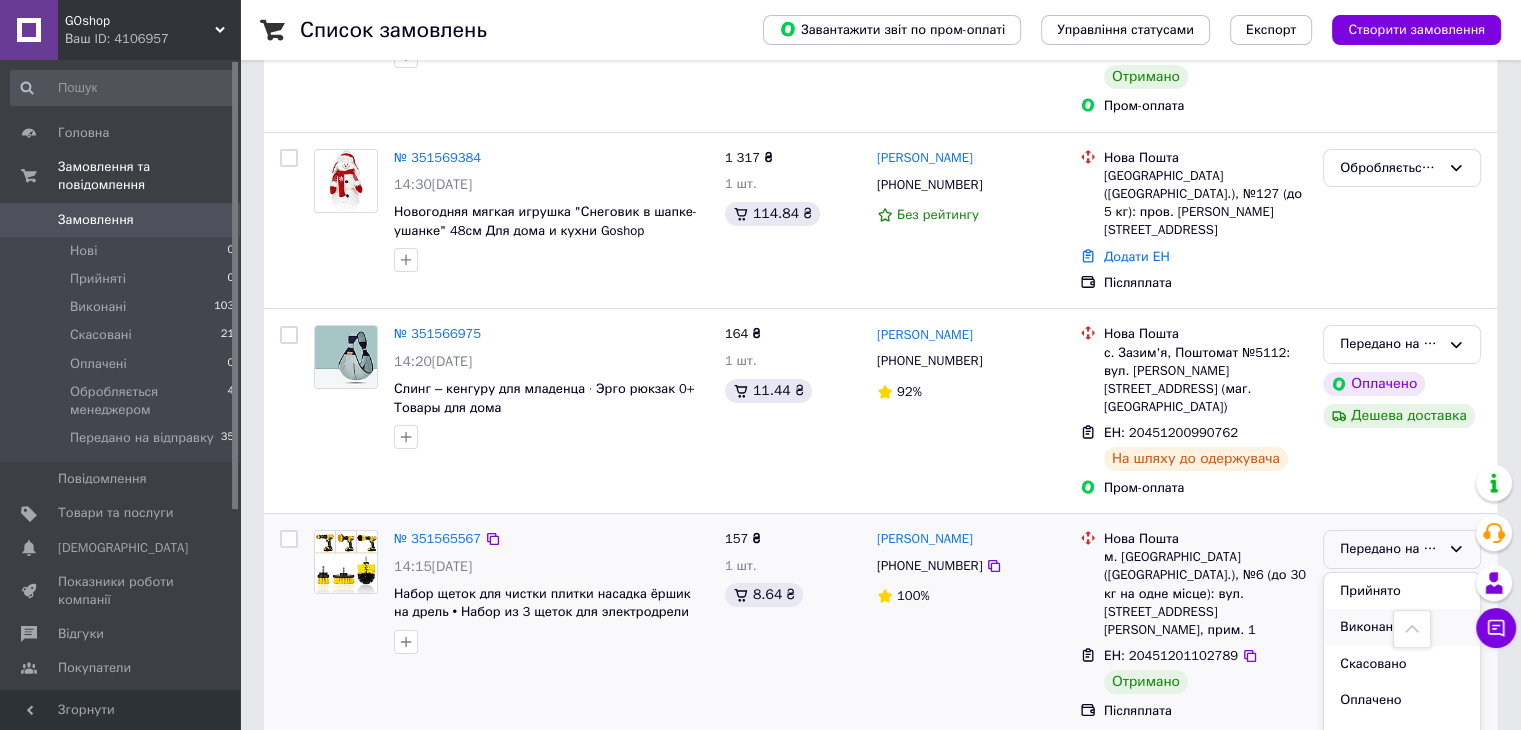 click on "Виконано" at bounding box center (1402, 627) 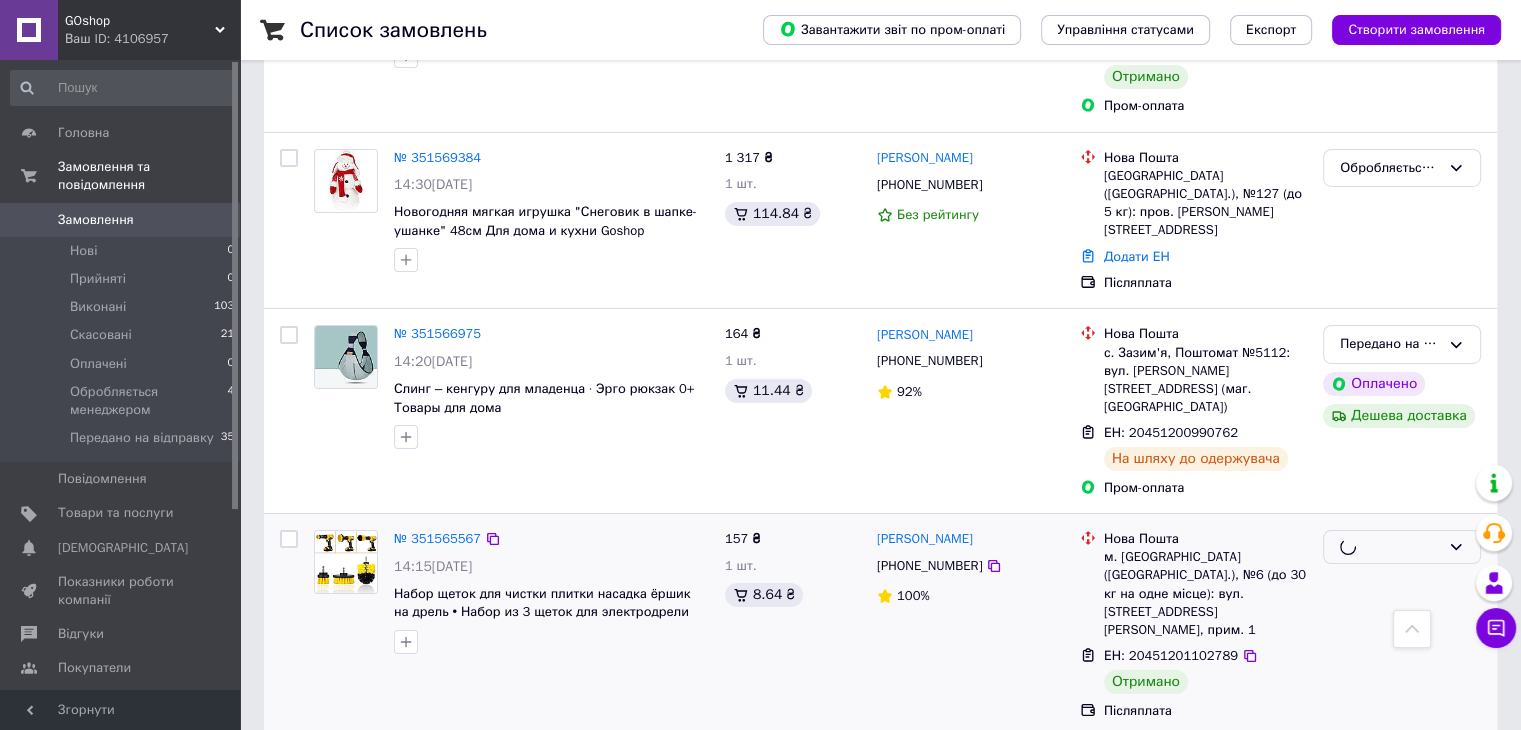 click on "Передано на відправку" at bounding box center (1390, 772) 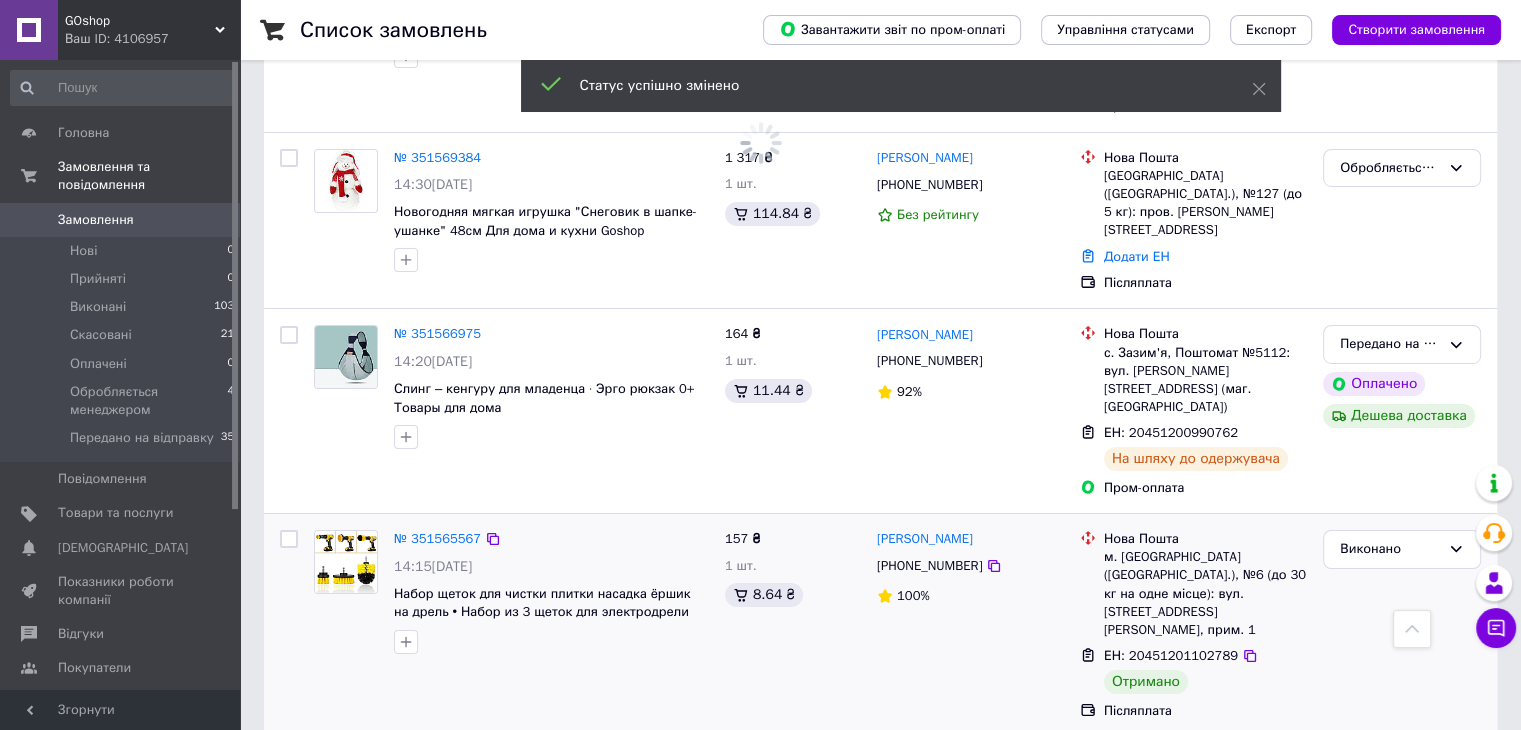 click on "Виконано" at bounding box center [1402, 850] 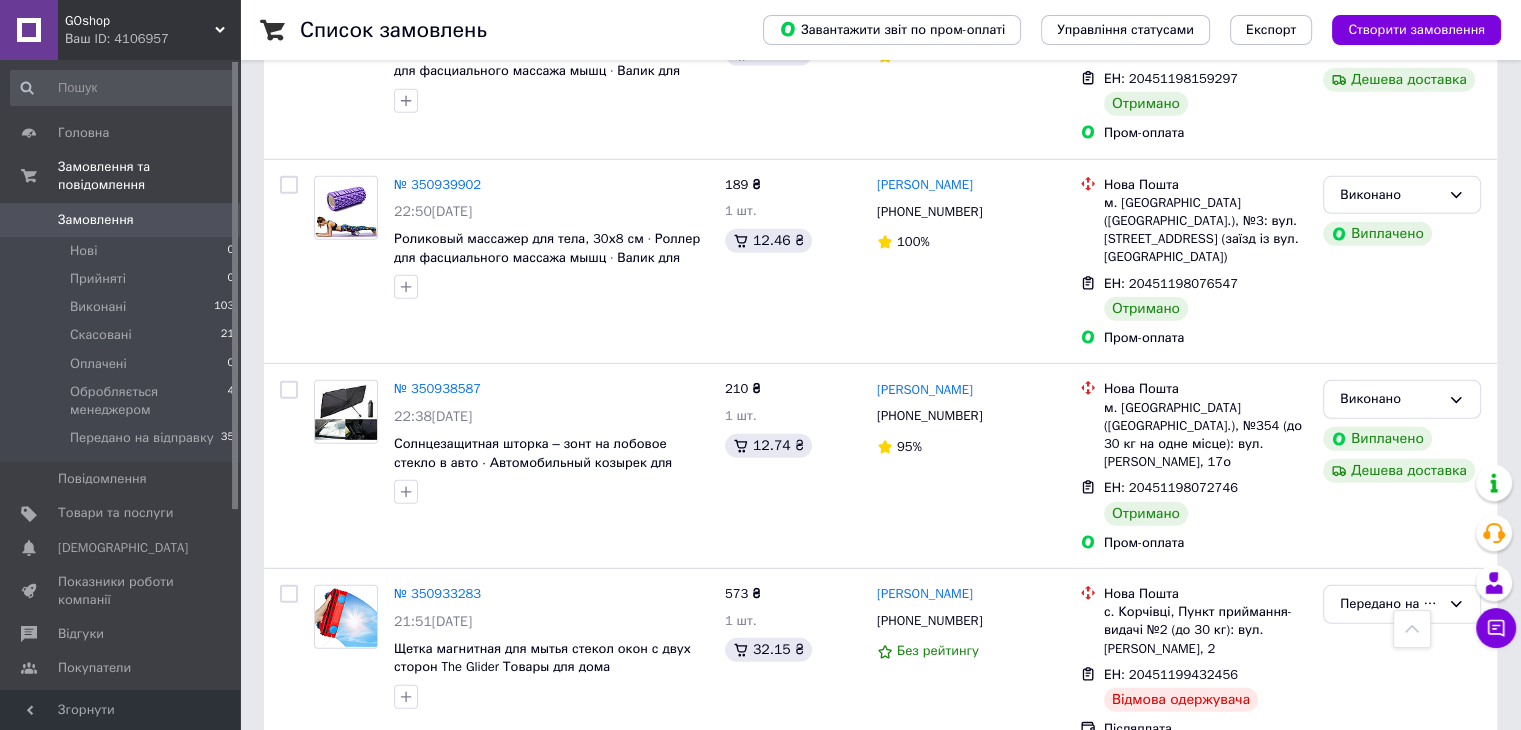 scroll, scrollTop: 13733, scrollLeft: 0, axis: vertical 